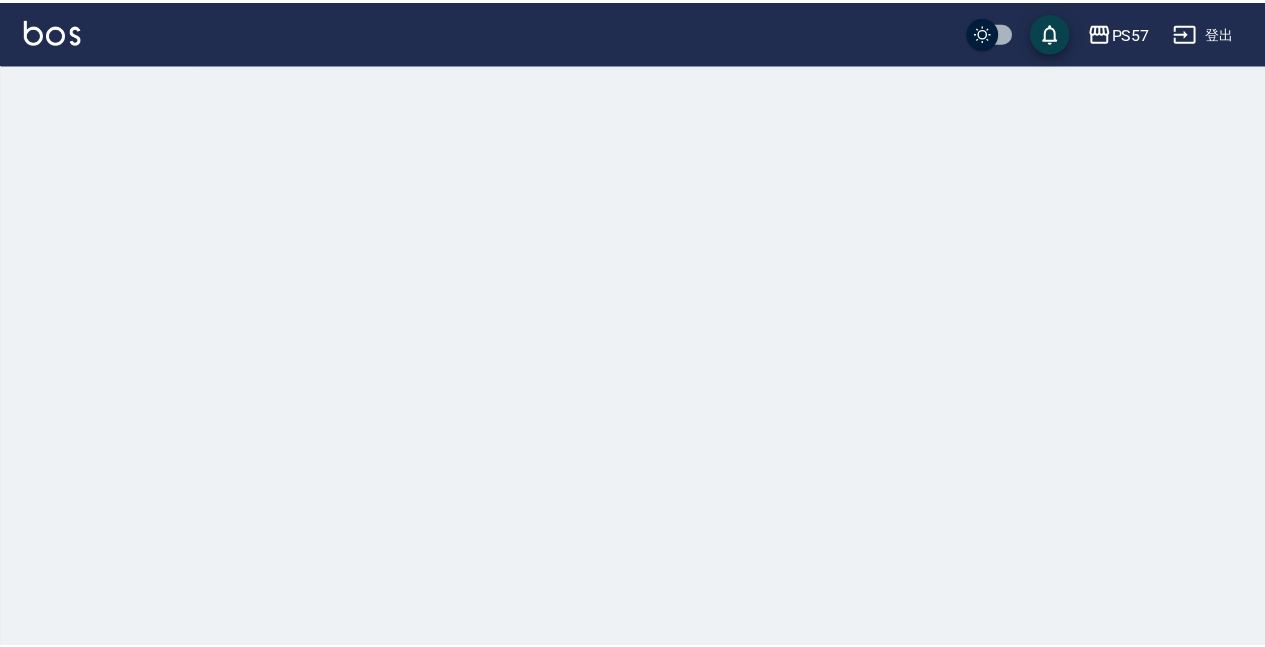 scroll, scrollTop: 0, scrollLeft: 0, axis: both 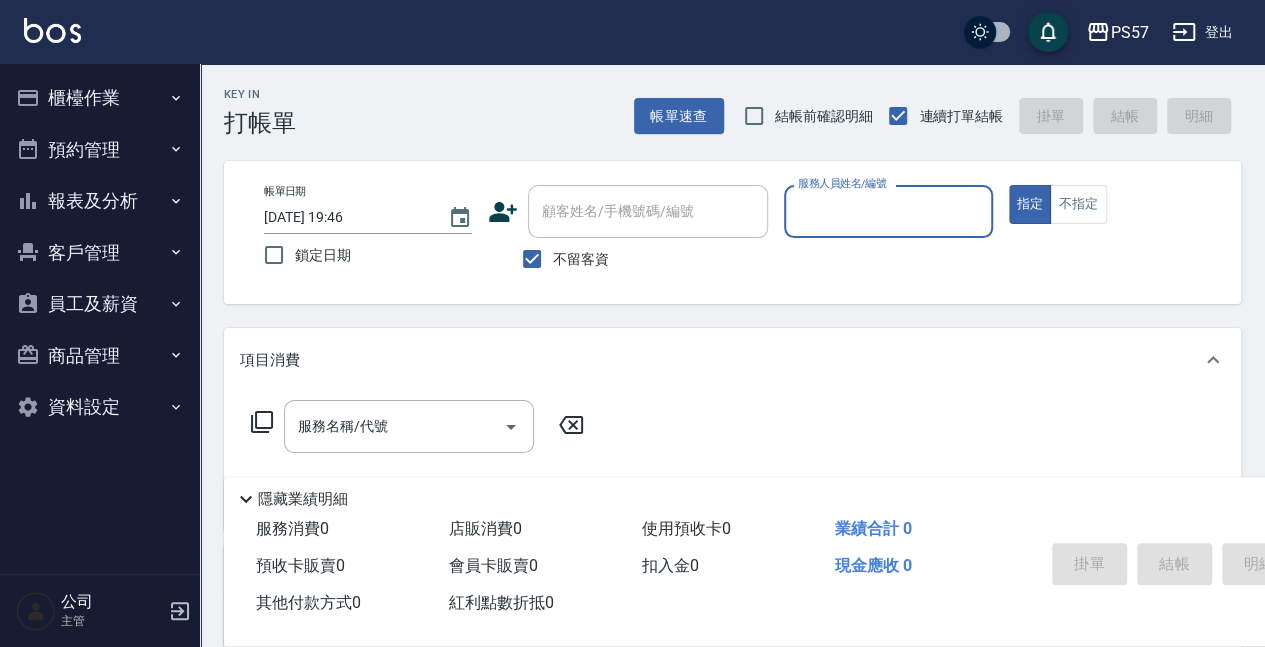 click on "服務人員姓名/編號" at bounding box center (888, 211) 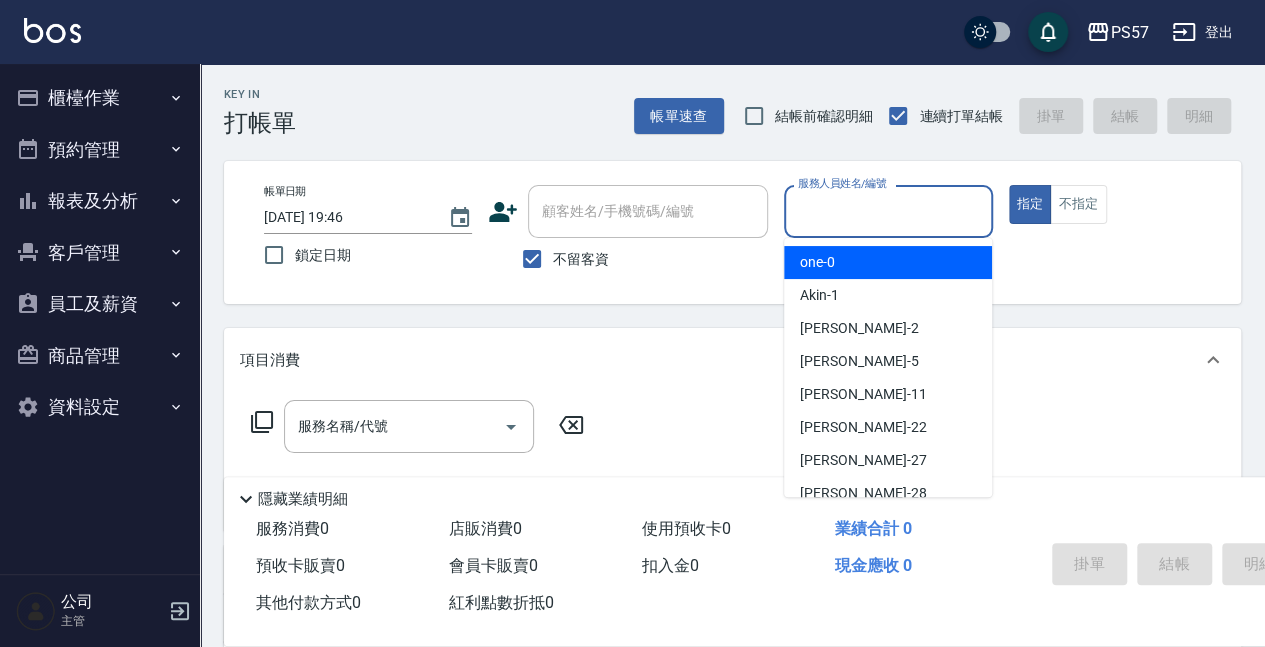 type on "ㄩ" 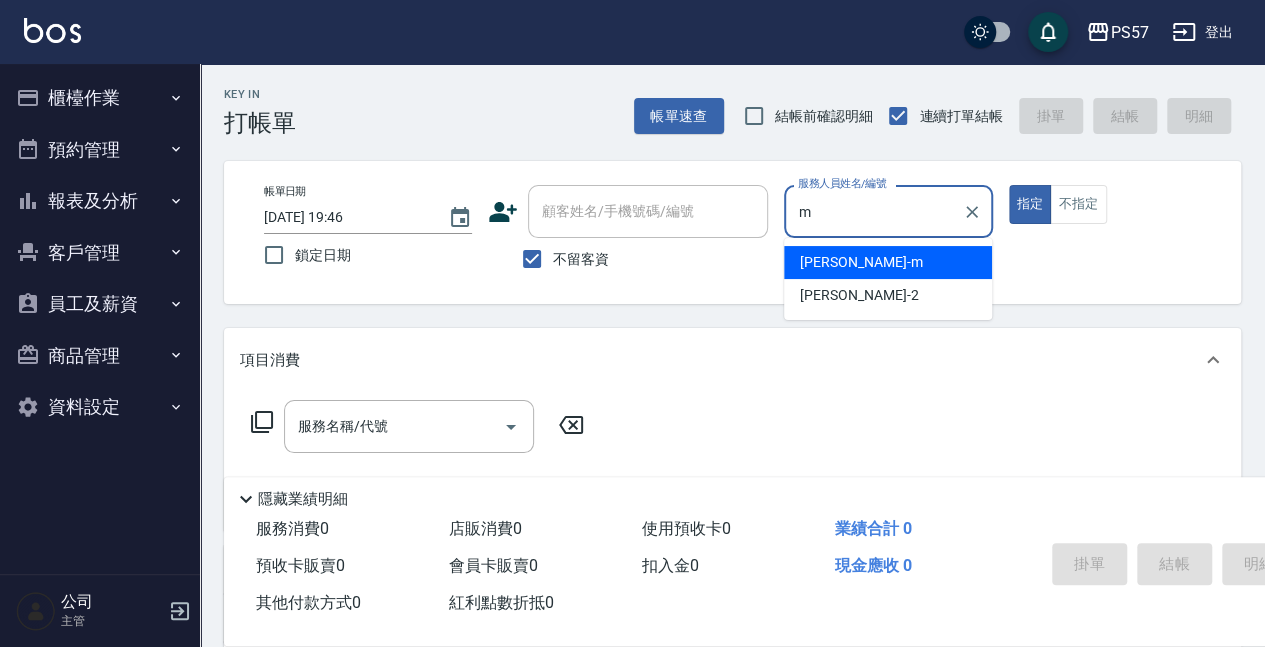 type on "[PERSON_NAME]-m" 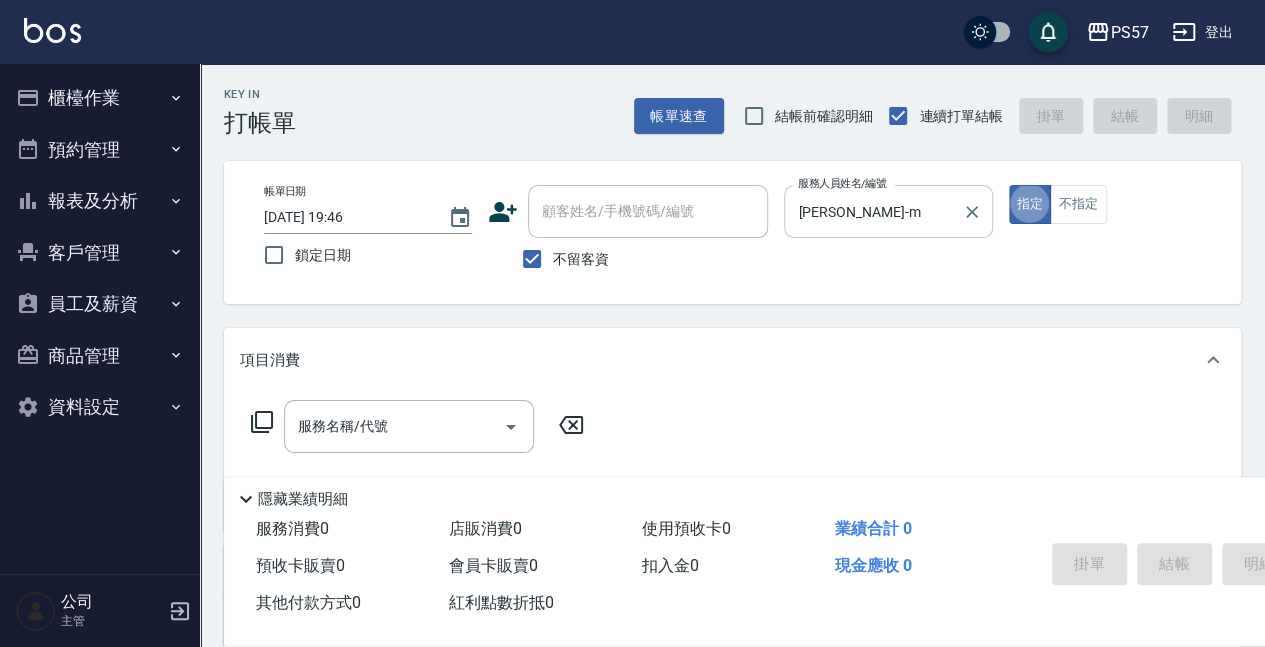 type on "true" 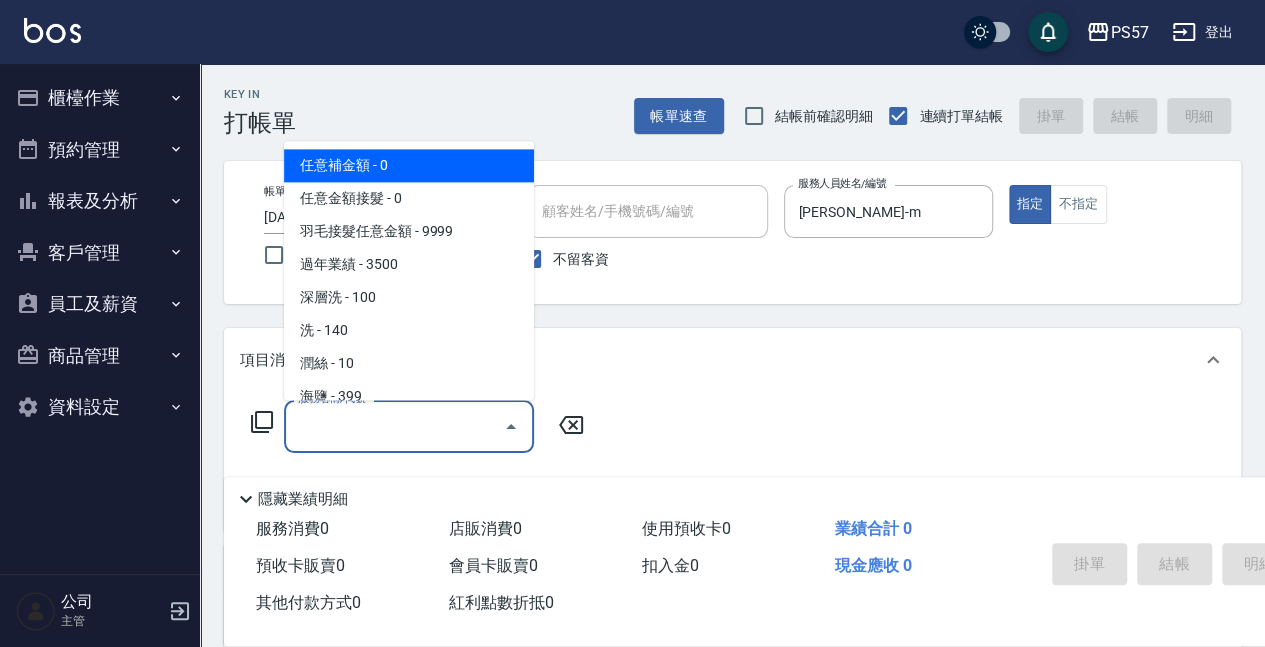 click on "服務名稱/代號 服務名稱/代號" at bounding box center [409, 426] 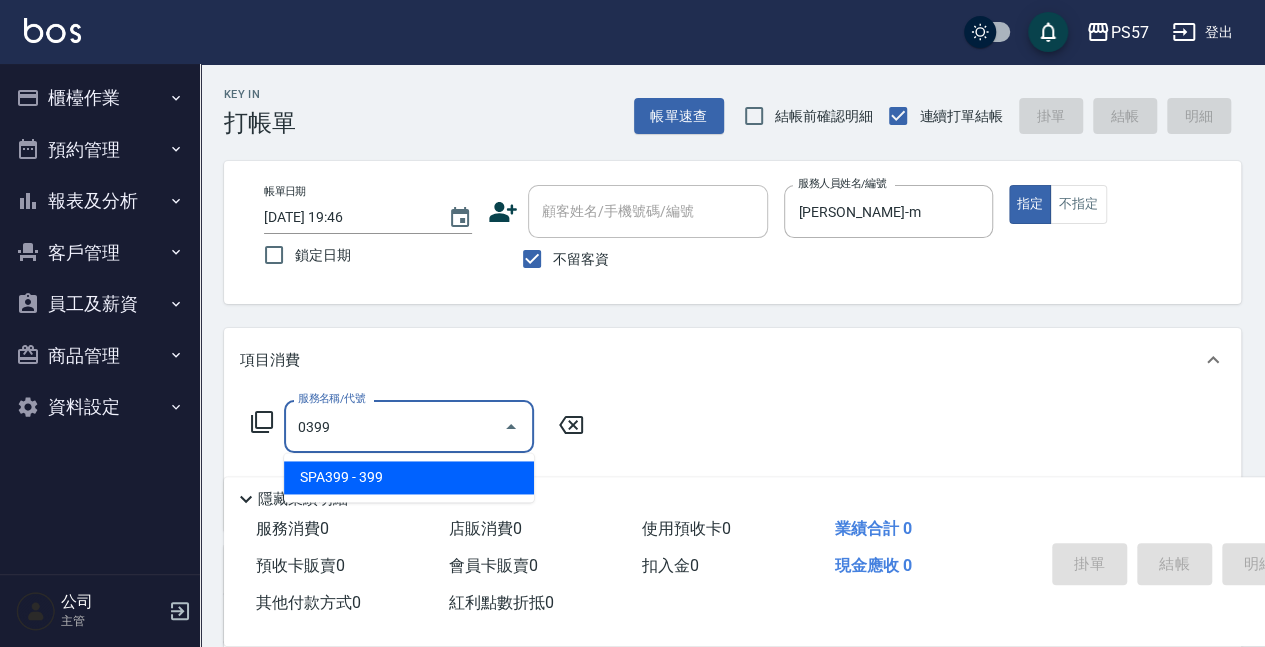 type on "SPA399(0399)" 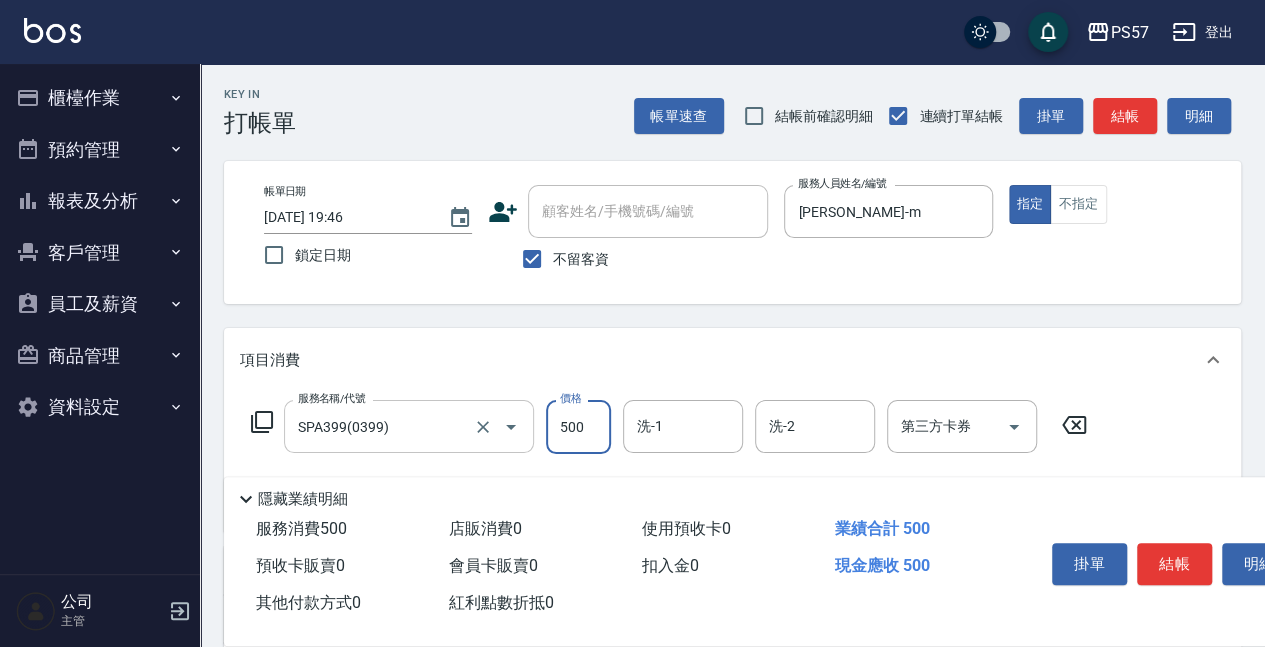 type on "500" 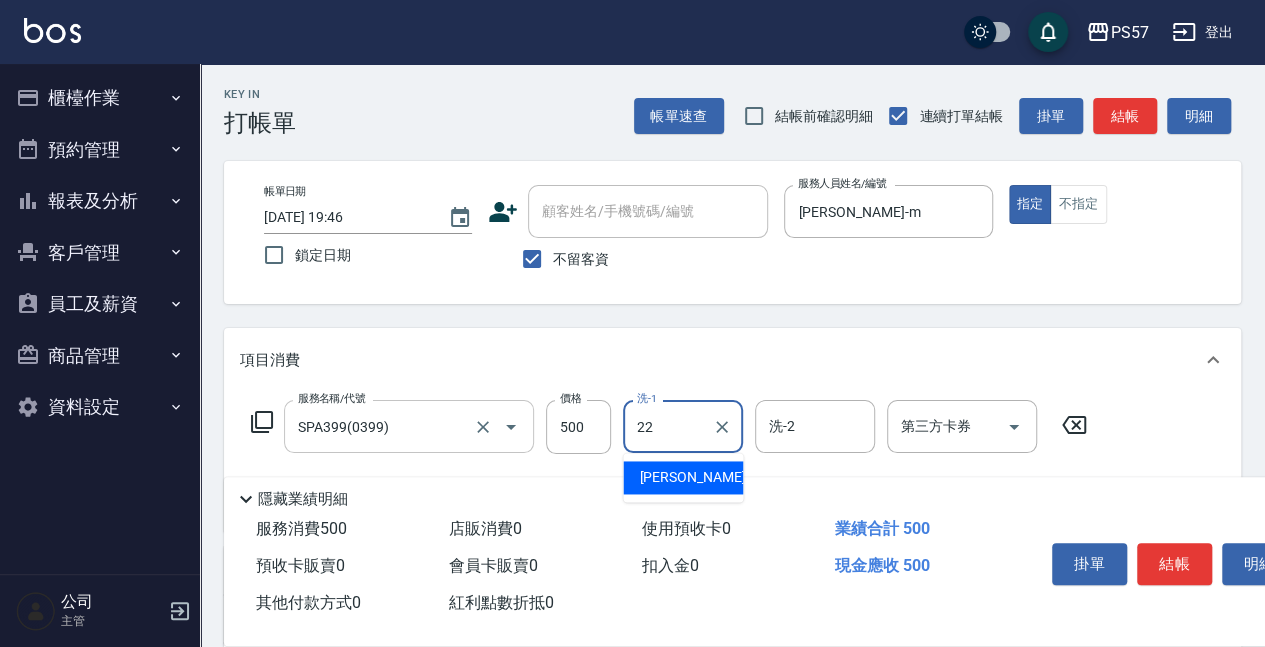 type on "[PERSON_NAME]-22" 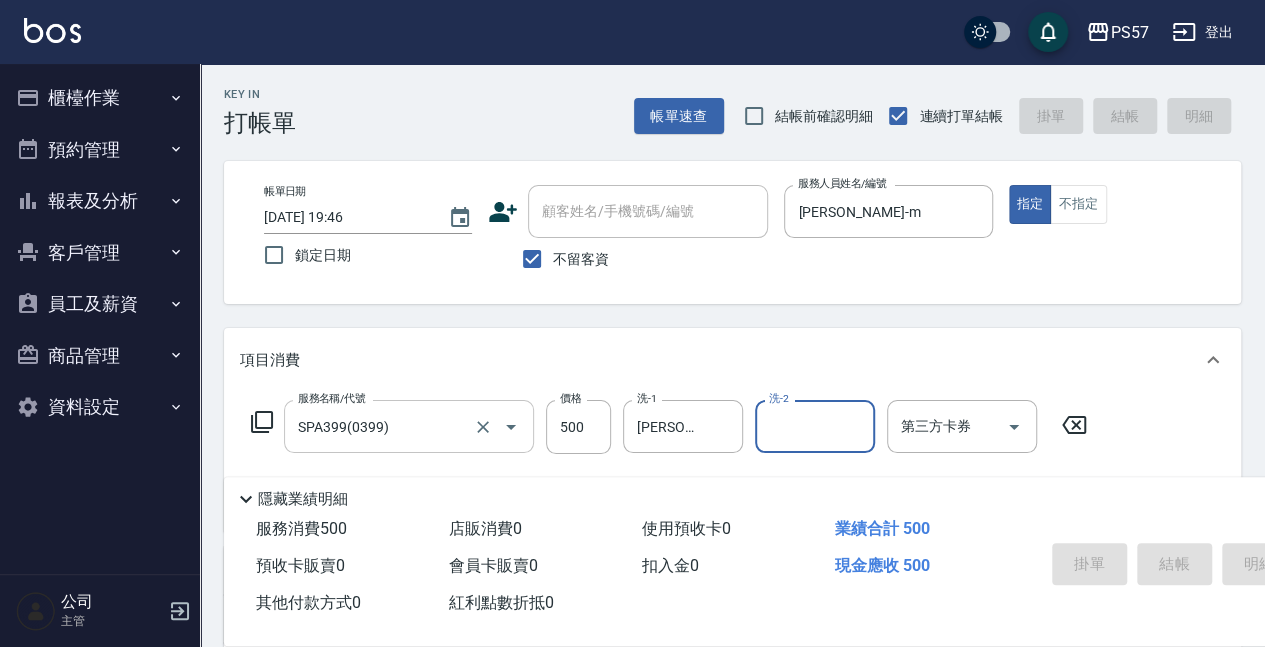 type 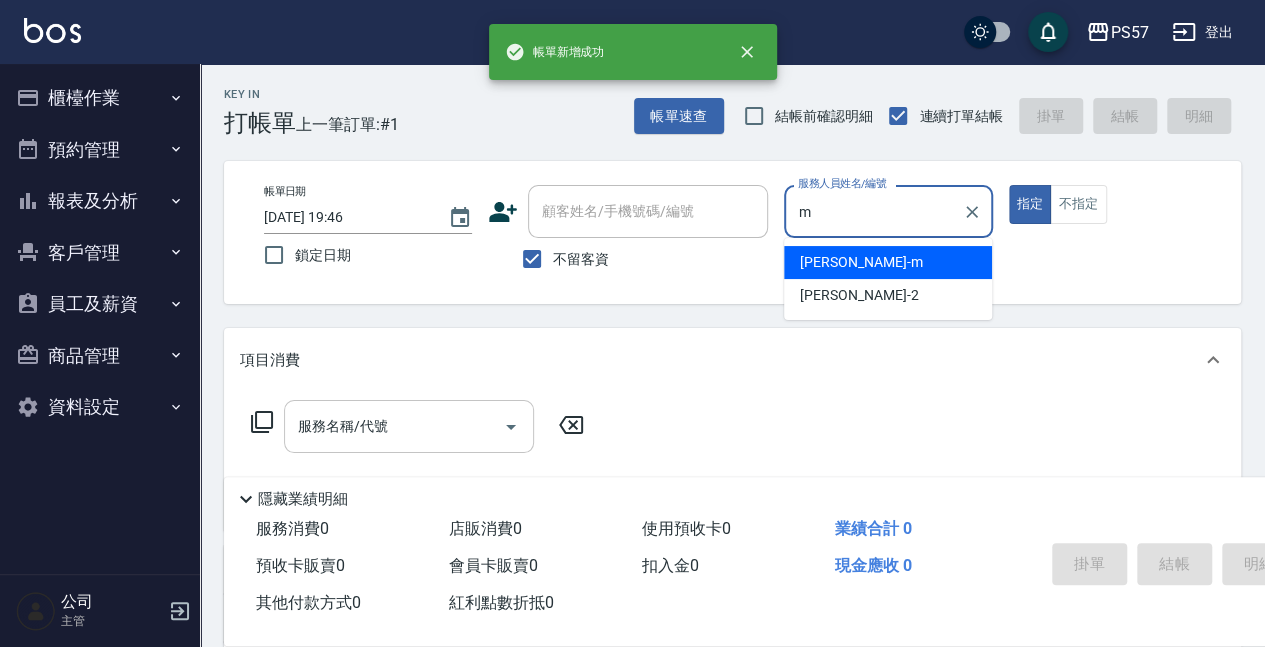 type on "[PERSON_NAME]-m" 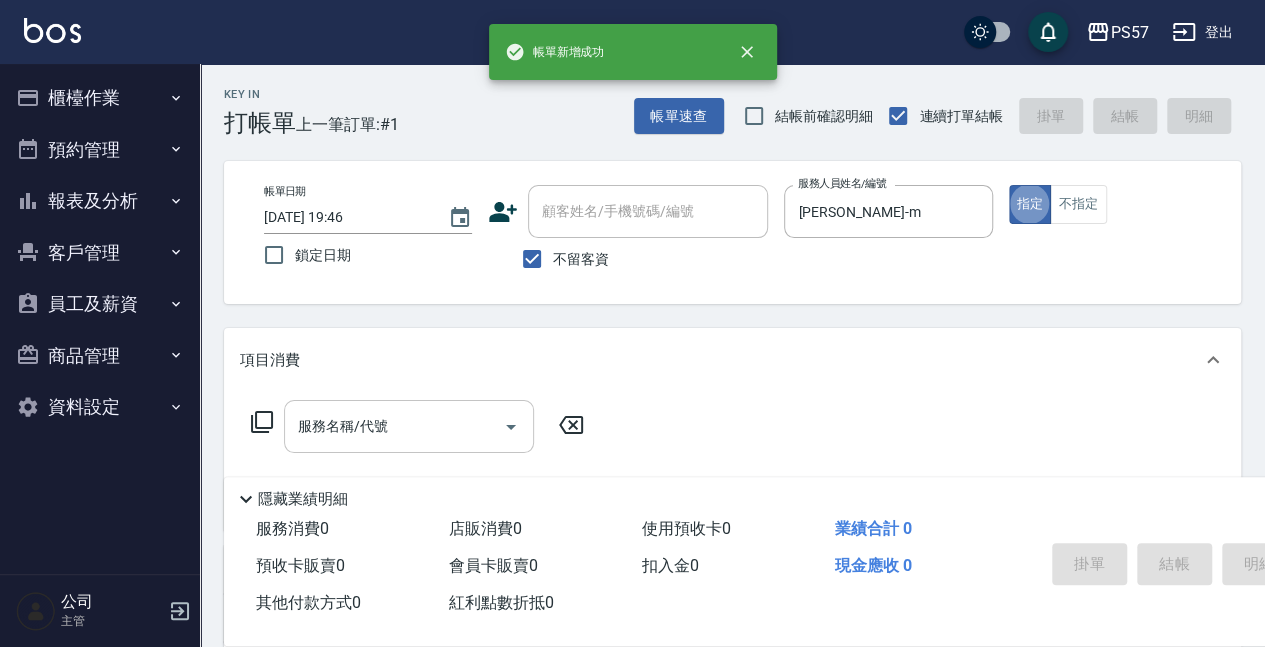 click on "服務名稱/代號" at bounding box center [409, 426] 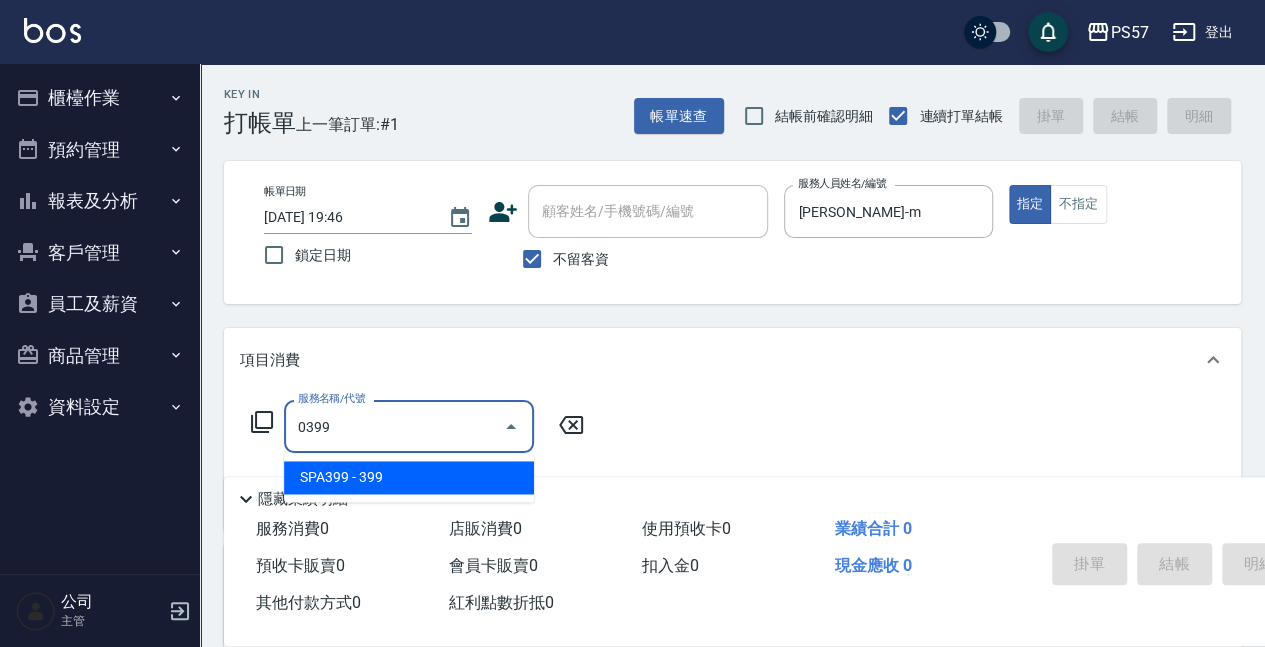 type on "SPA399(0399)" 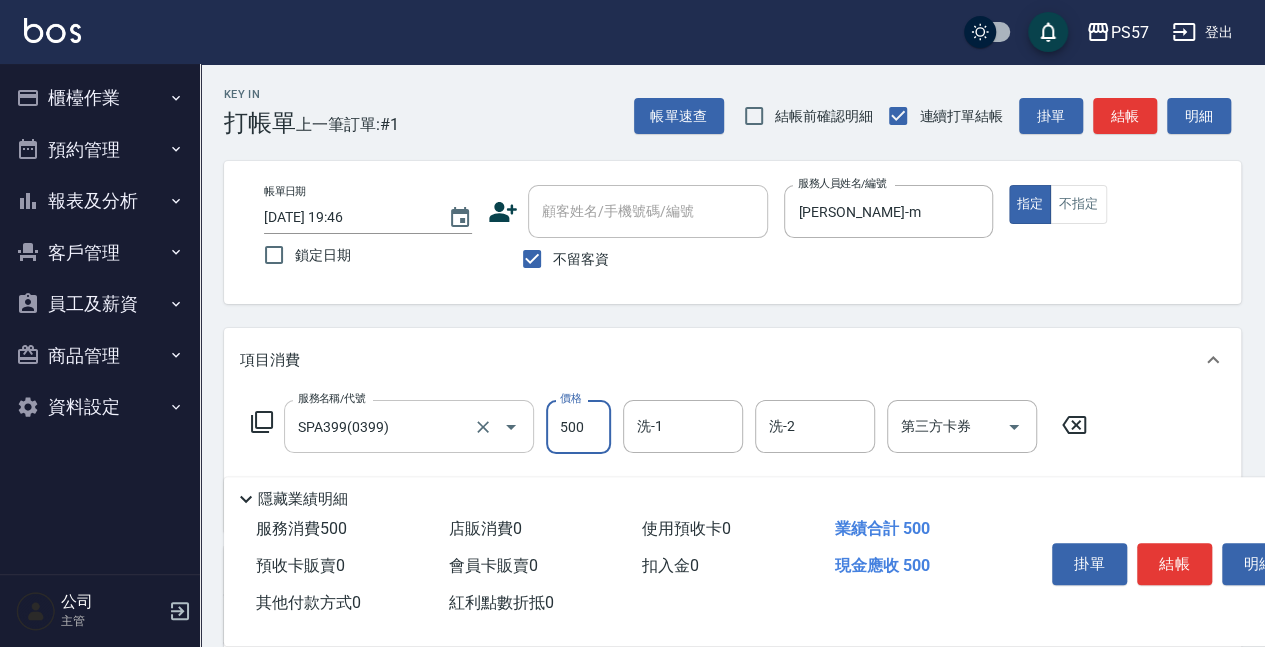 type on "500" 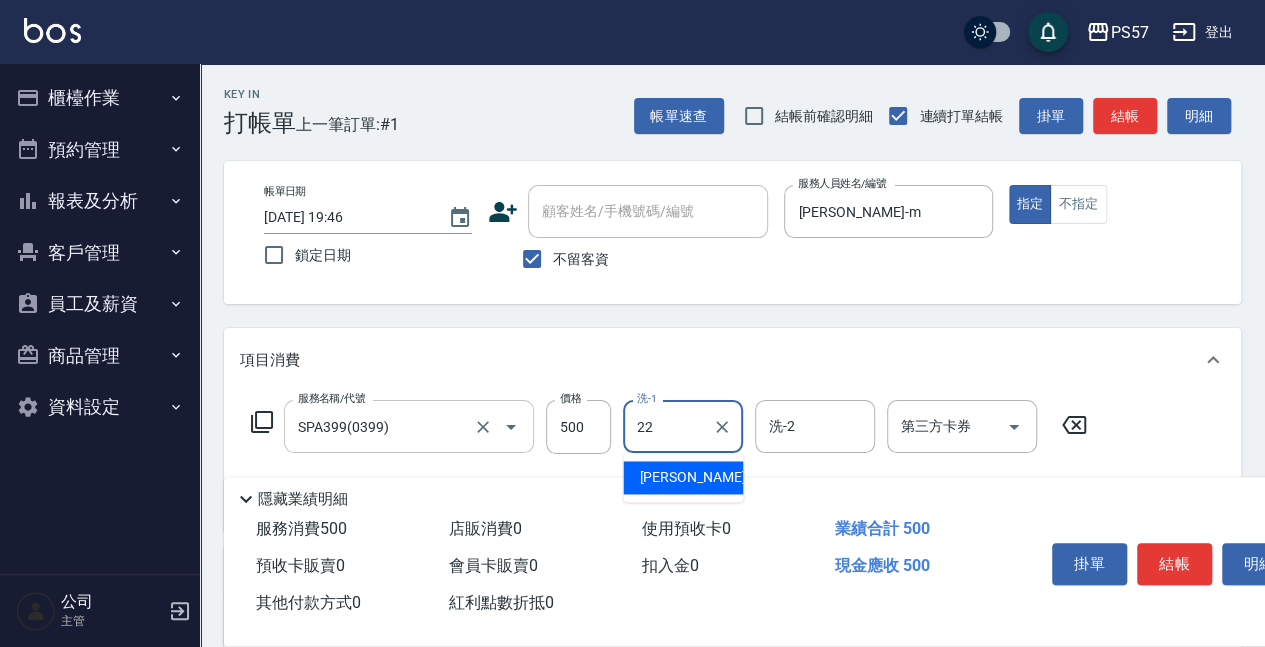 type on "[PERSON_NAME]-22" 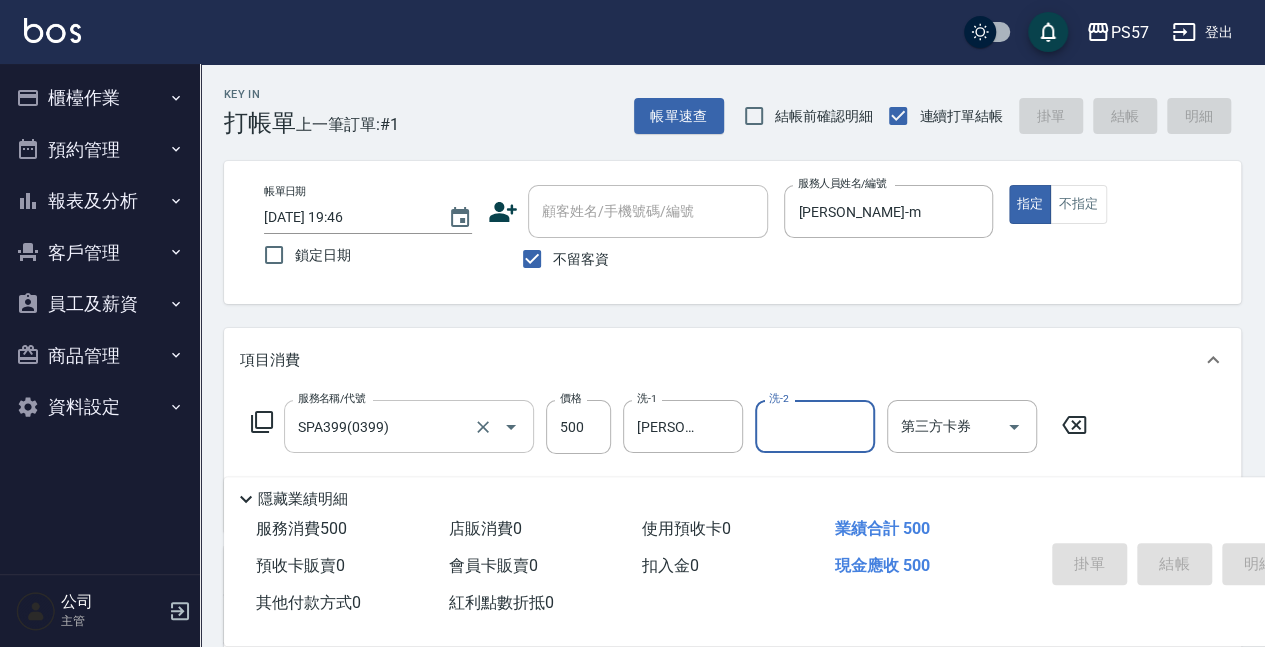 type 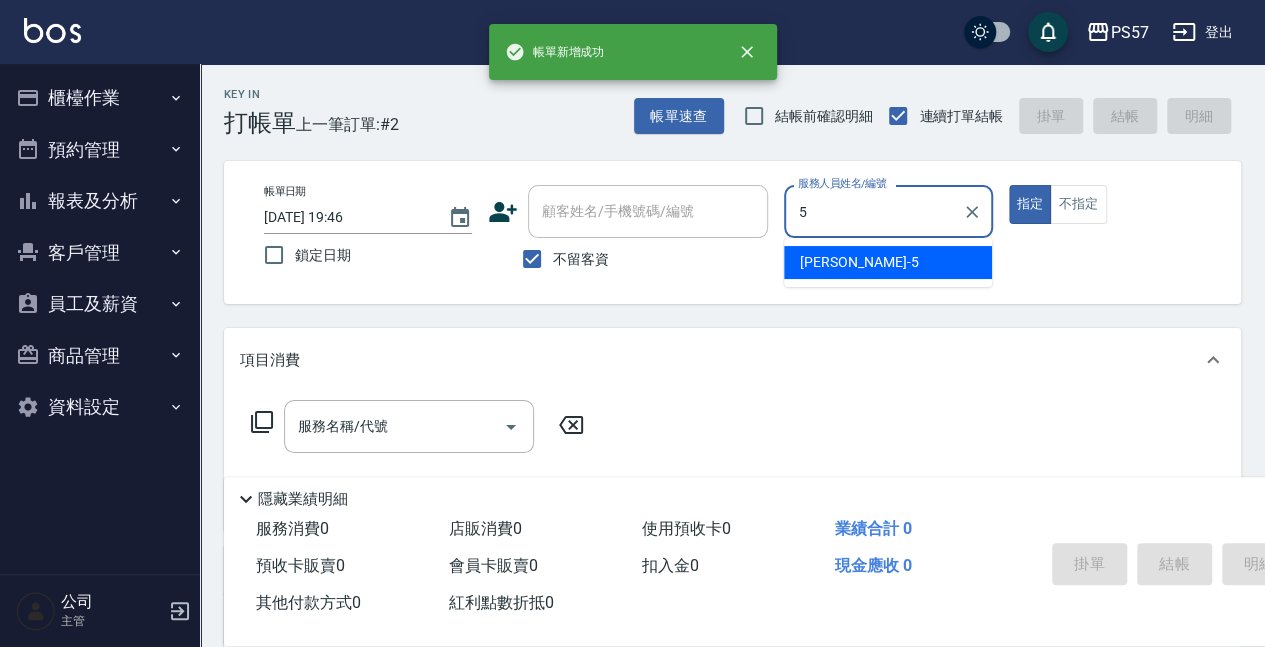 type on "[PERSON_NAME]5" 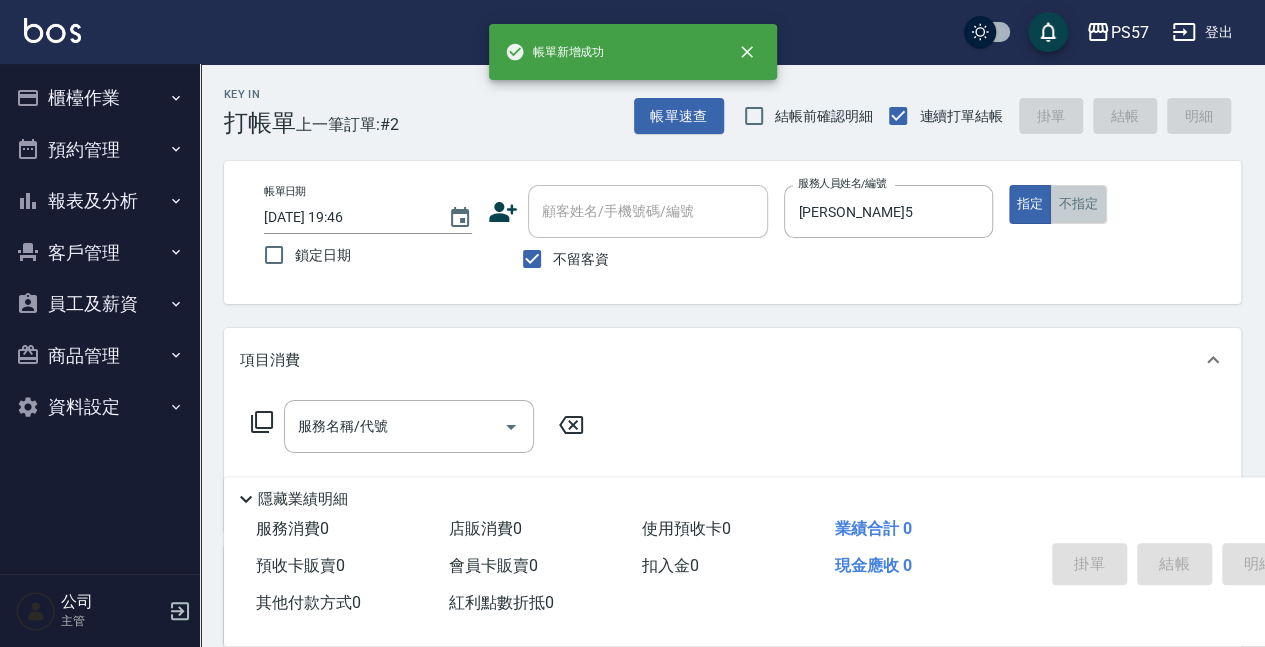 click on "不指定" at bounding box center [1078, 204] 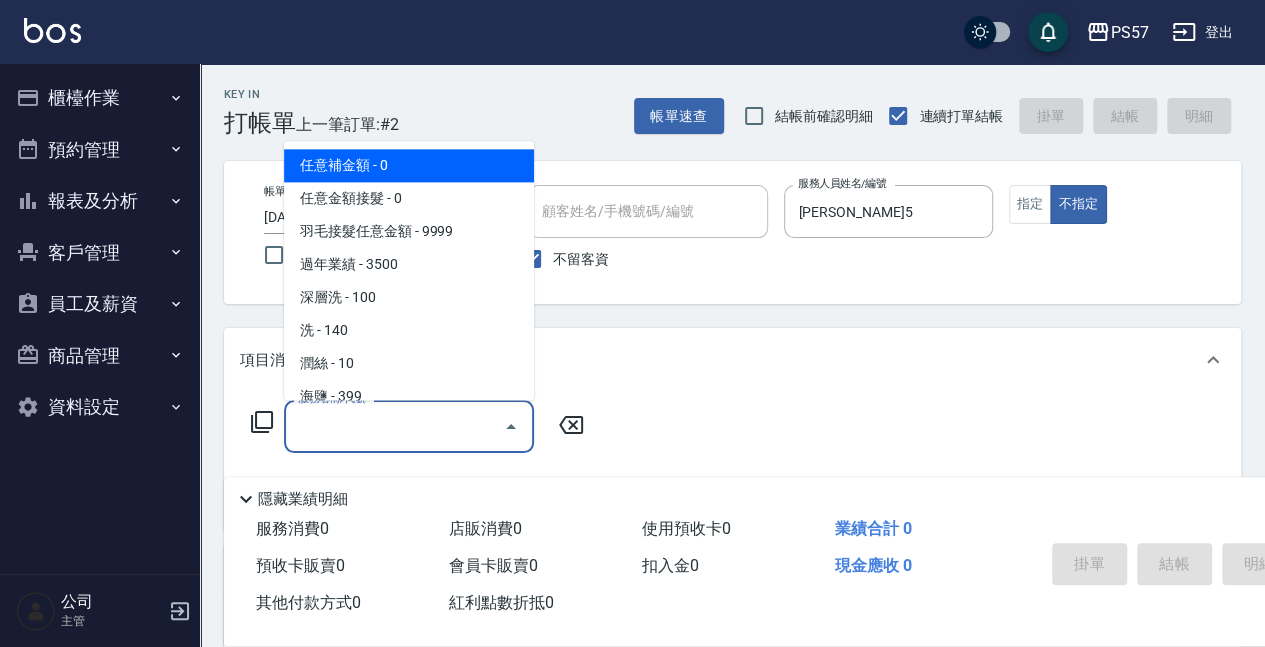 click on "服務名稱/代號 服務名稱/代號" at bounding box center (409, 426) 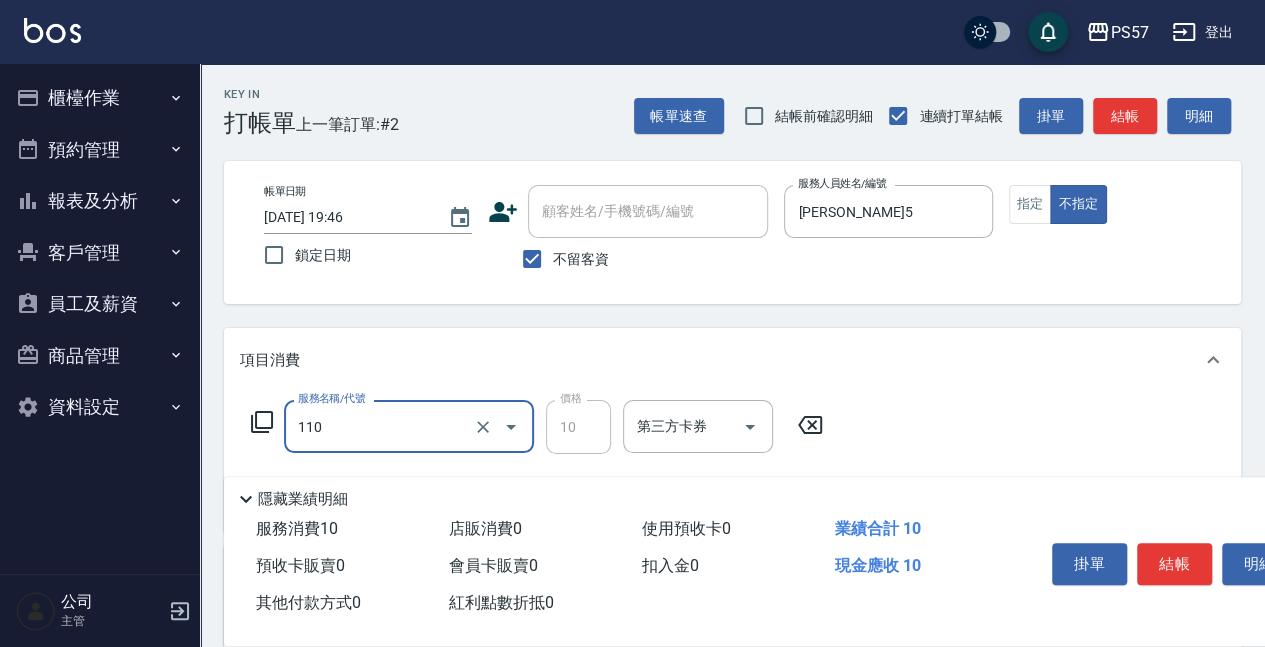type on "潤絲(110)" 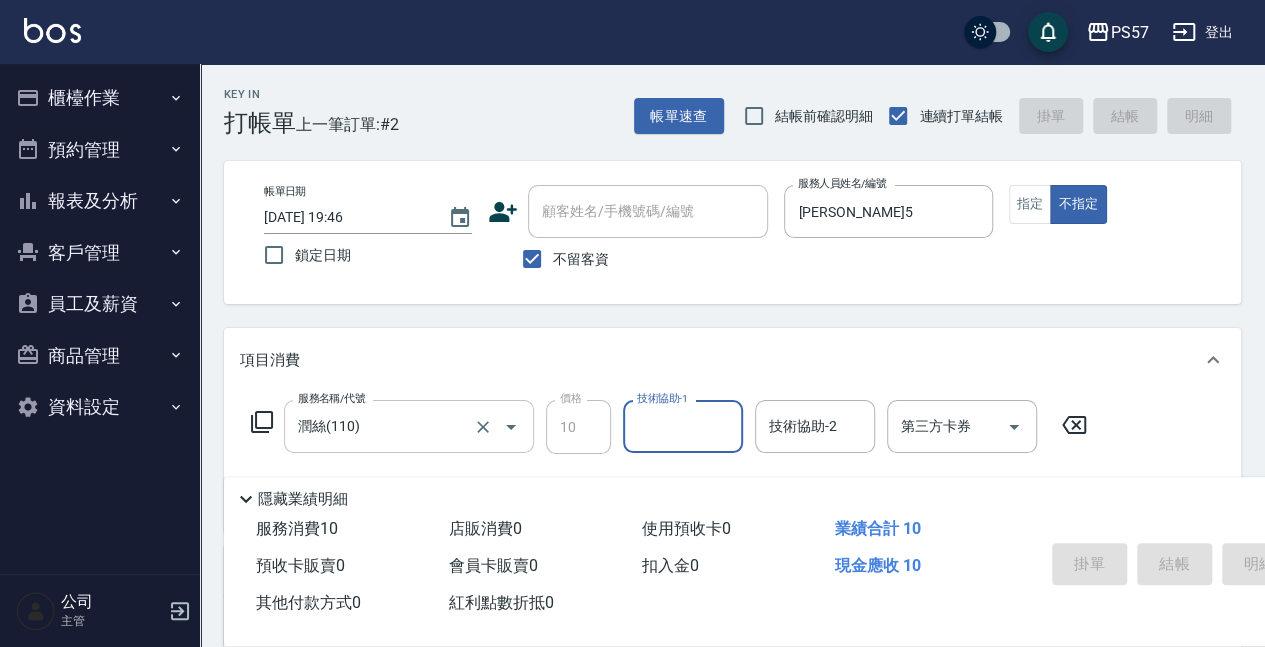 type on "[DATE] 19:47" 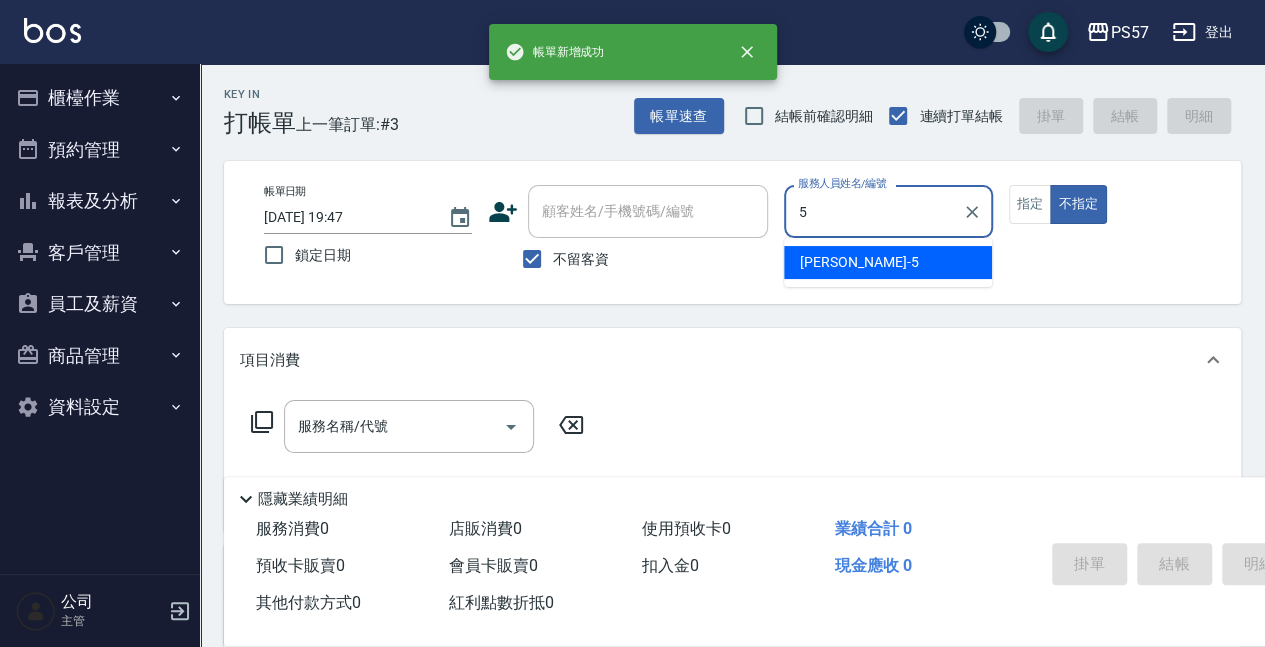 type on "[PERSON_NAME]5" 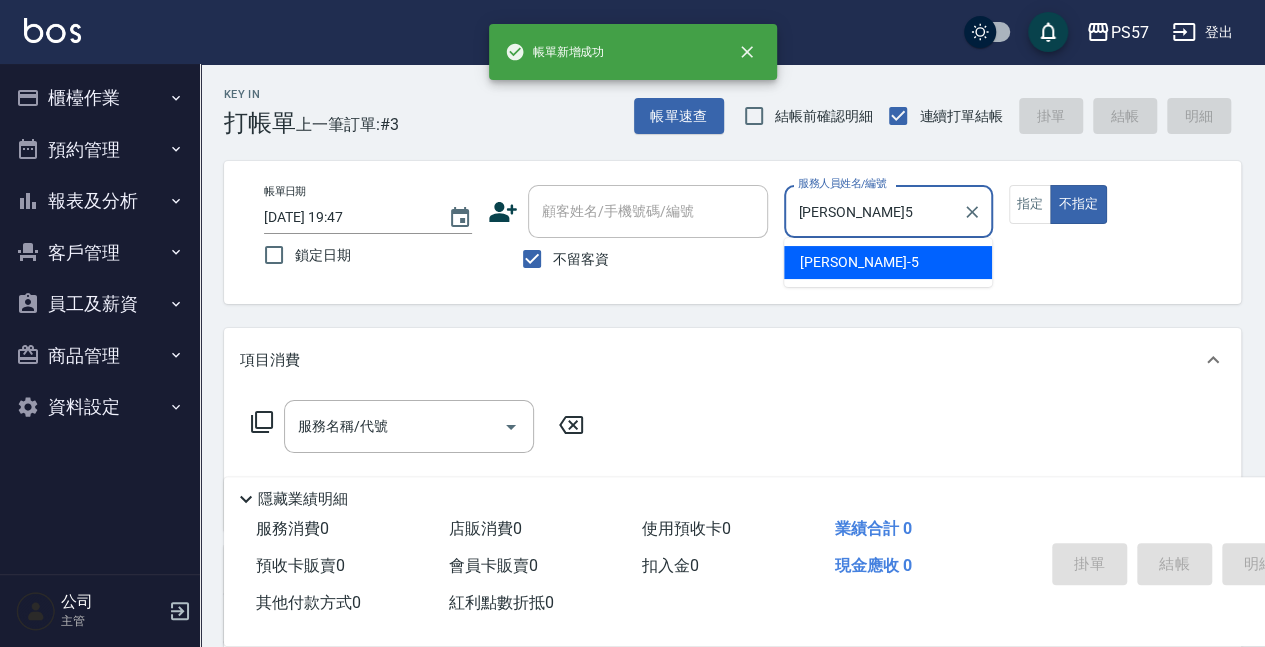 type on "false" 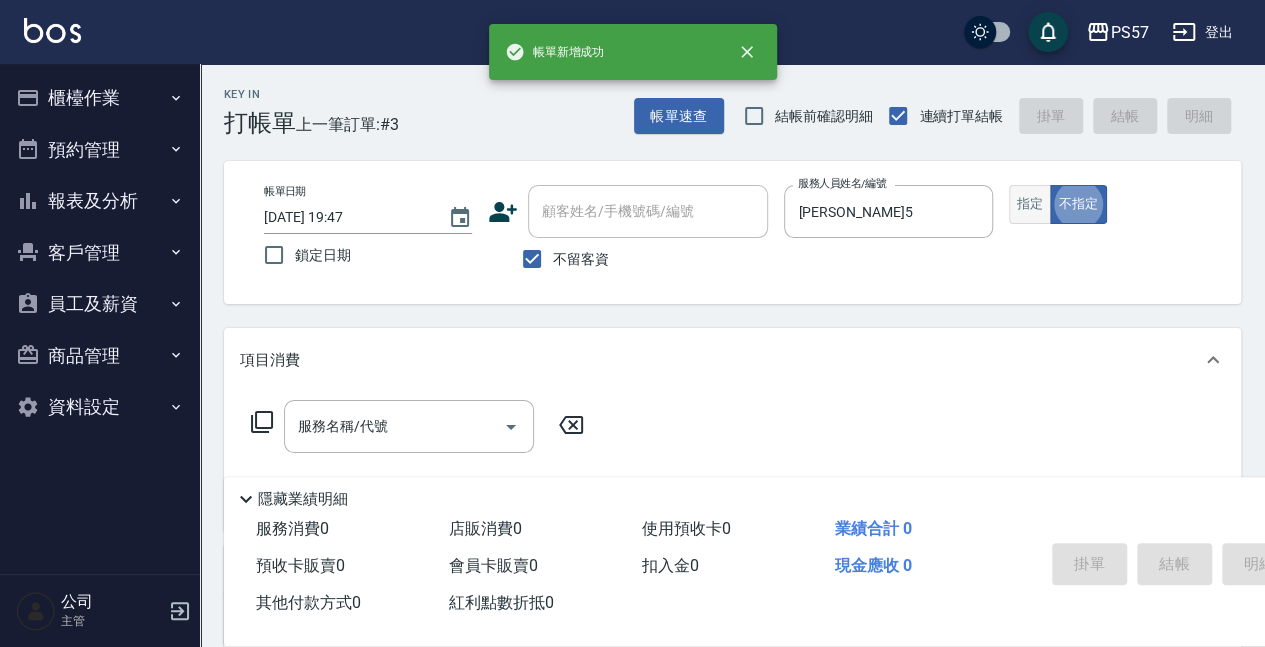 click on "指定" at bounding box center [1030, 204] 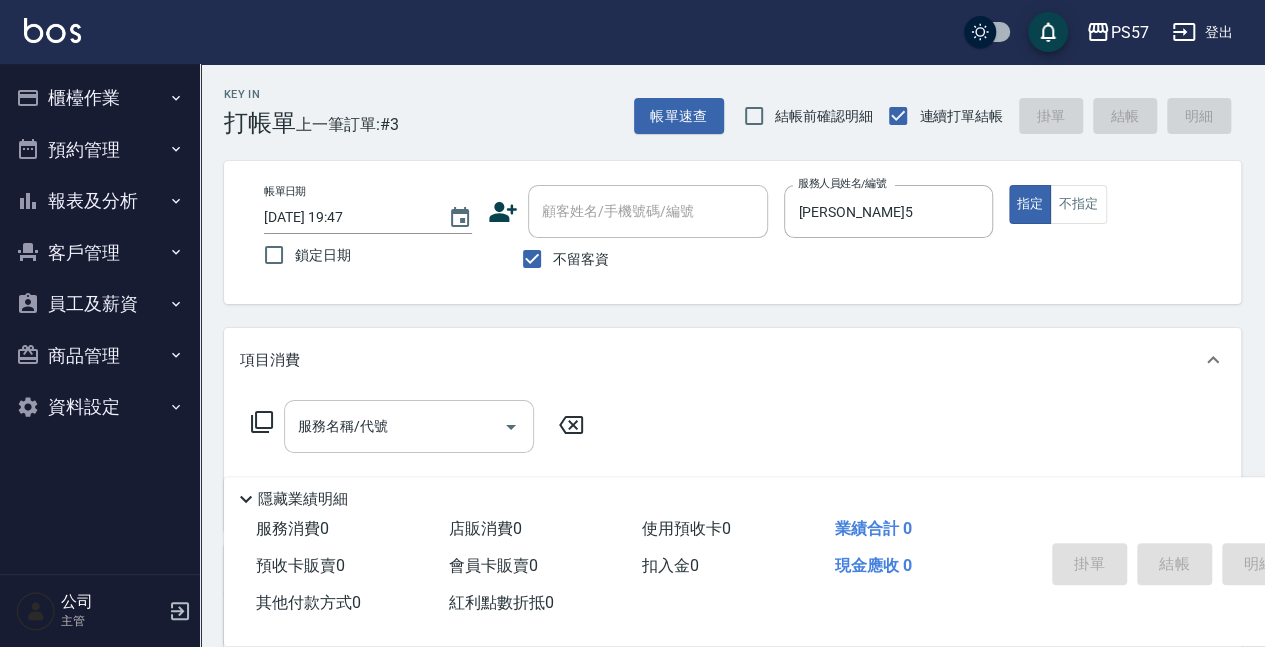 click on "服務名稱/代號" at bounding box center [394, 426] 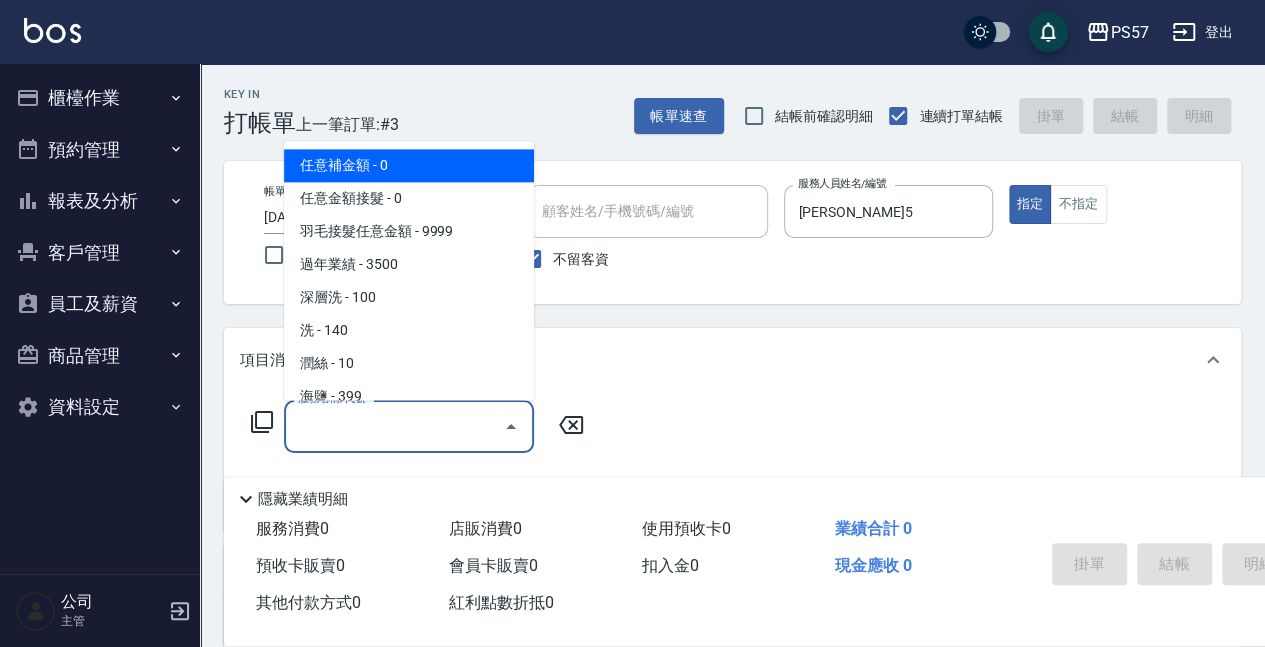 type on "2" 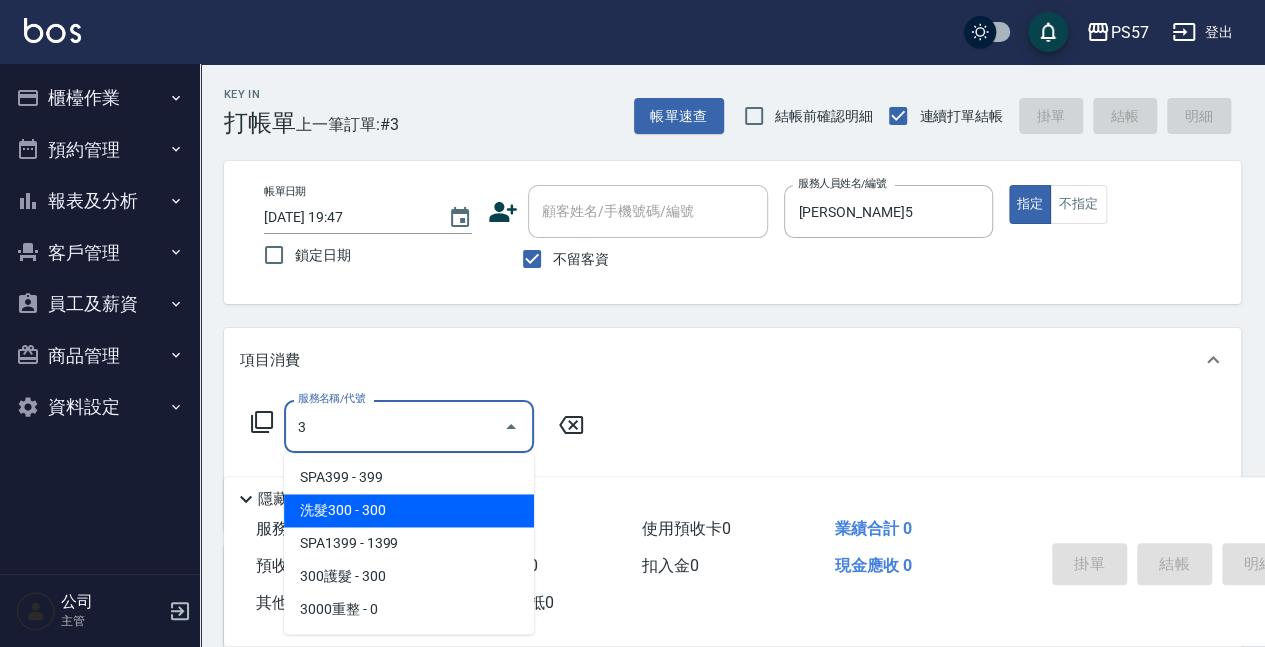 click on "洗髮300 - 300" at bounding box center [409, 510] 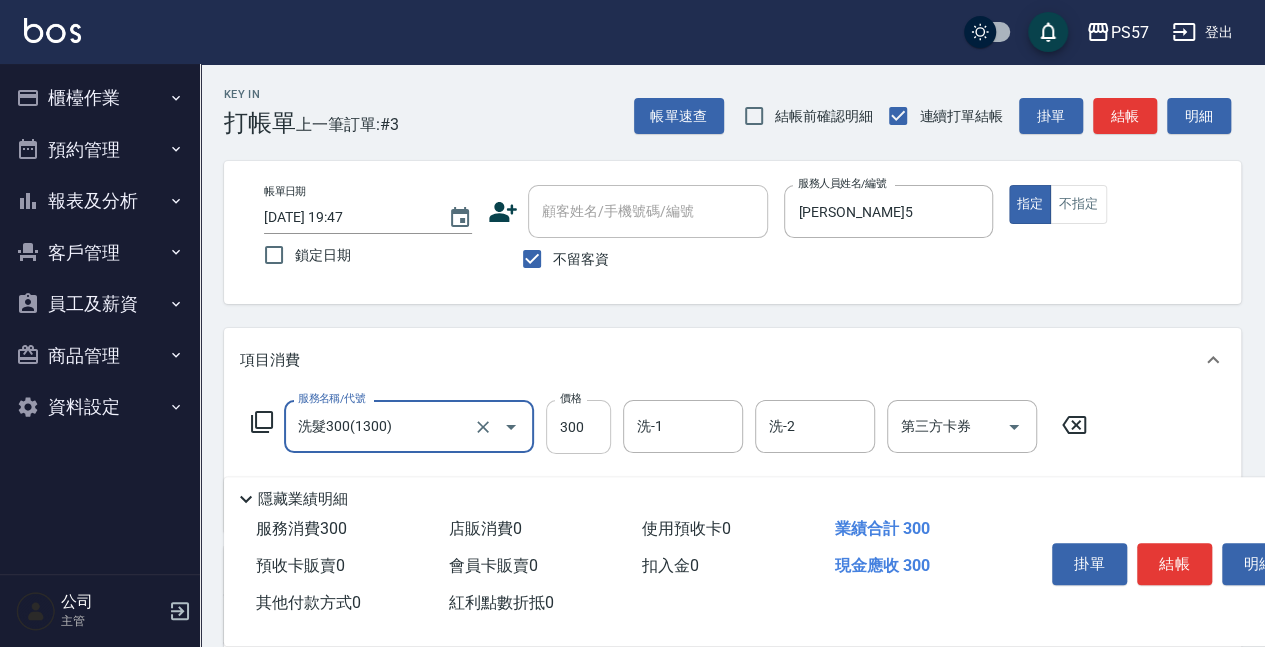 type on "洗髮300(1300)" 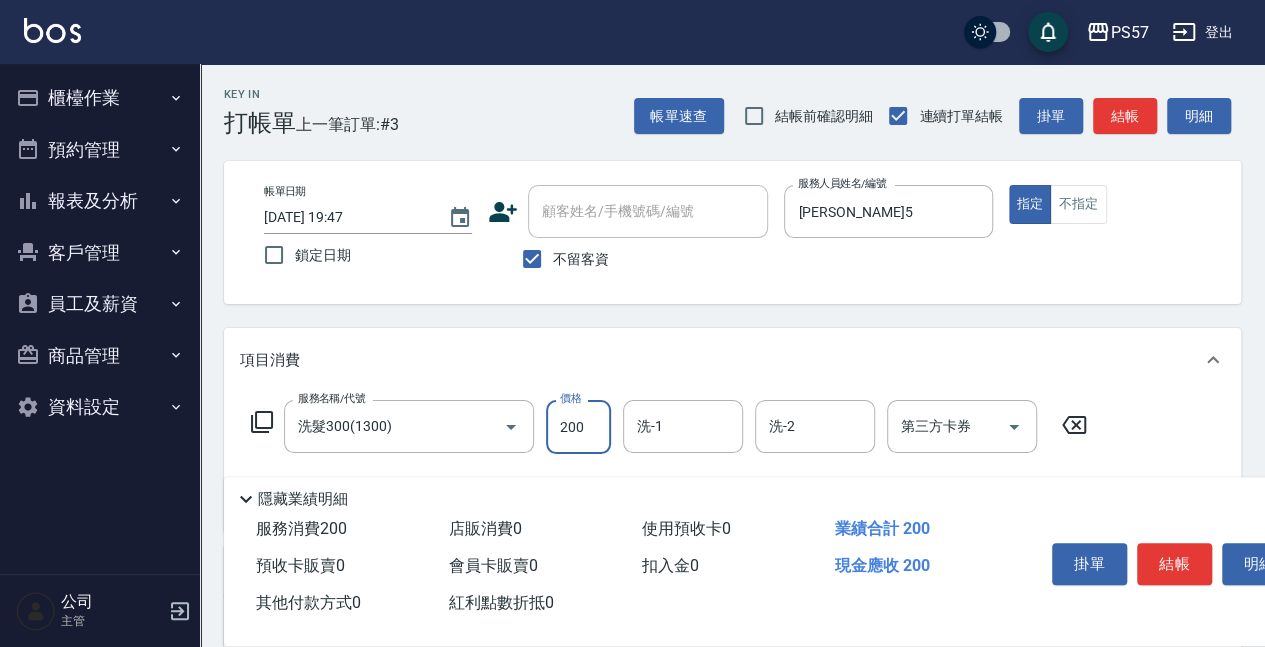 type on "200" 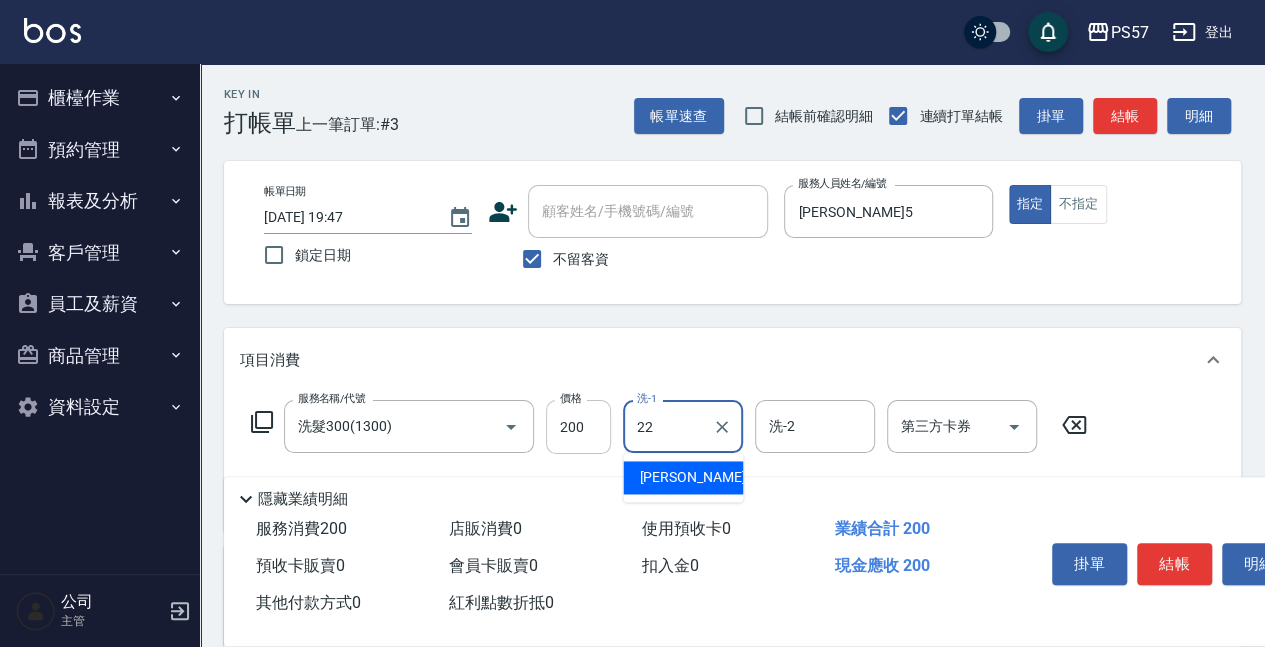 type on "[PERSON_NAME]-22" 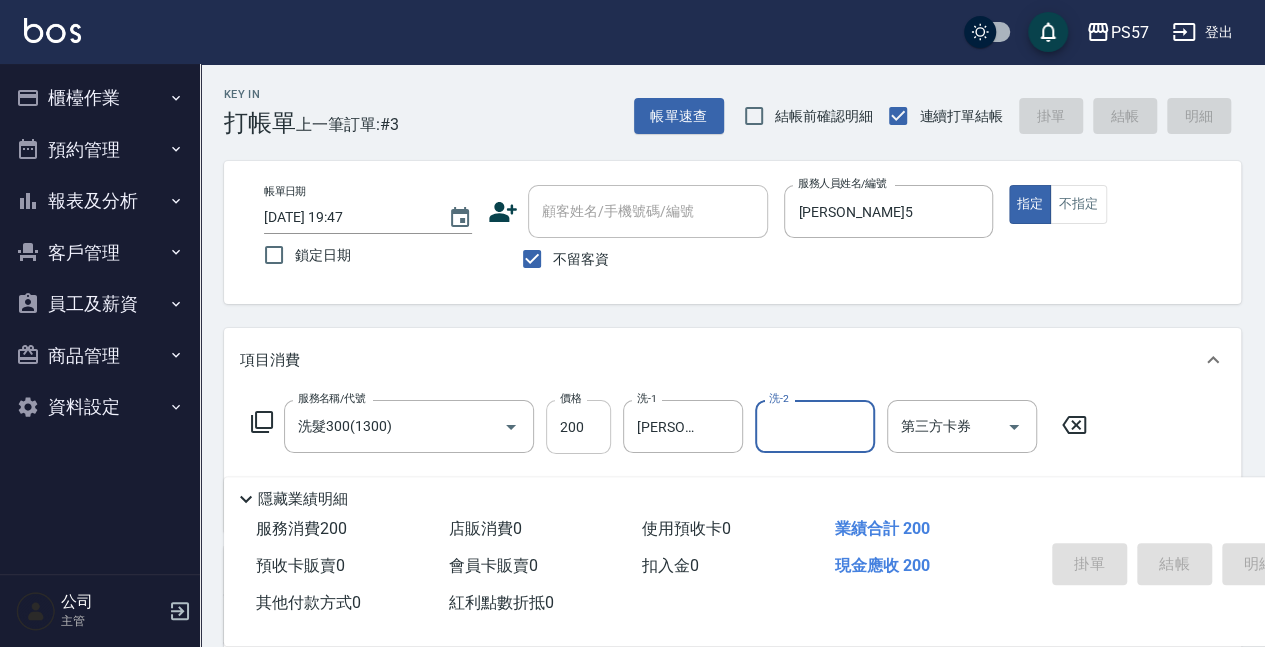 type 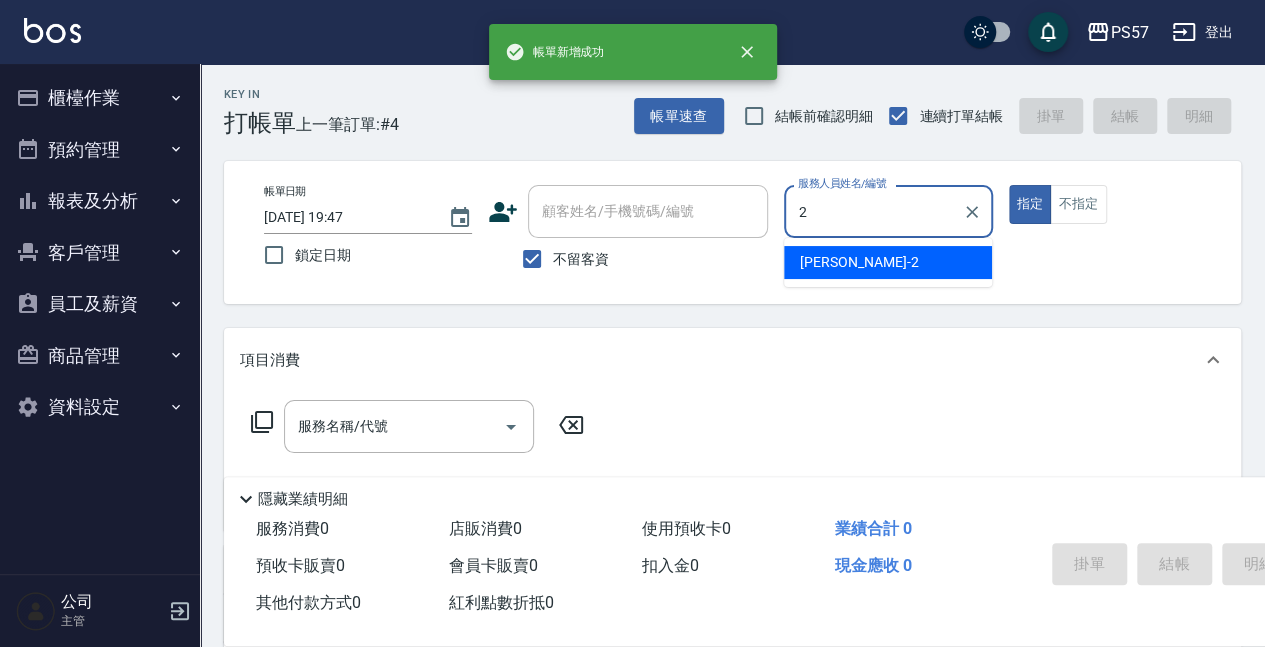 type on "圓圓-2" 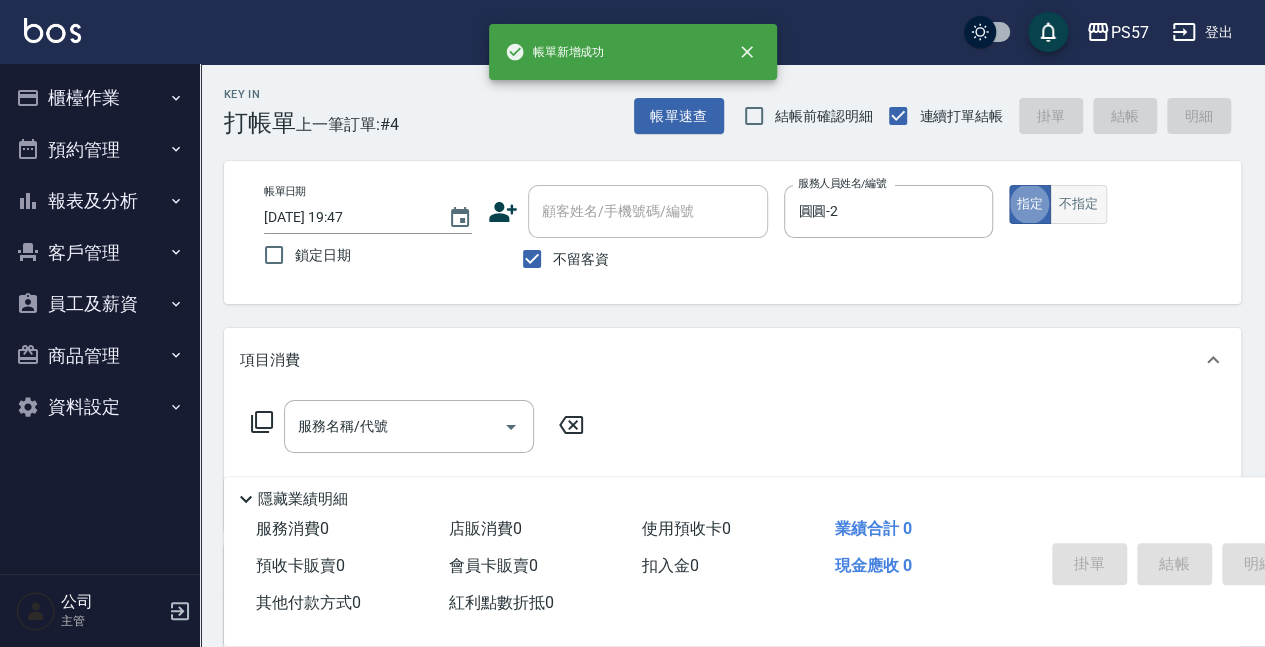 click on "不指定" at bounding box center (1078, 204) 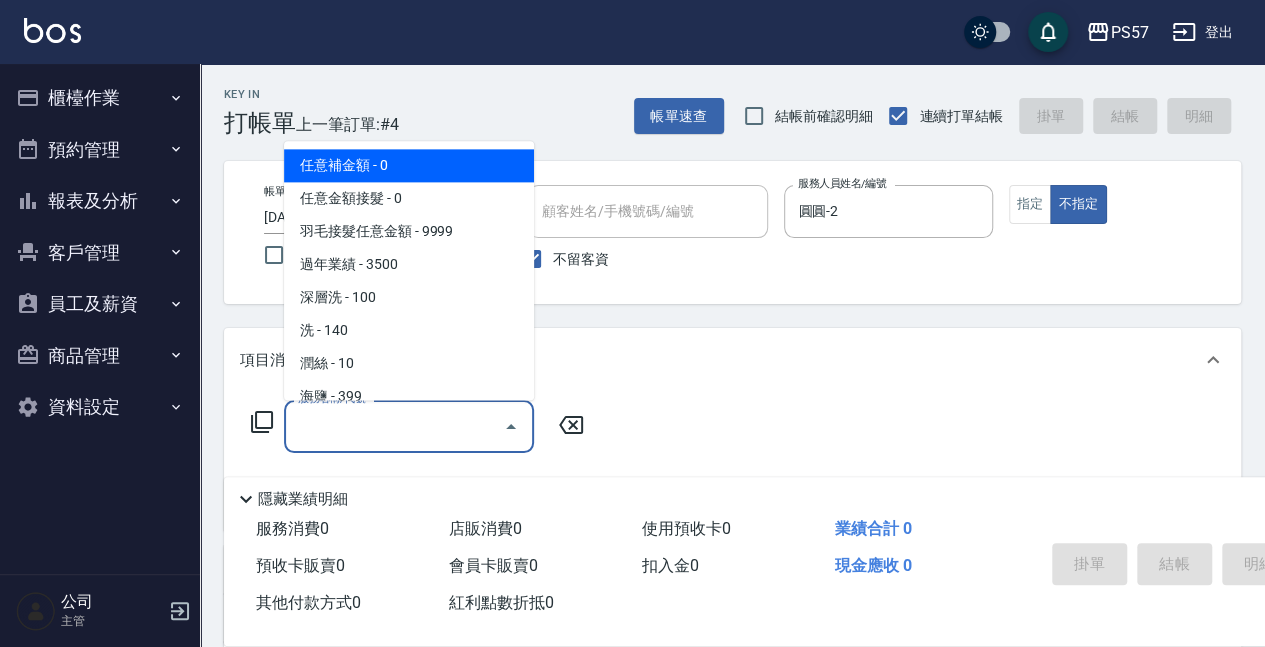 click on "服務名稱/代號" at bounding box center (394, 426) 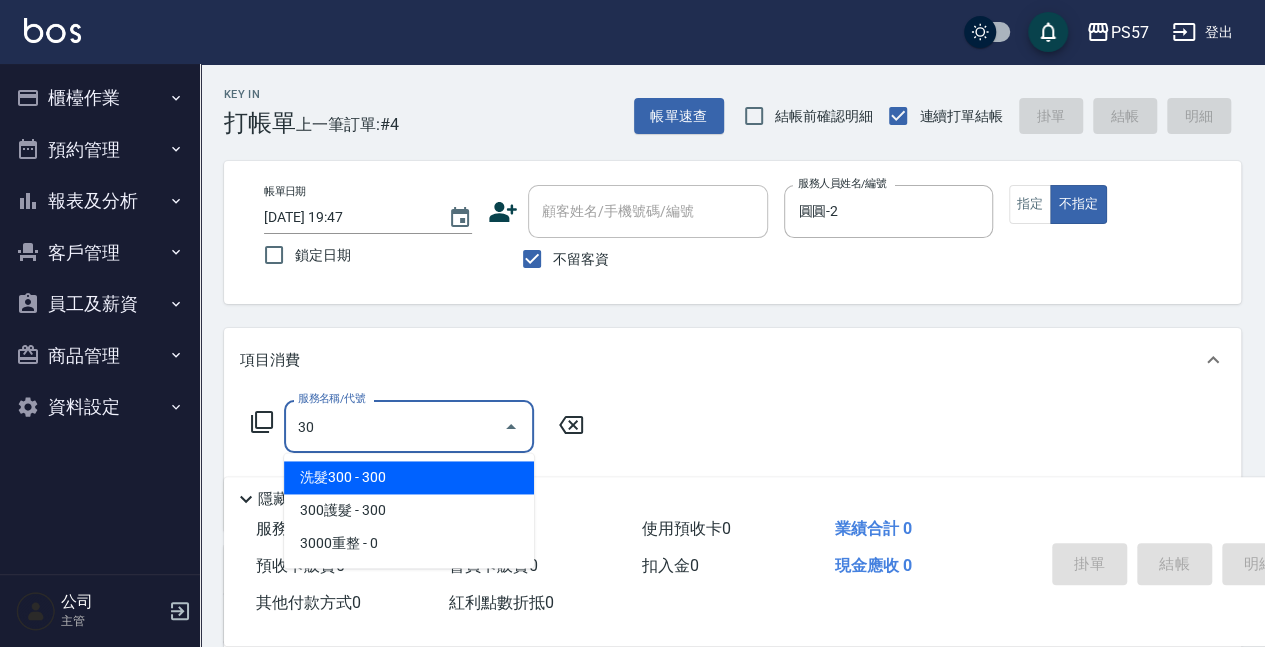 type on "3" 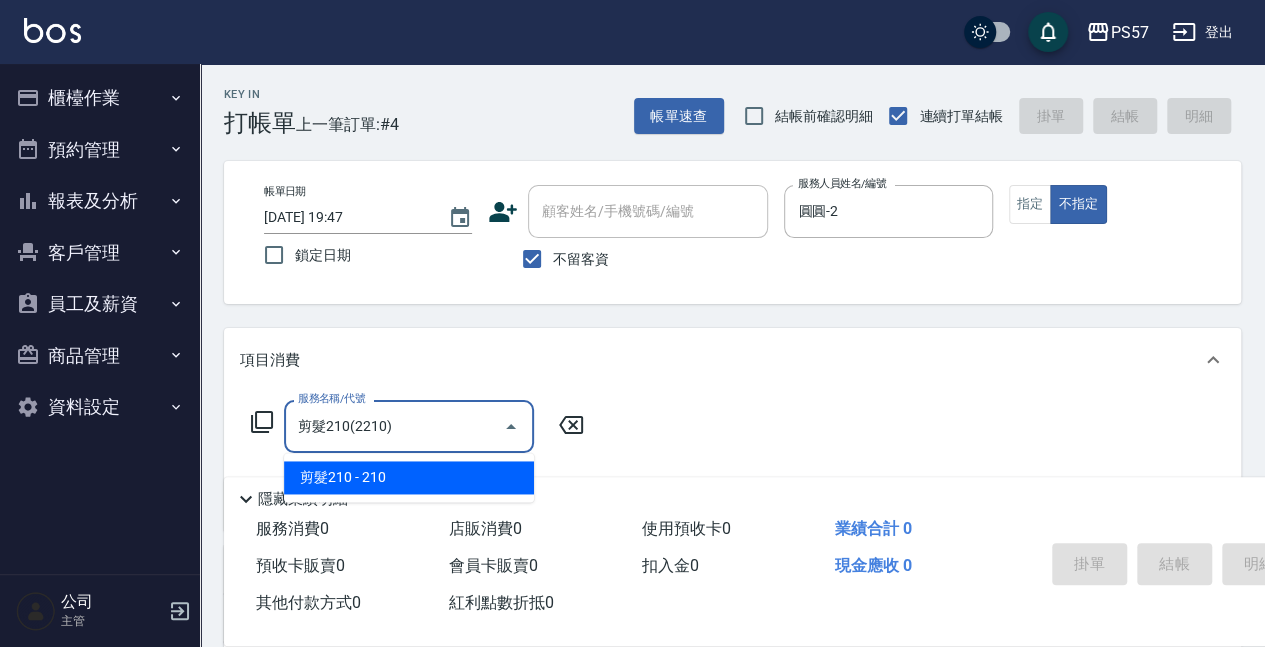 type on "剪髮210(2210)" 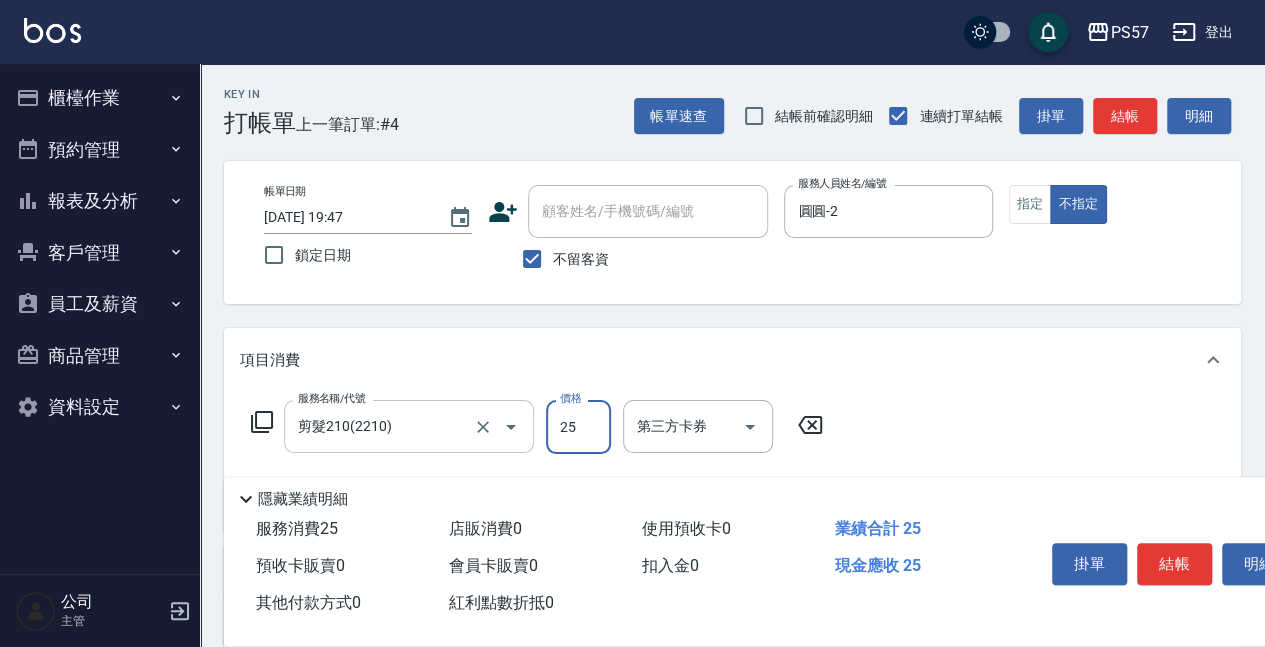 type on "250" 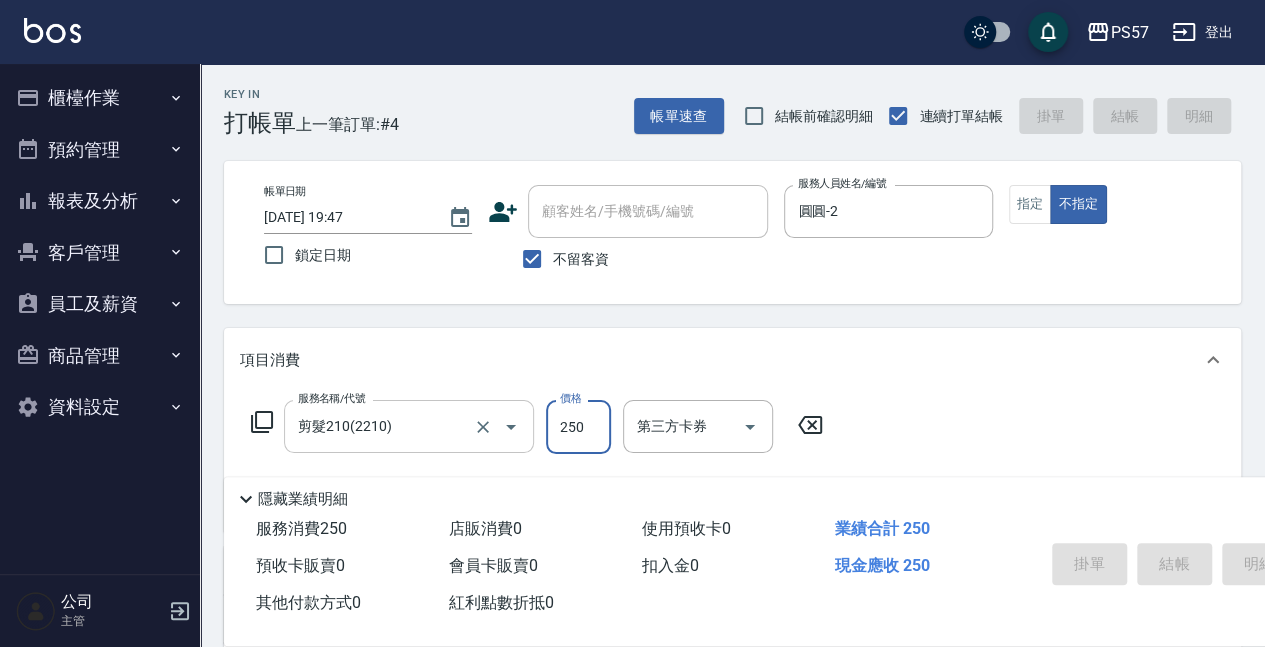 type 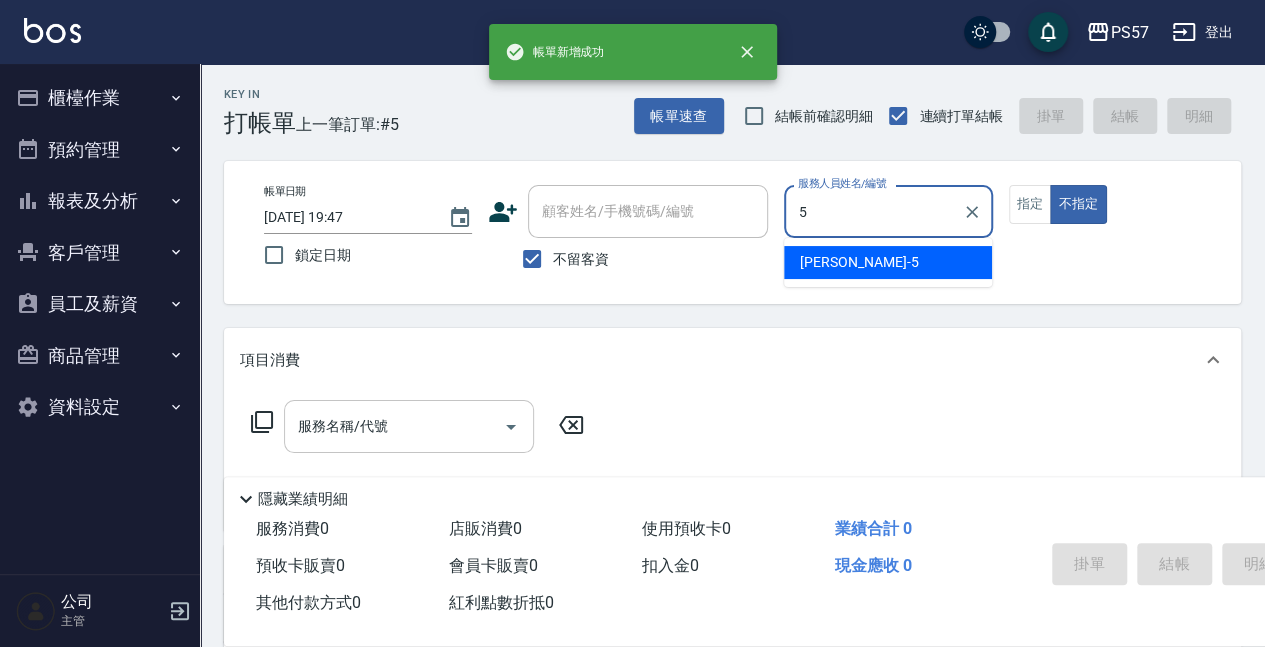 type on "[PERSON_NAME]5" 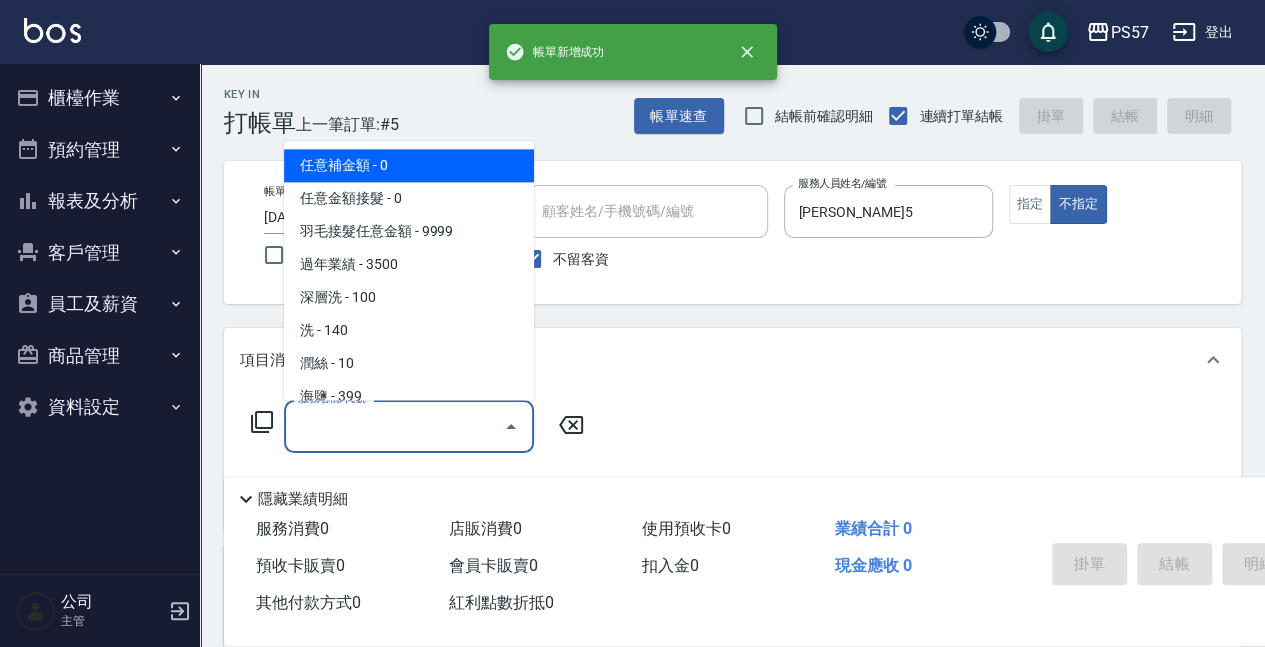 click on "服務名稱/代號" at bounding box center [394, 426] 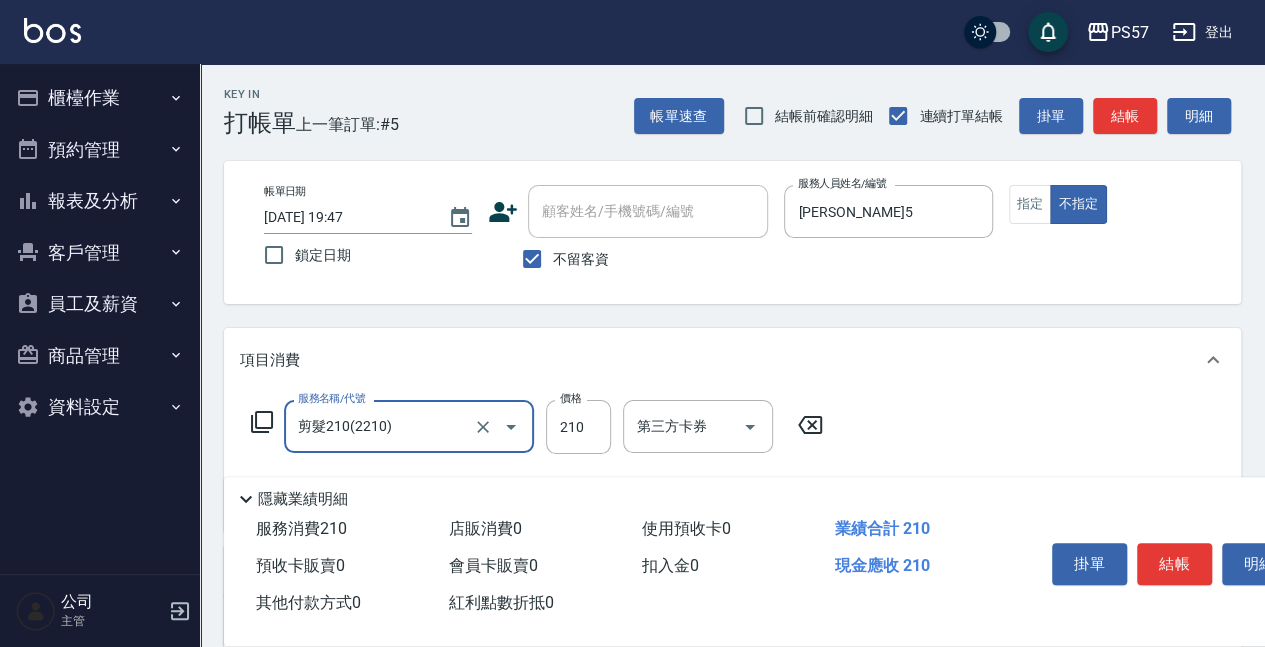 type on "剪髮210(2210)" 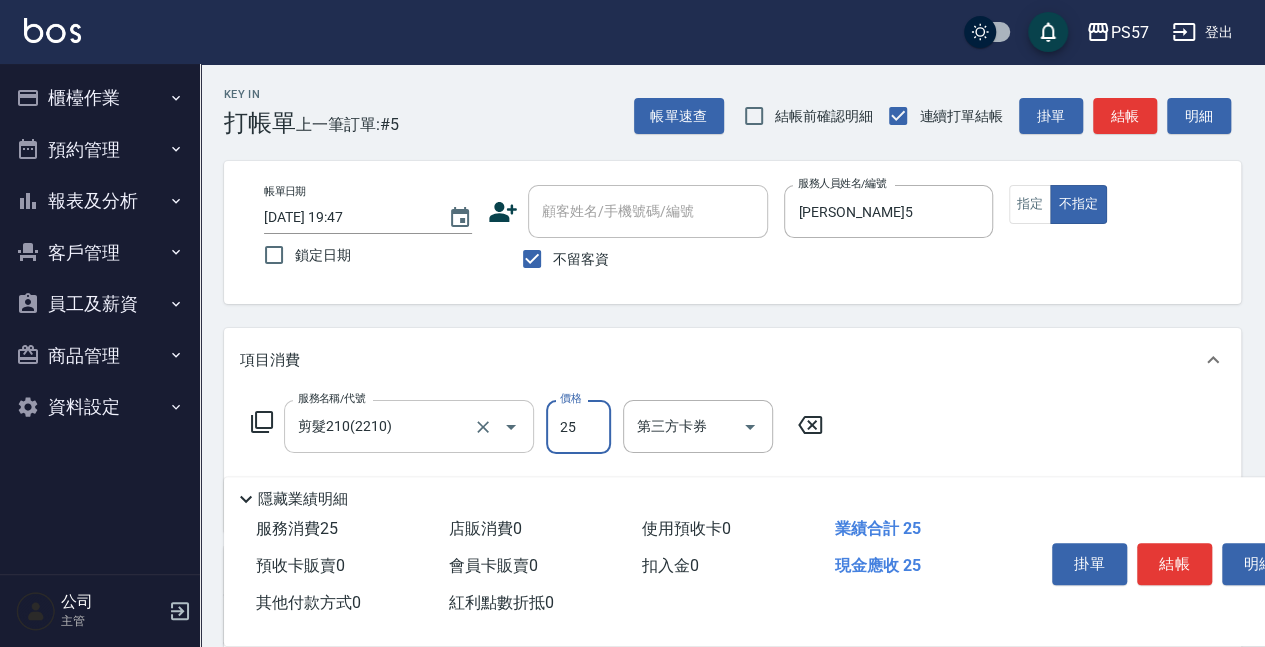 type on "250" 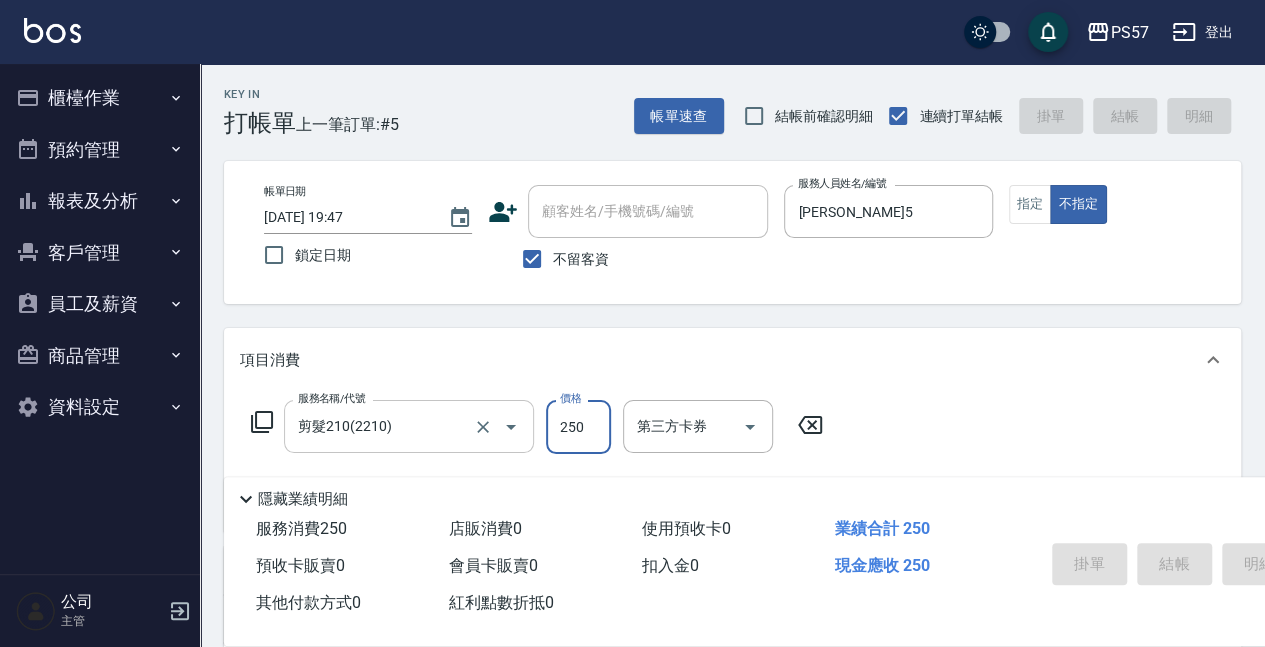 type 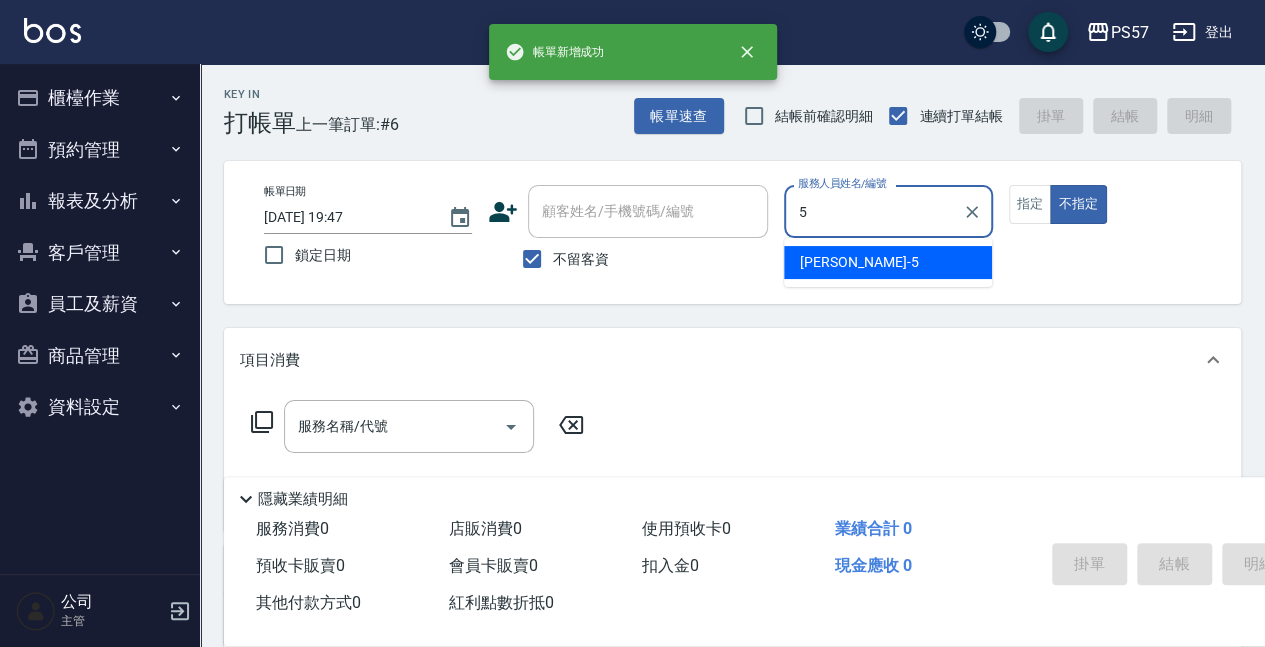 type on "[PERSON_NAME]5" 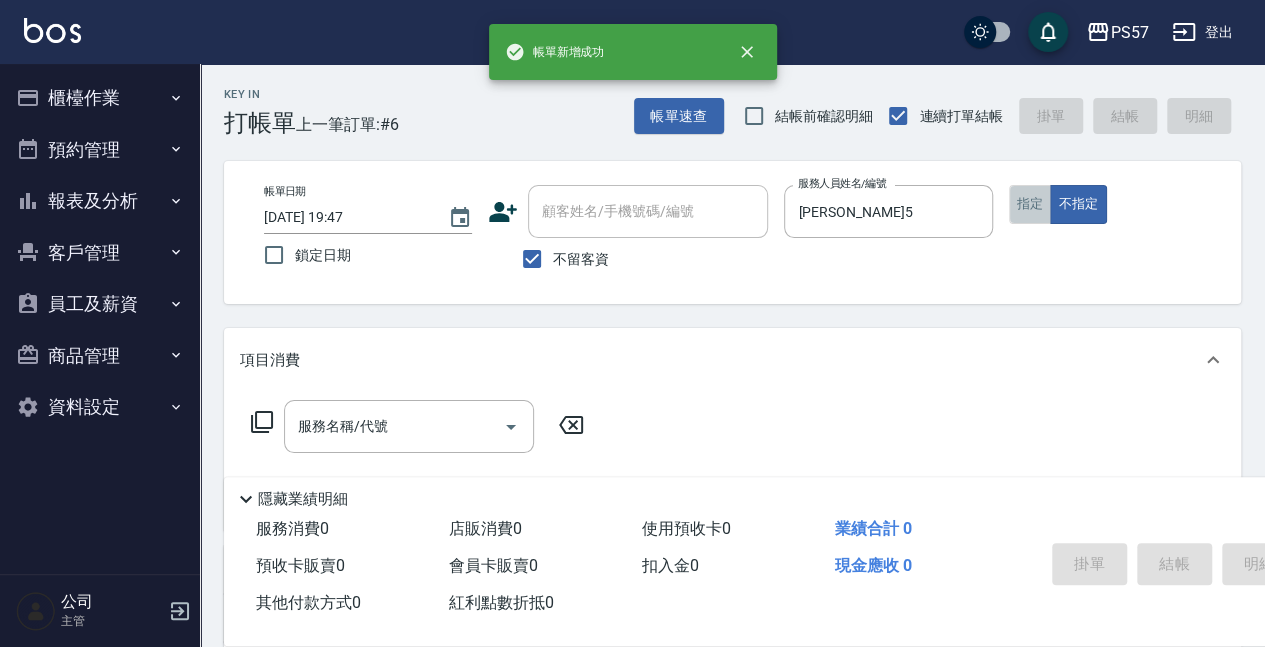 click on "指定" at bounding box center (1030, 204) 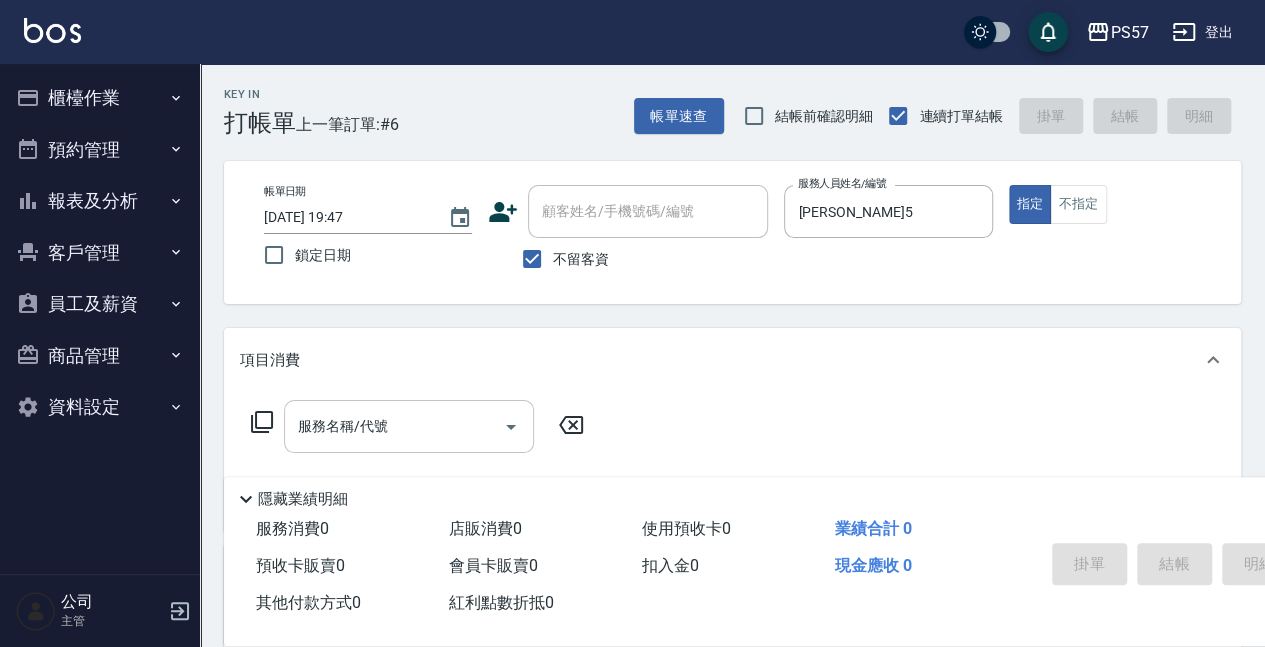click on "服務名稱/代號 服務名稱/代號" at bounding box center (409, 426) 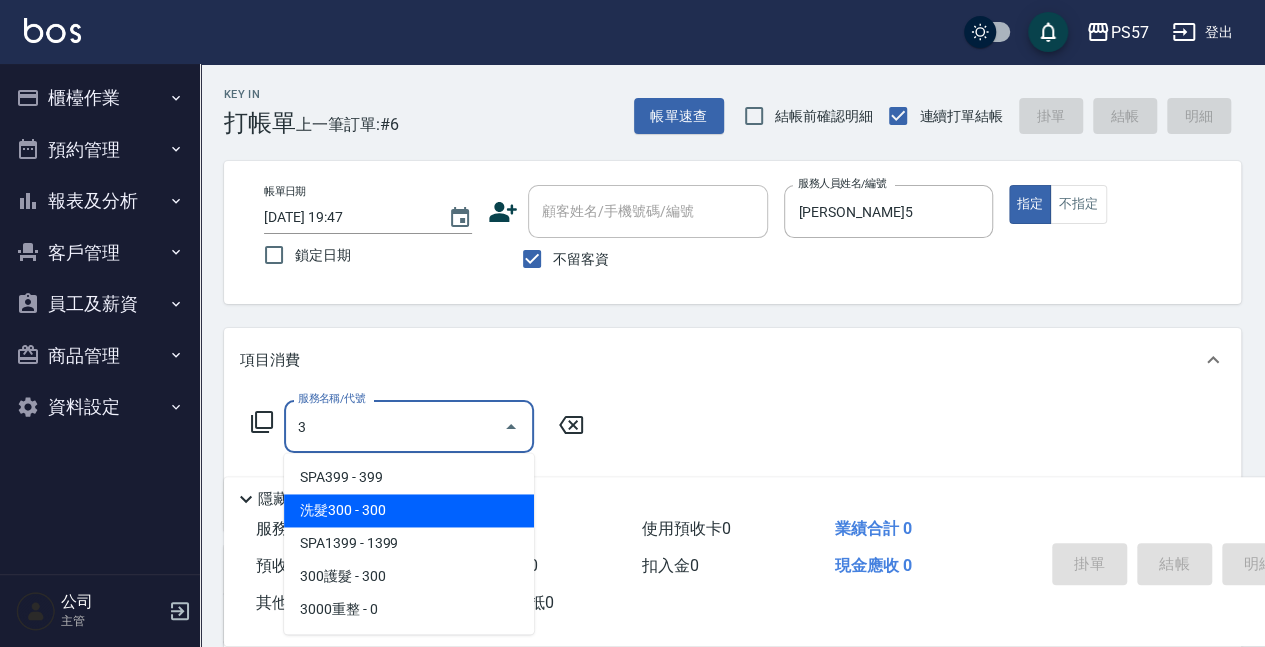 click on "洗髮300 - 300" at bounding box center (409, 510) 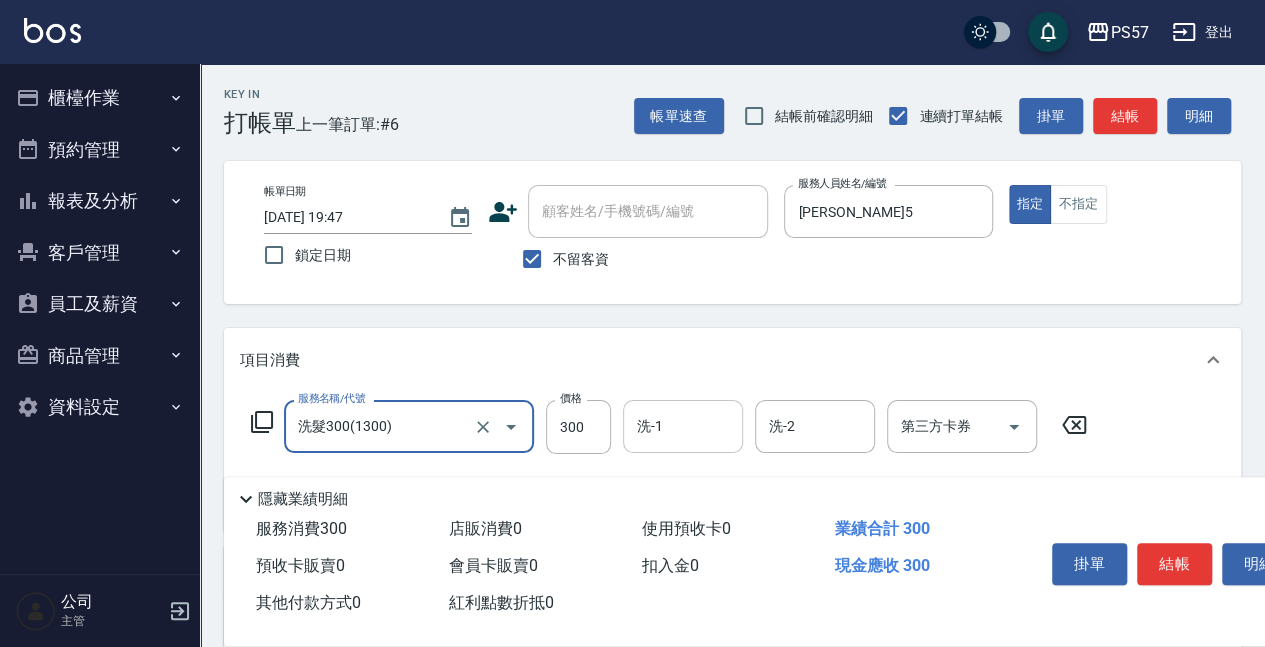 type on "洗髮300(1300)" 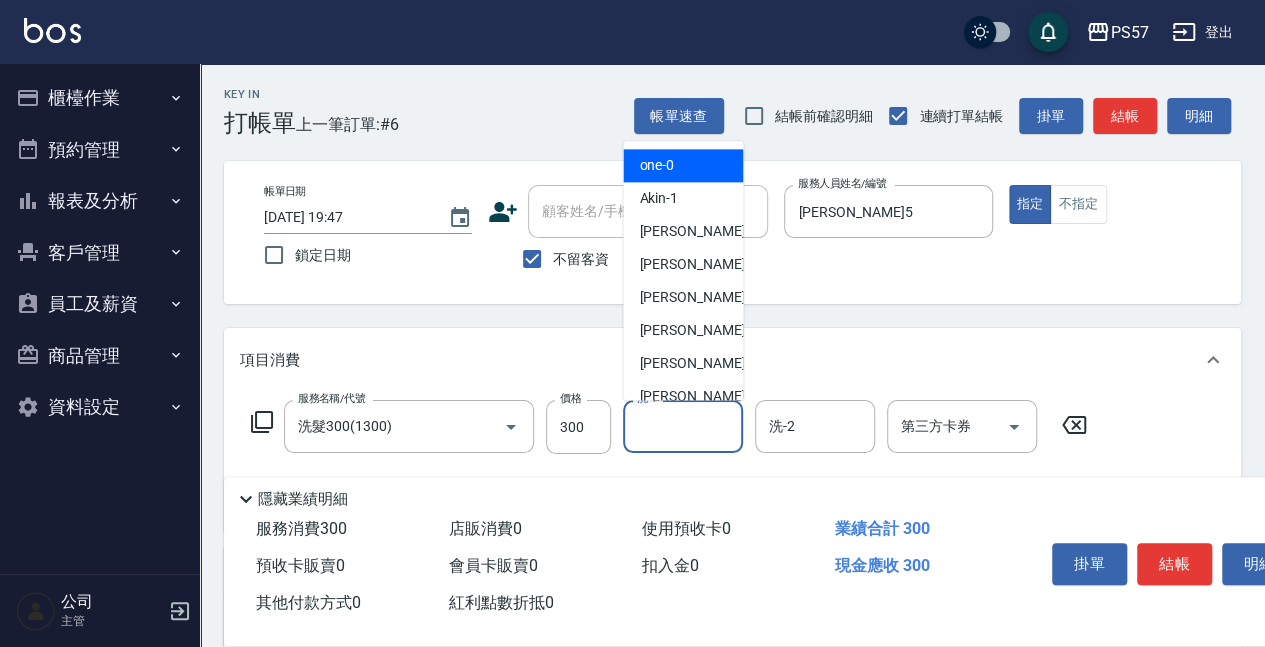 click on "洗-1" at bounding box center [683, 426] 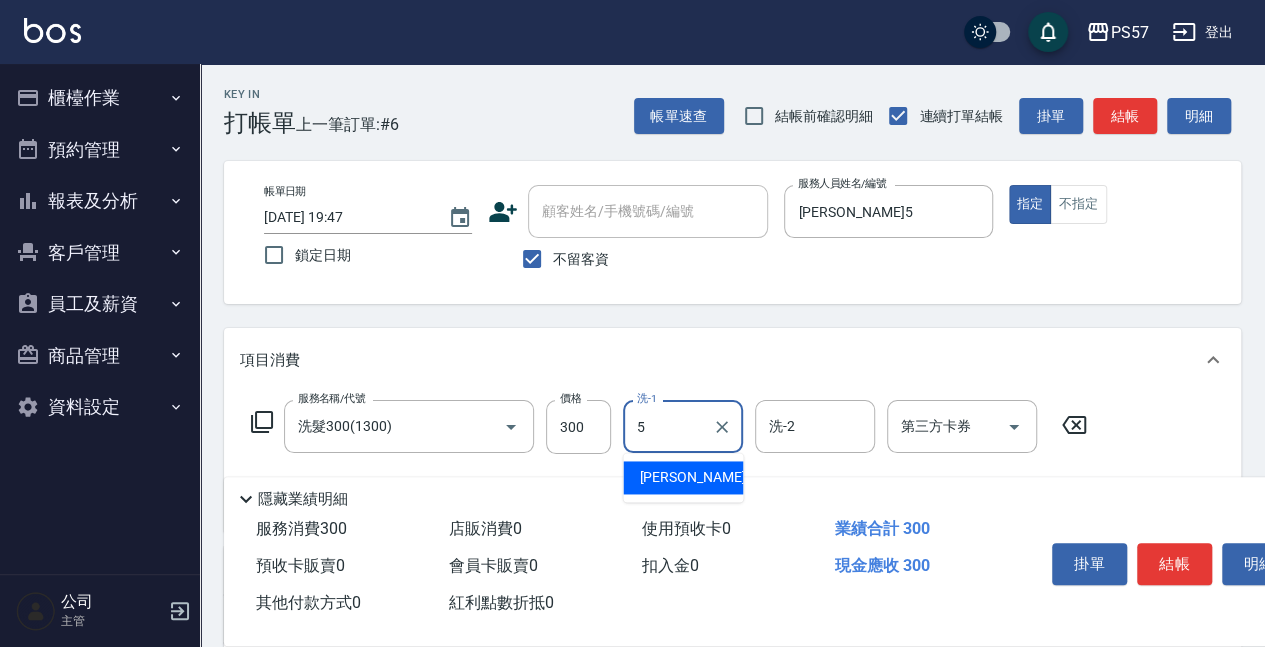 type on "[PERSON_NAME]5" 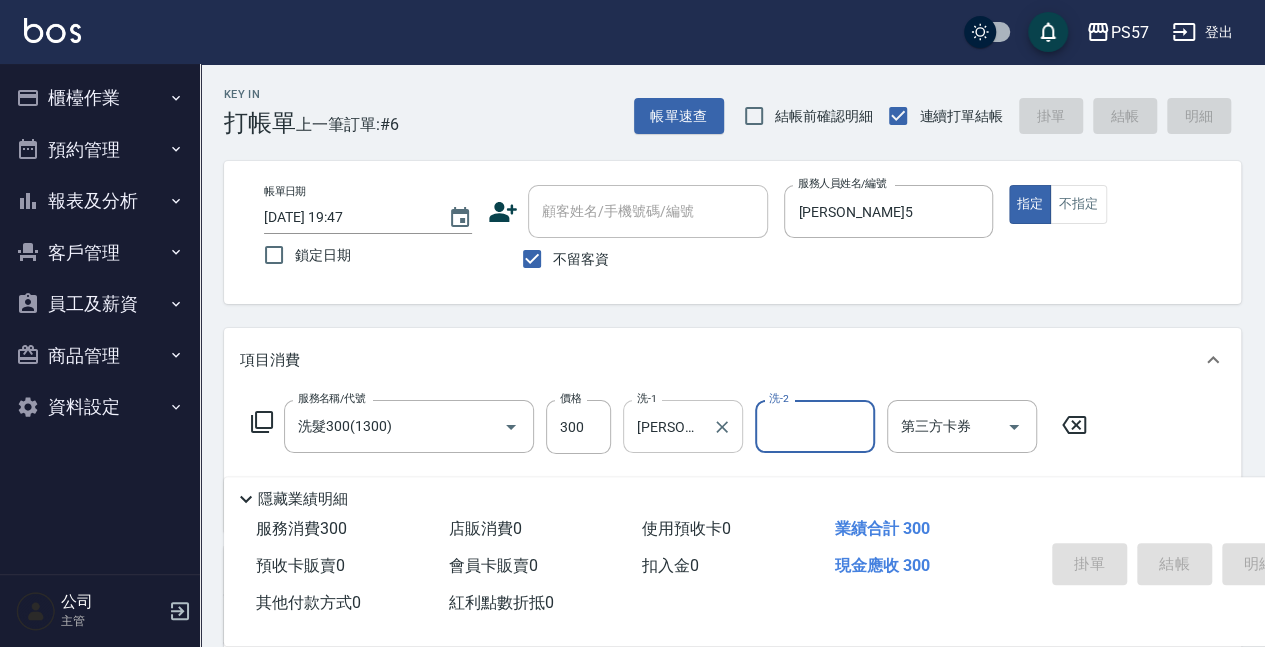 type 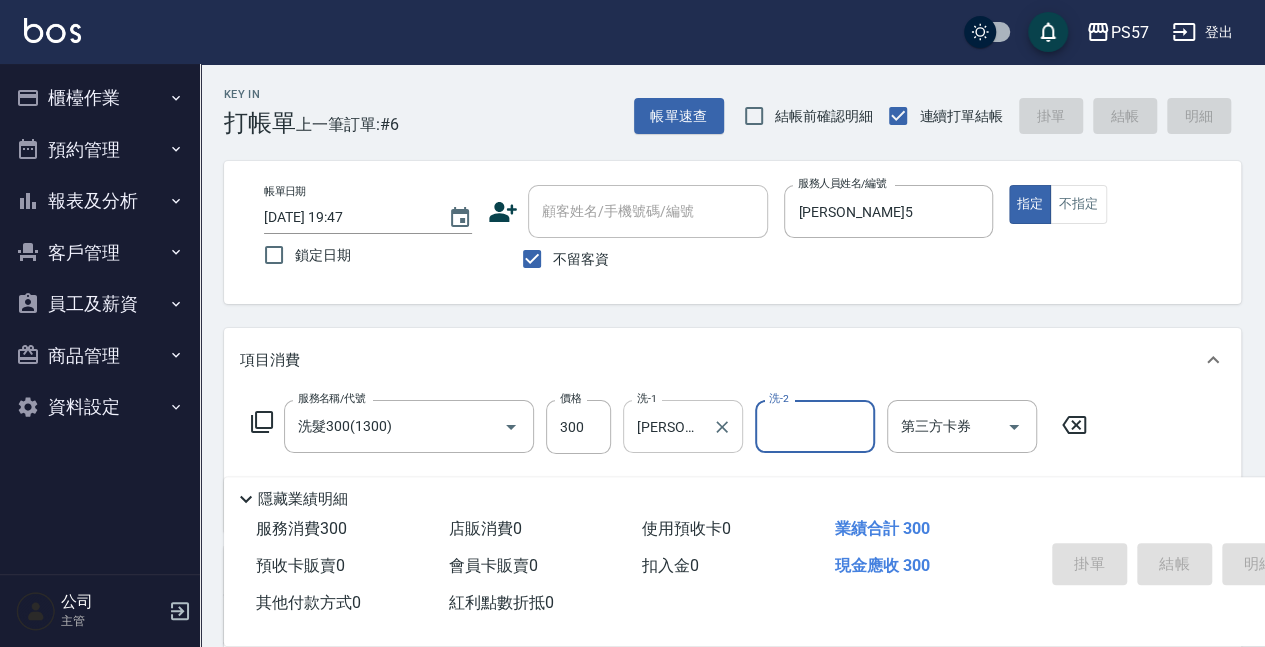 type 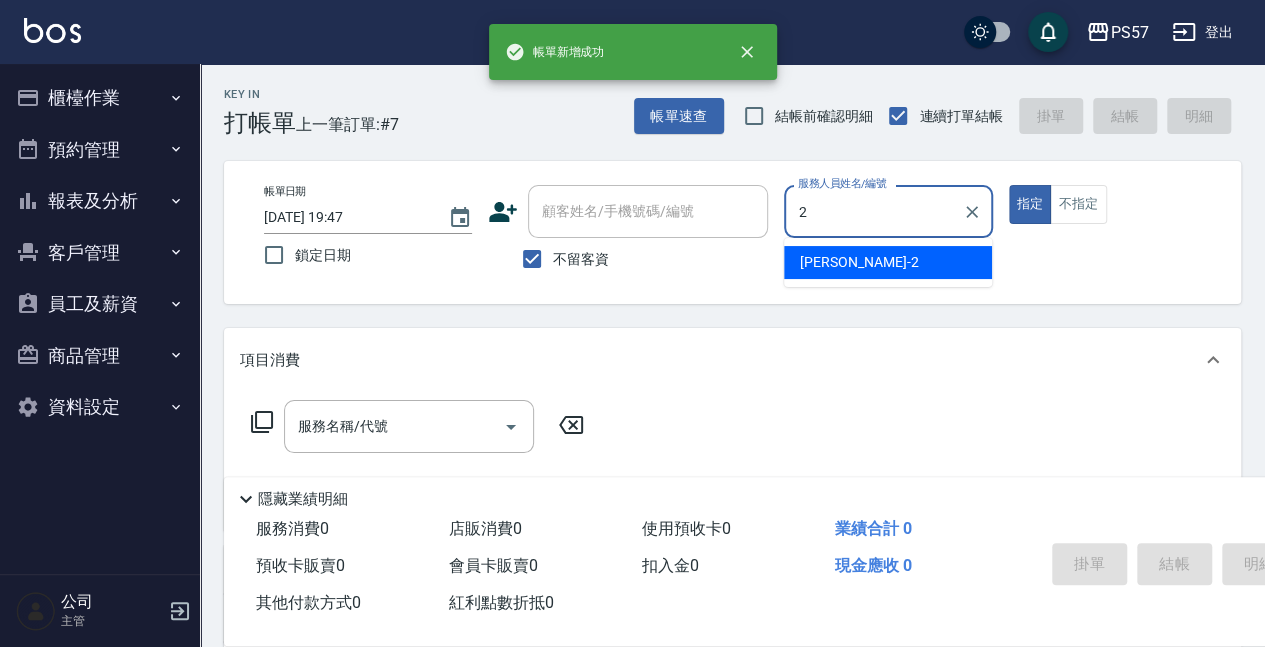 type on "圓圓-2" 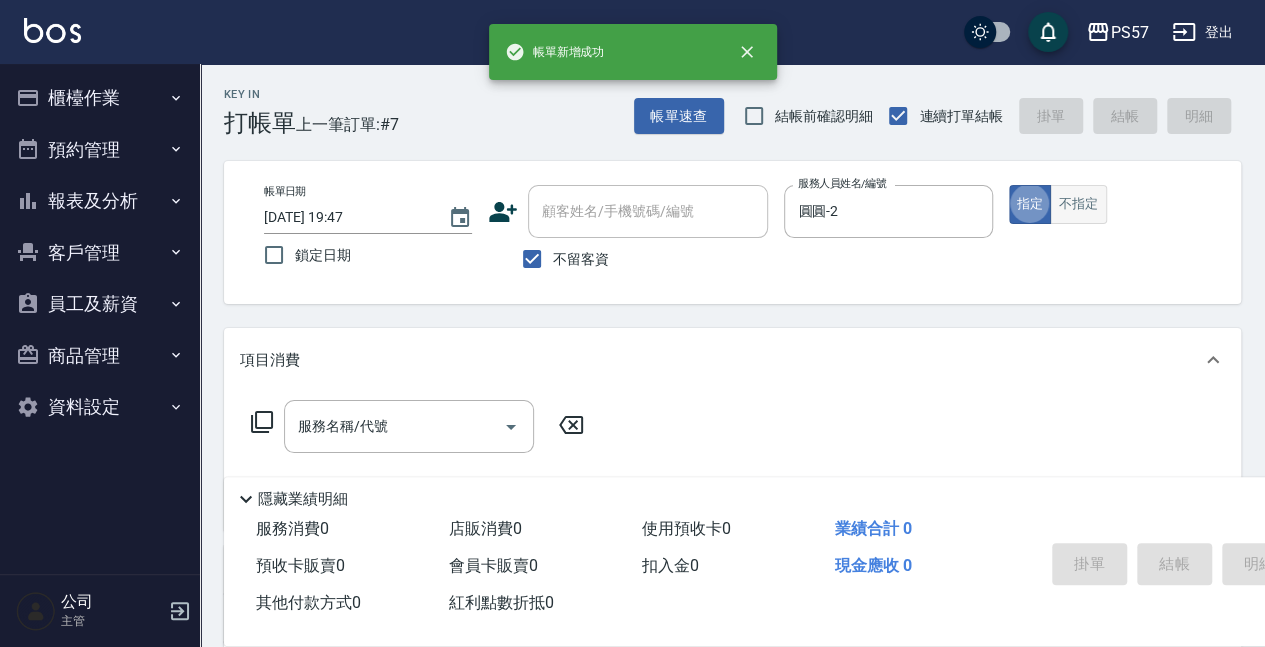 click on "不指定" at bounding box center [1078, 204] 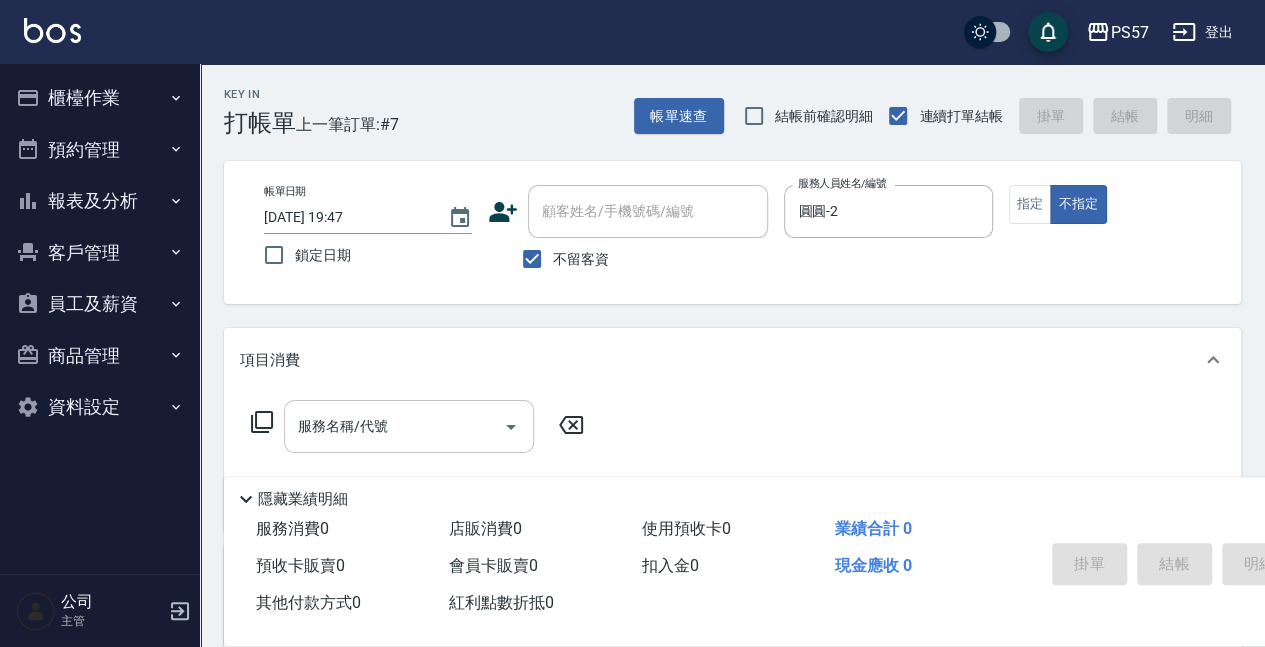 click on "服務名稱/代號" at bounding box center [394, 426] 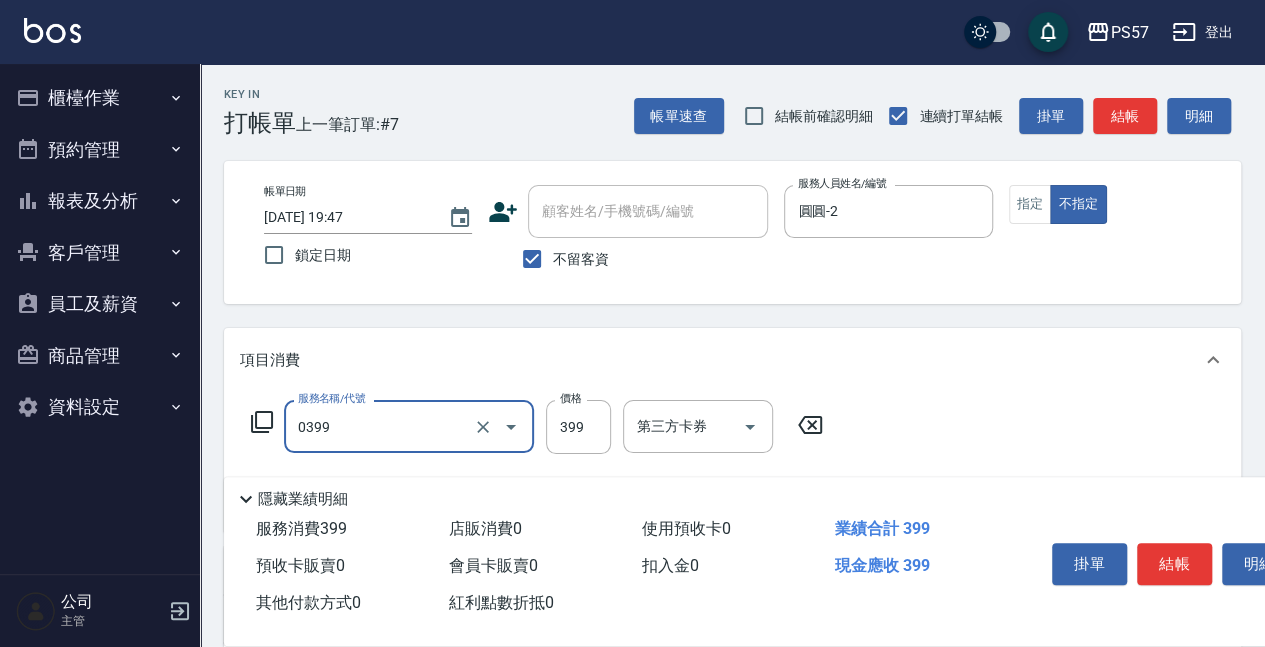 type on "SPA399(0399)" 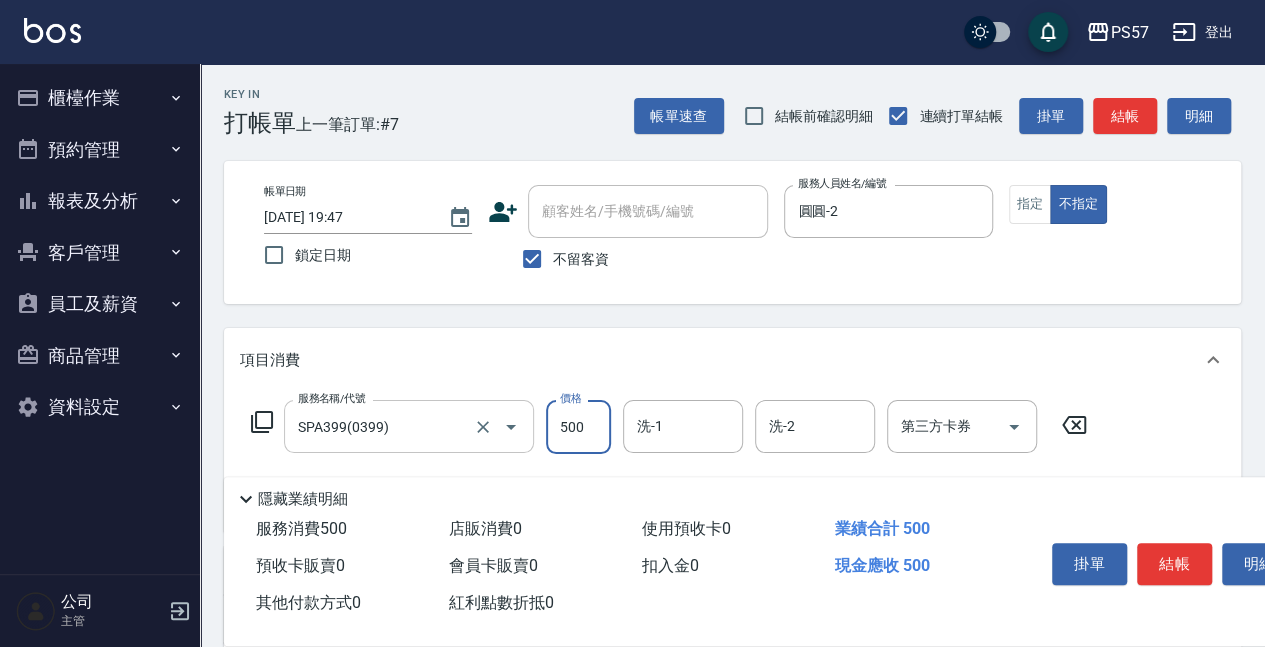 type on "500" 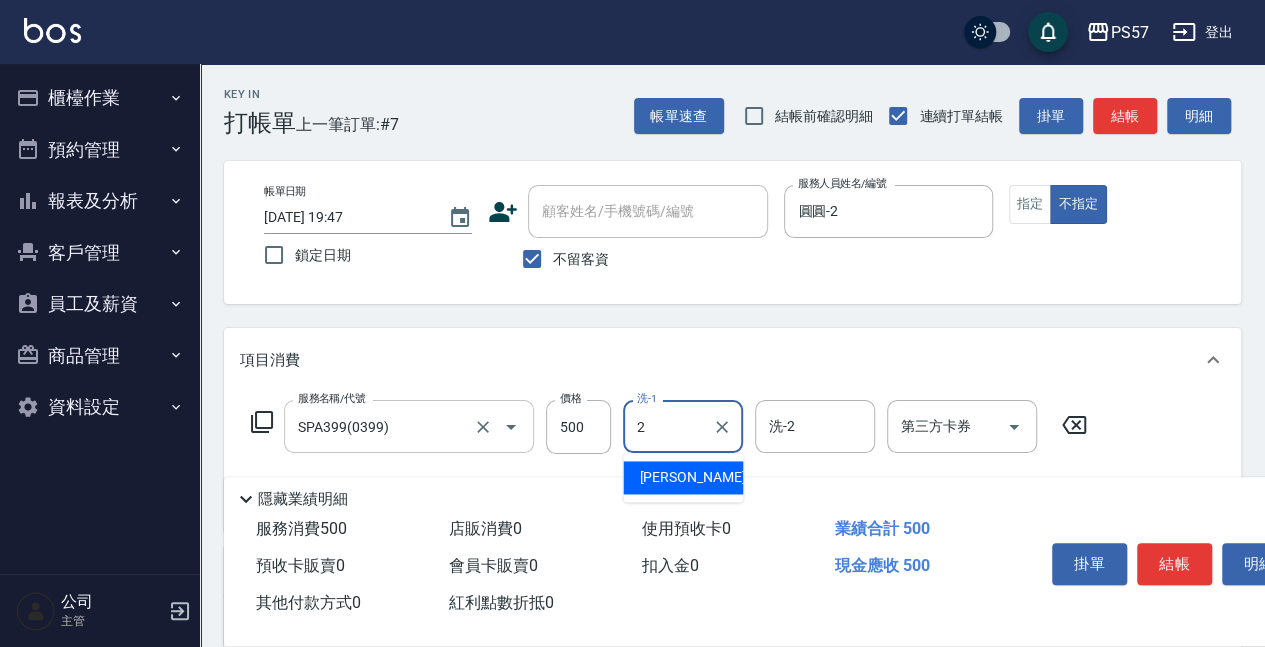 type on "圓圓-2" 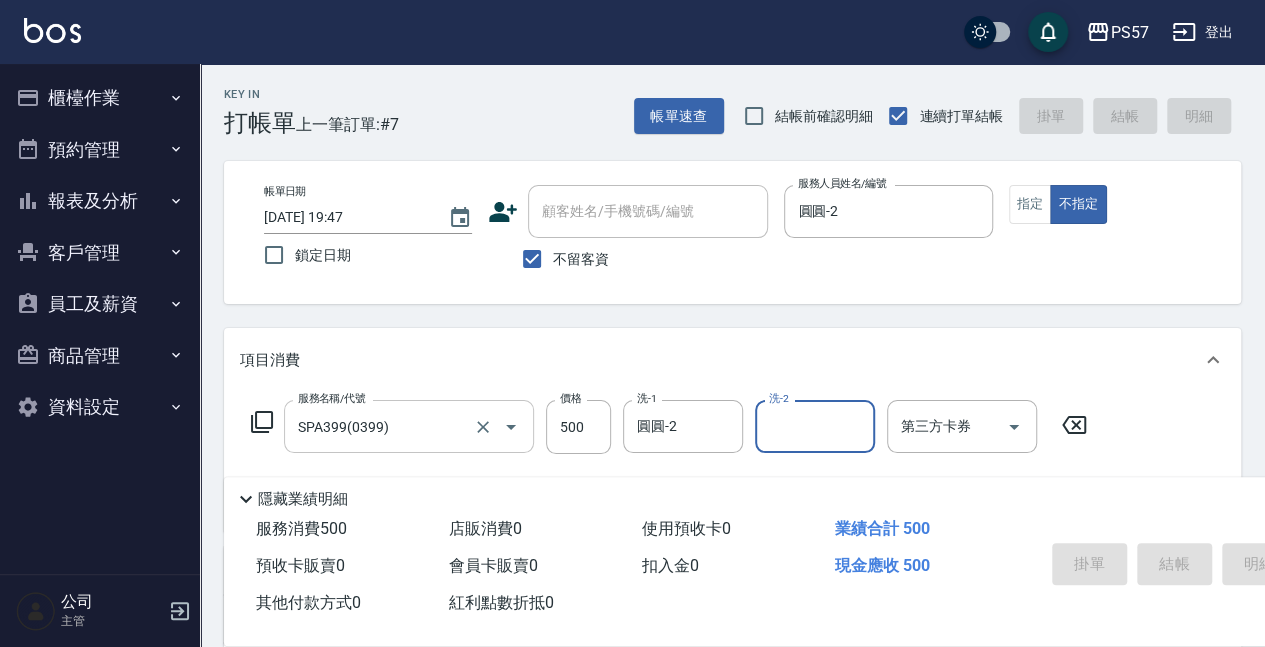 type 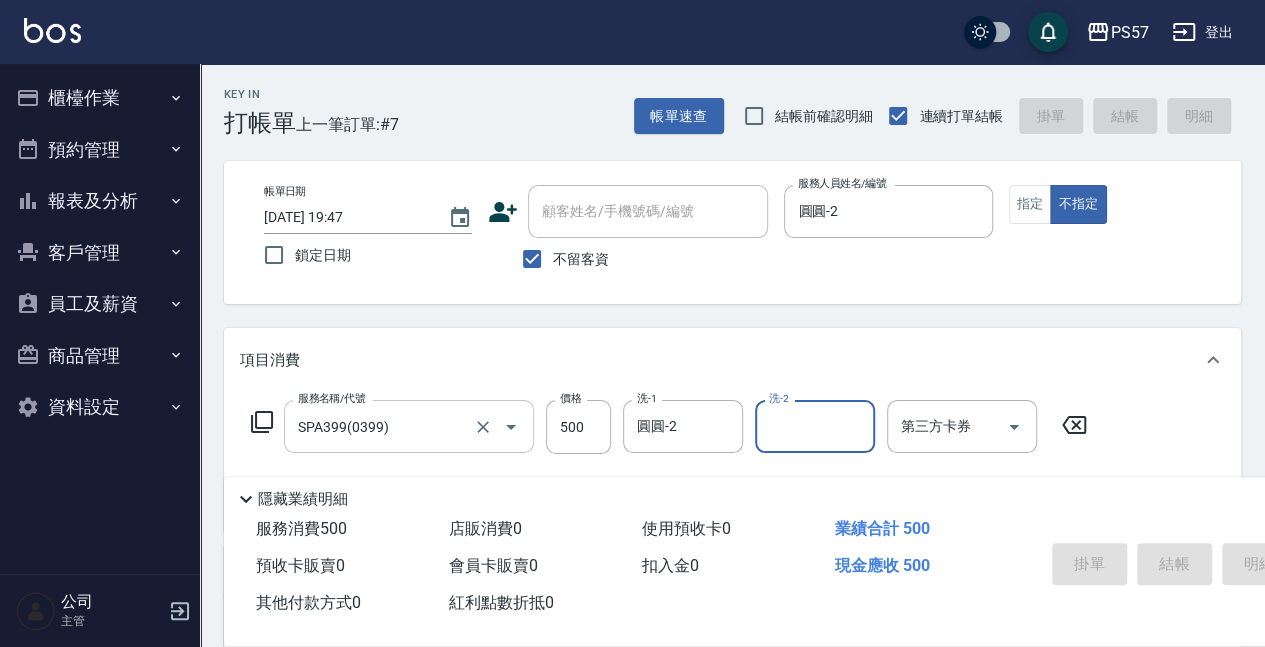 type 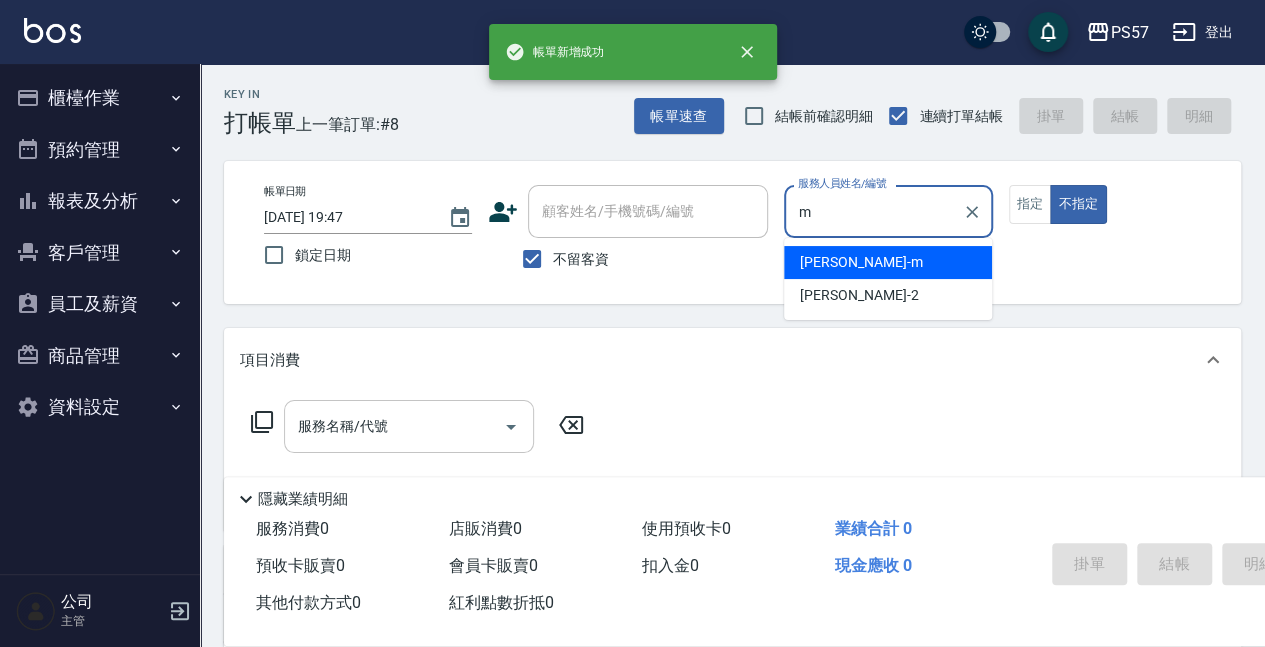 type on "[PERSON_NAME]-m" 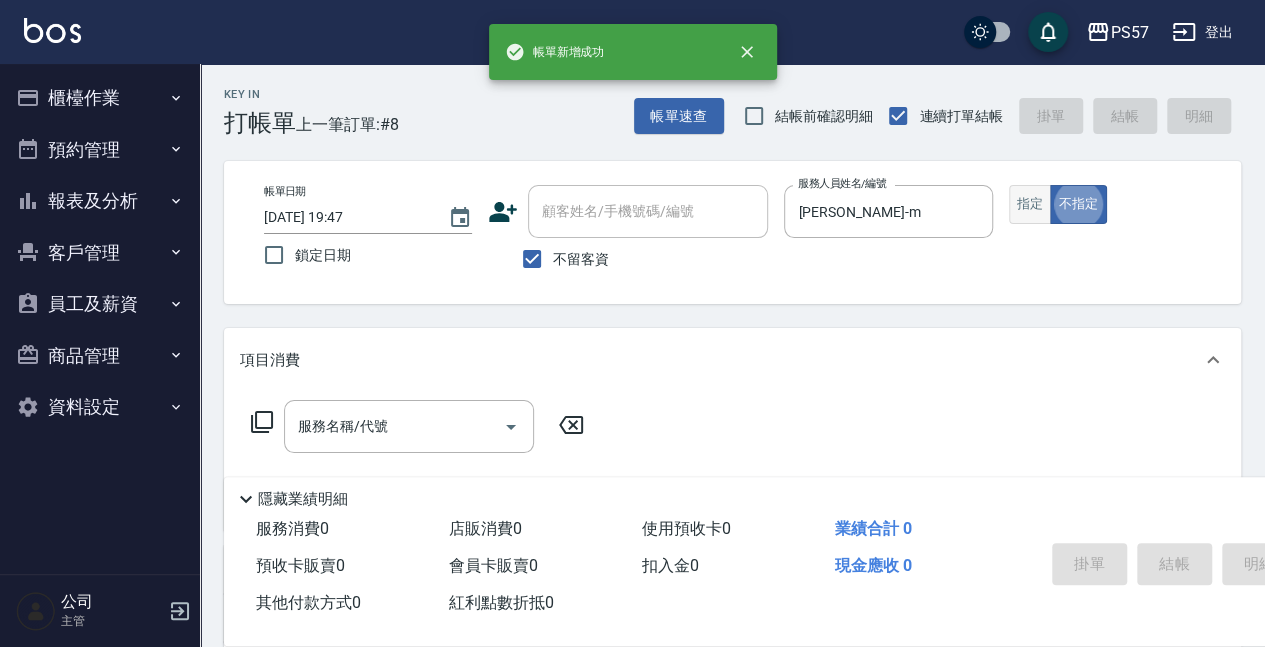 click on "指定" at bounding box center [1030, 204] 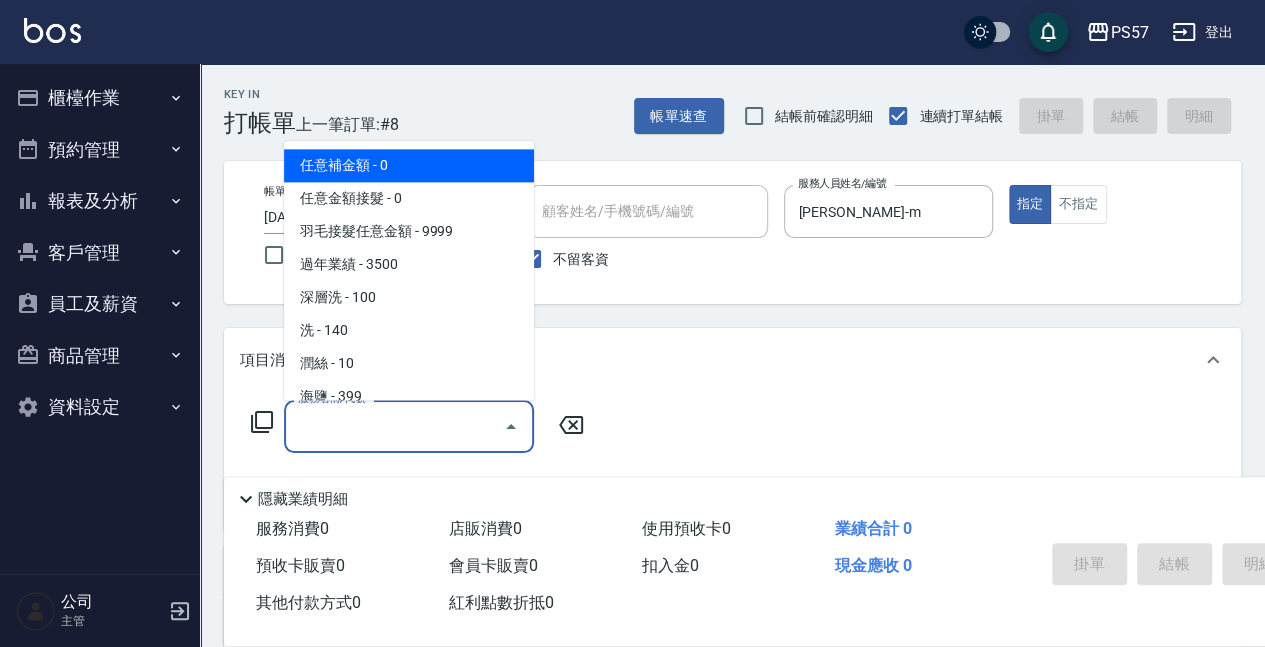 click on "服務名稱/代號" at bounding box center [394, 426] 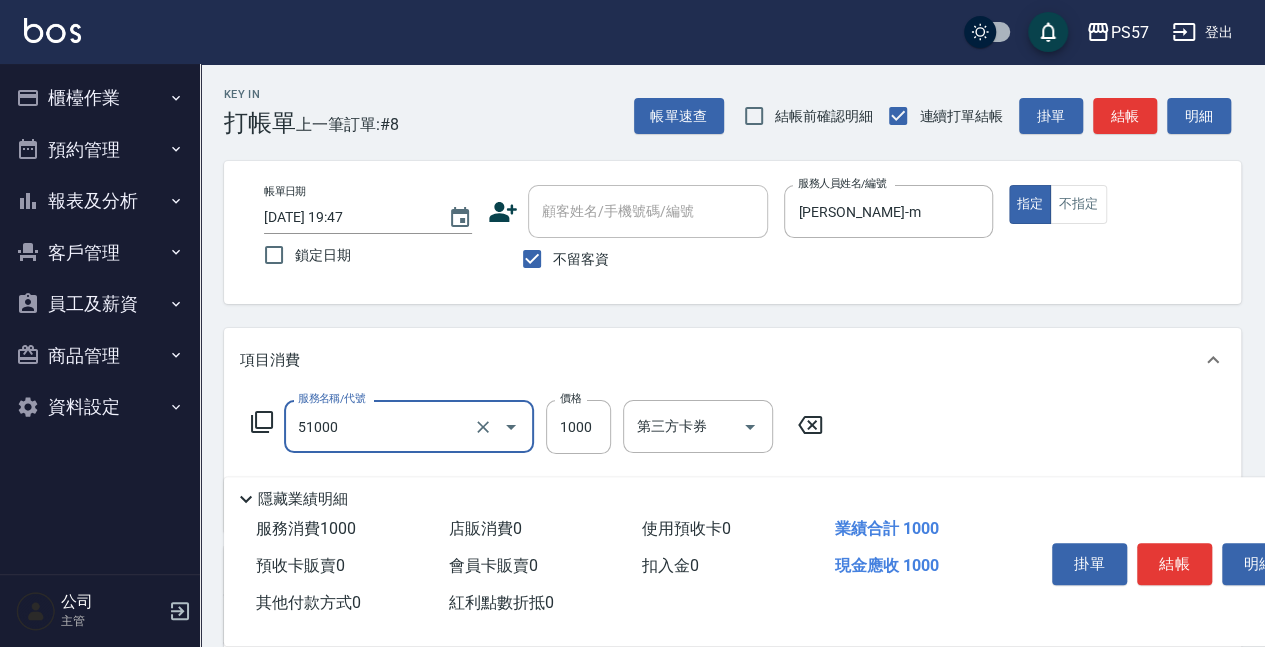 type on "任意金額染髮(51000)" 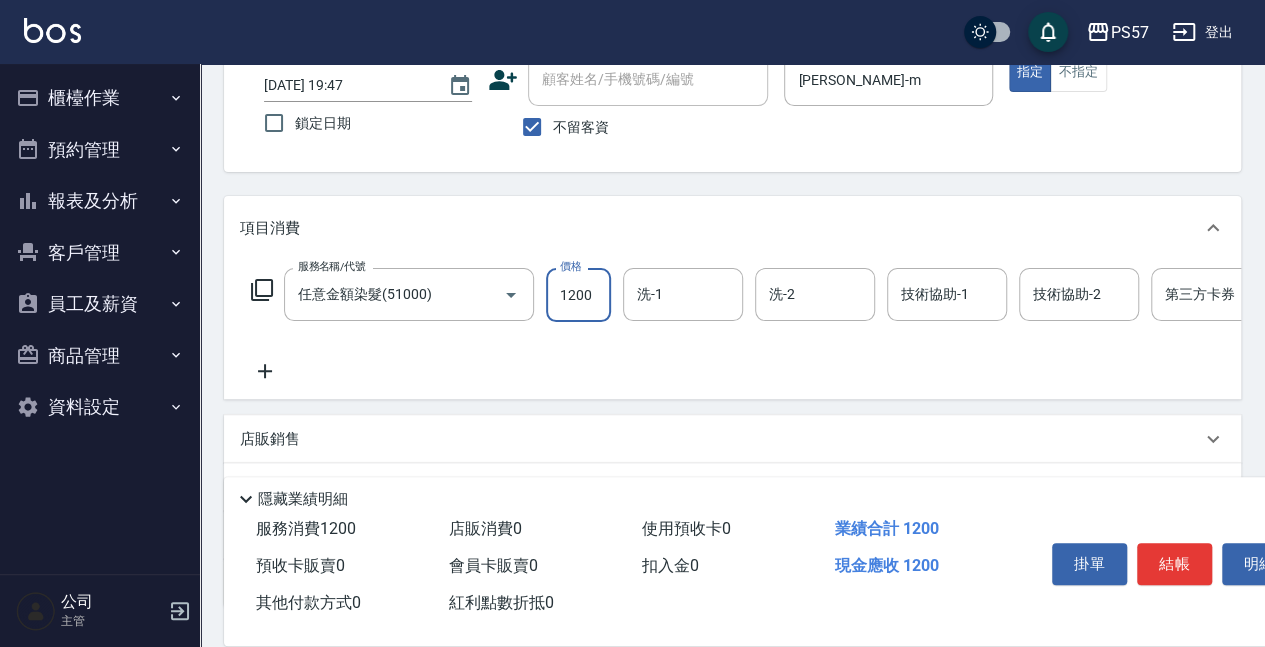 scroll, scrollTop: 133, scrollLeft: 0, axis: vertical 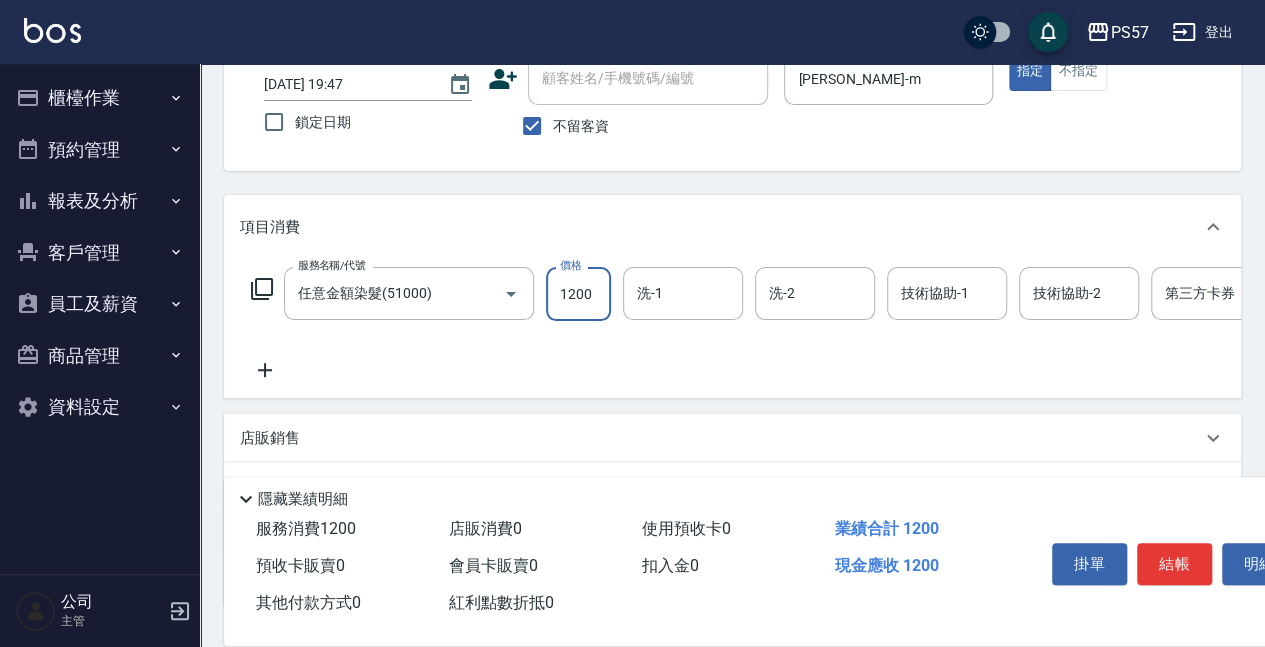 type on "1200" 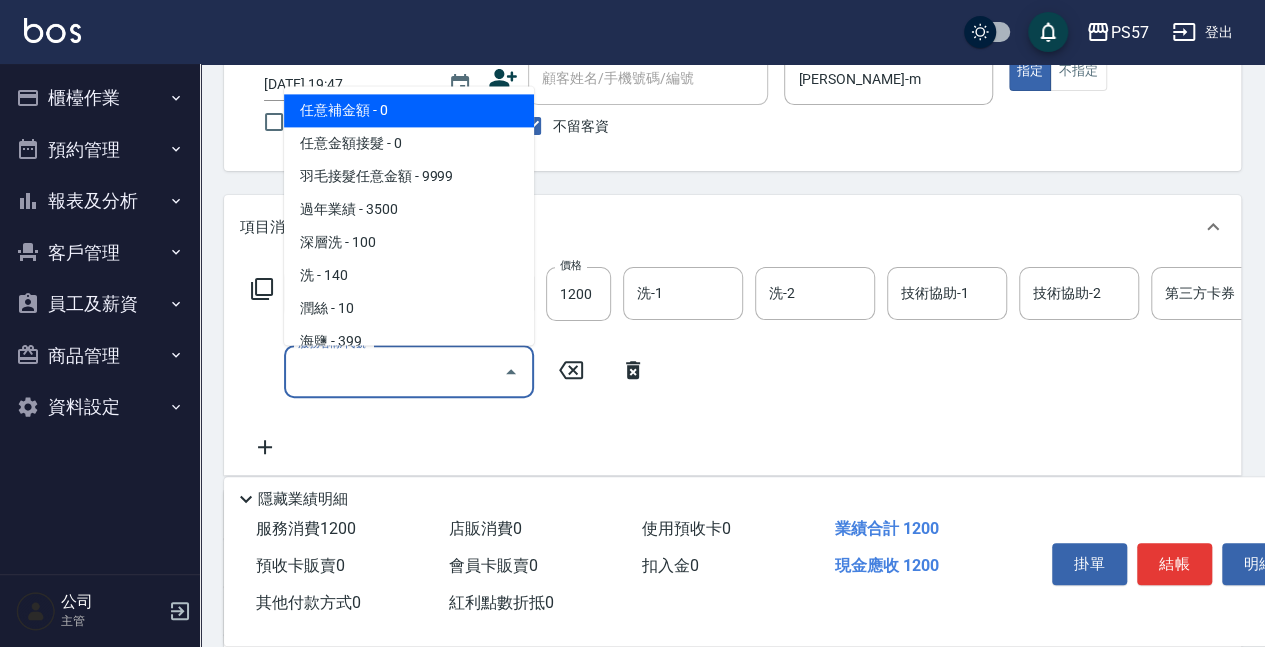 click on "服務名稱/代號" at bounding box center [394, 371] 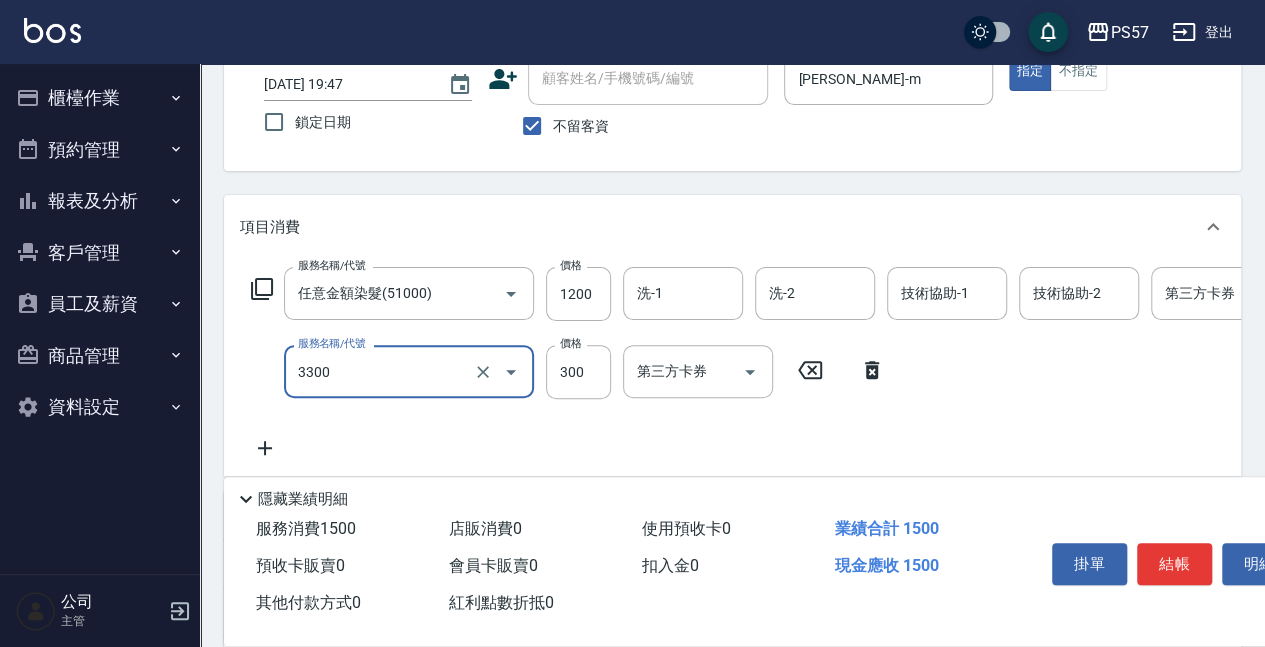 type on "300護髮(3300)" 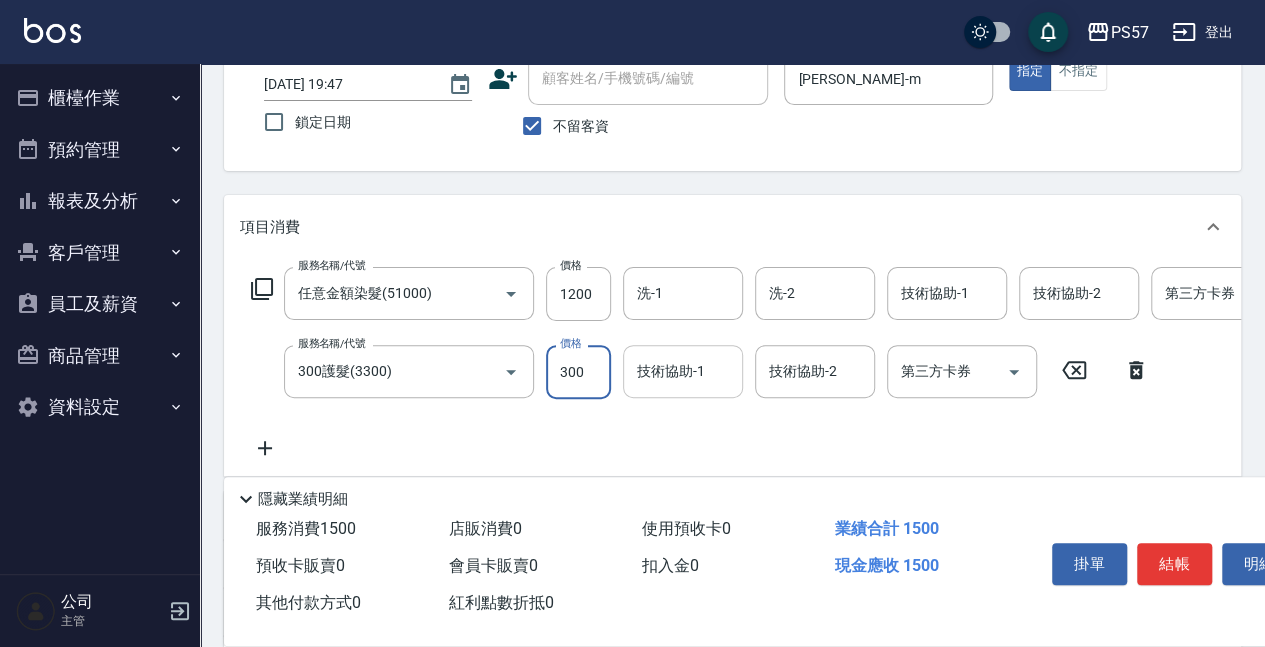click on "技術協助-1" at bounding box center [683, 371] 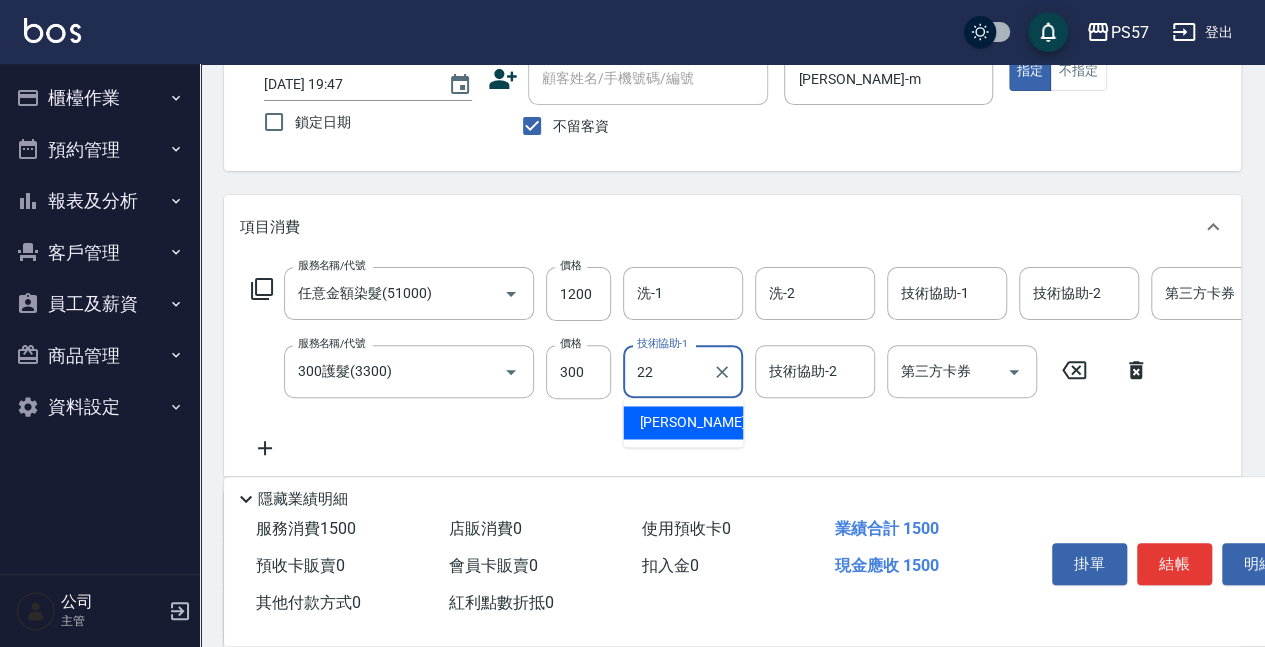 type on "[PERSON_NAME]-22" 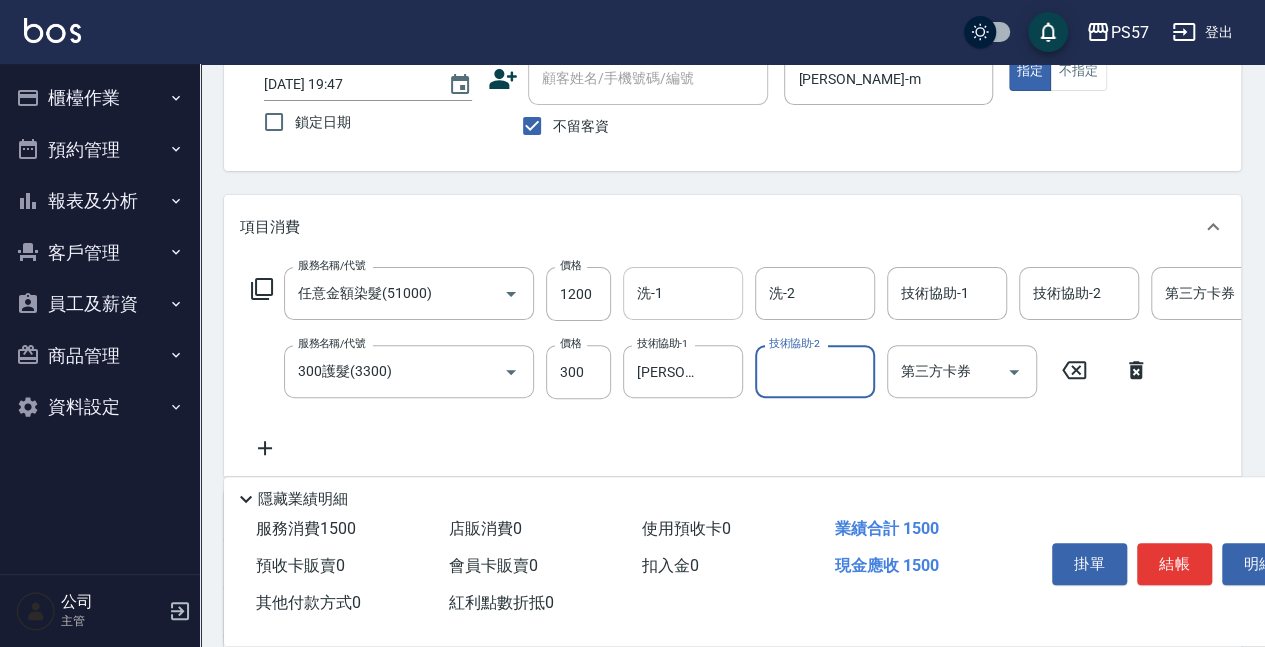 click on "洗-1" at bounding box center [683, 293] 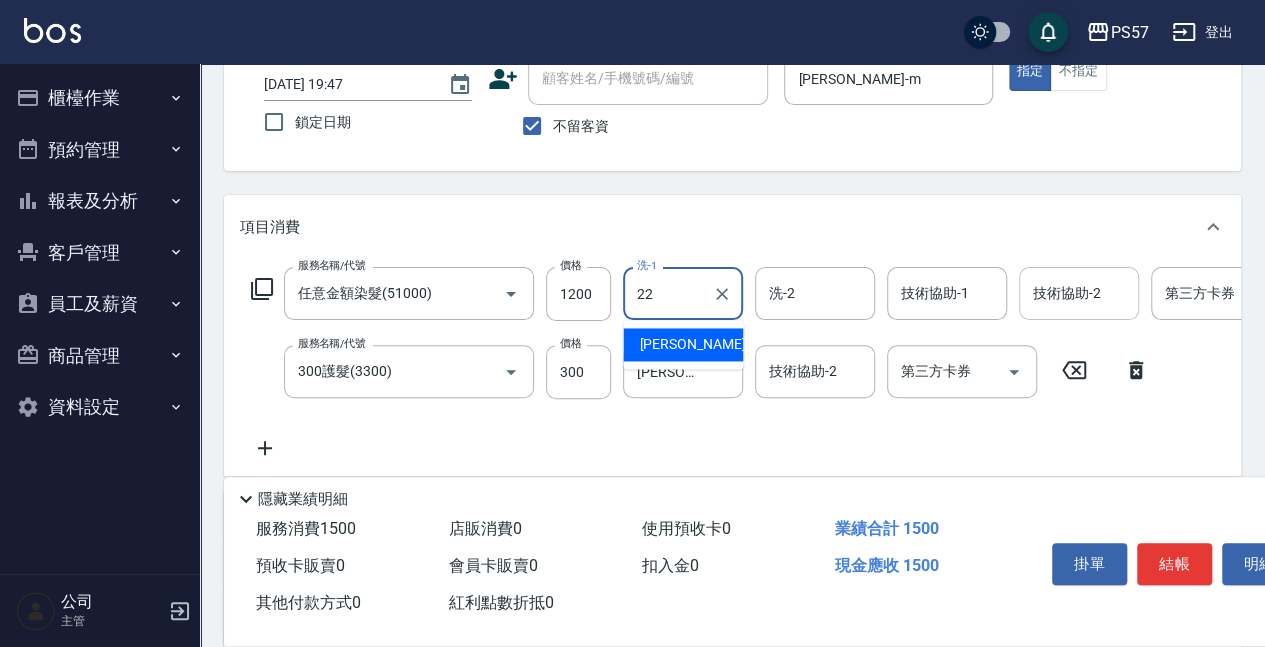 type on "[PERSON_NAME]-22" 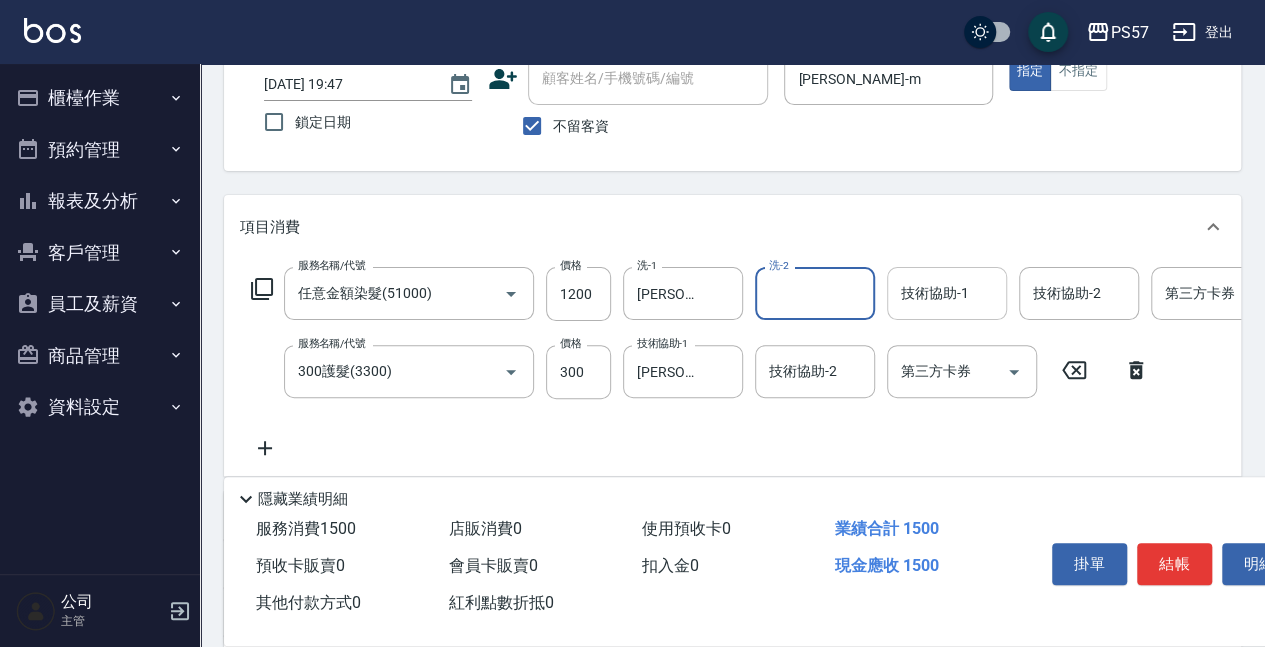 click on "技術協助-1" at bounding box center [947, 293] 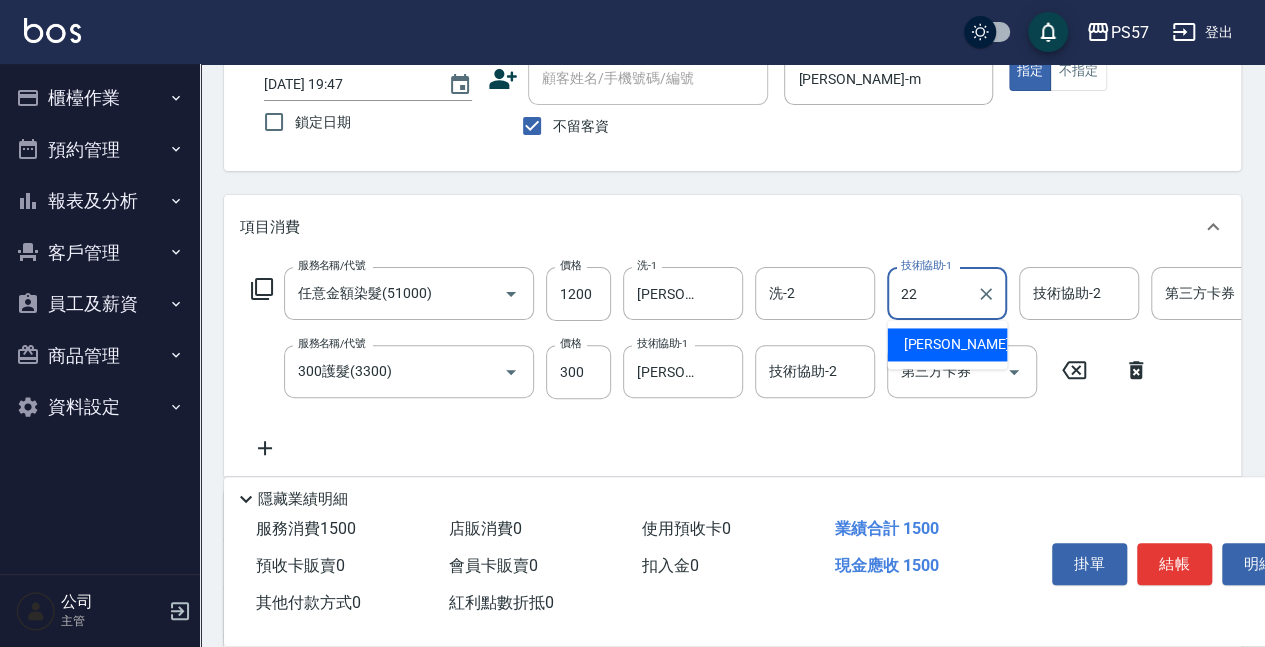 type on "[PERSON_NAME]-22" 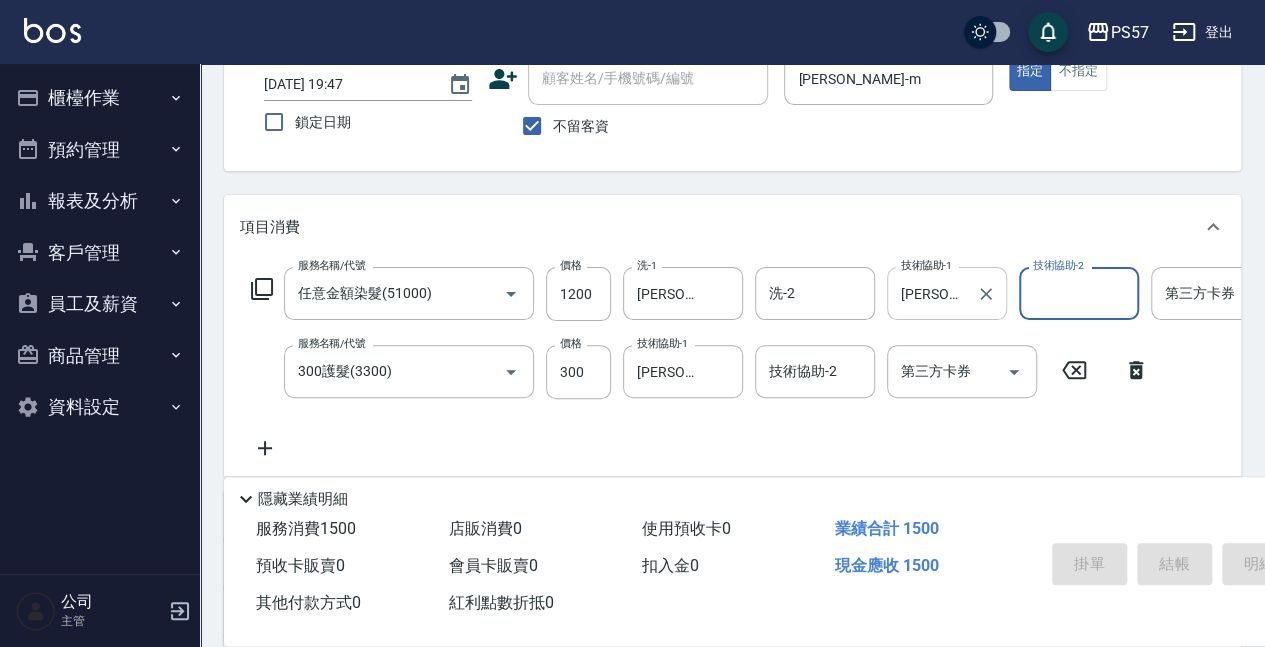 type on "[DATE] 19:48" 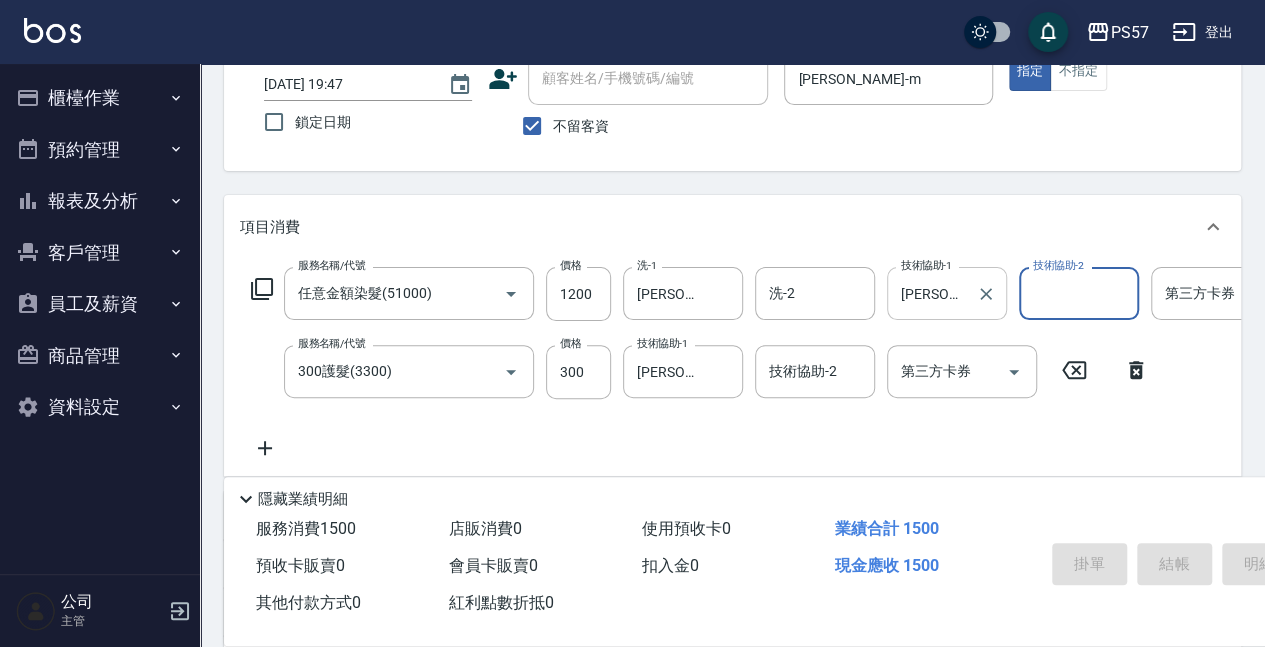 type 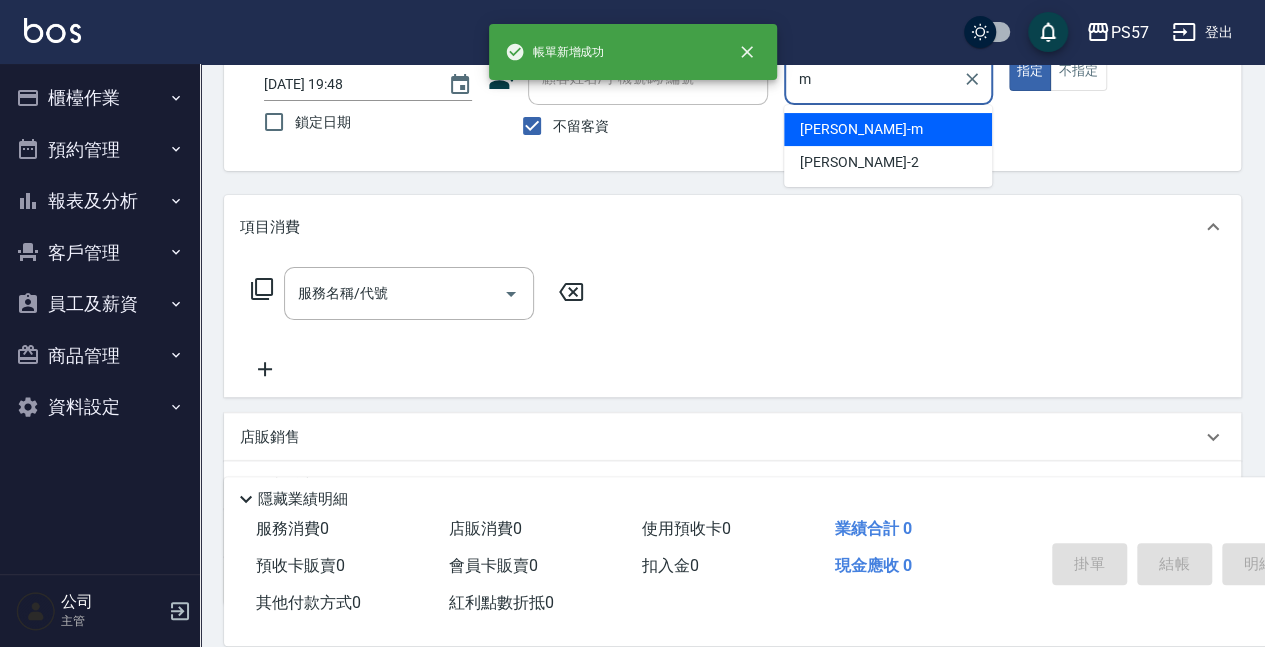 type on "[PERSON_NAME]-m" 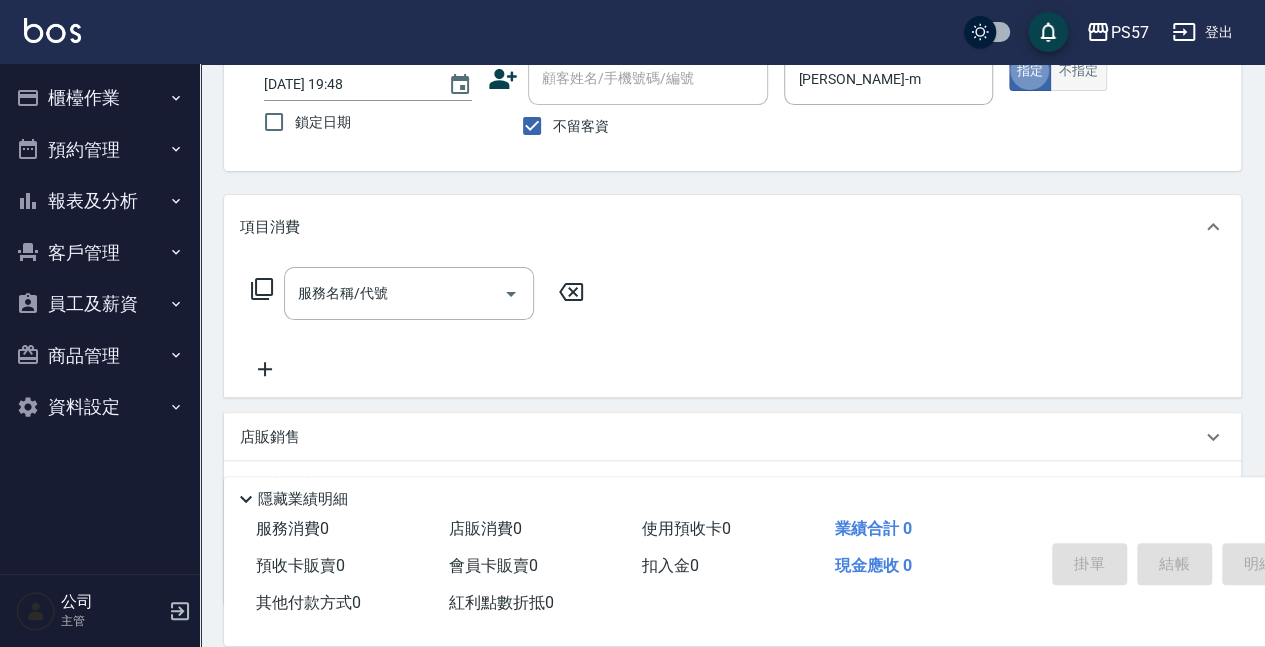 click on "不指定" at bounding box center [1078, 71] 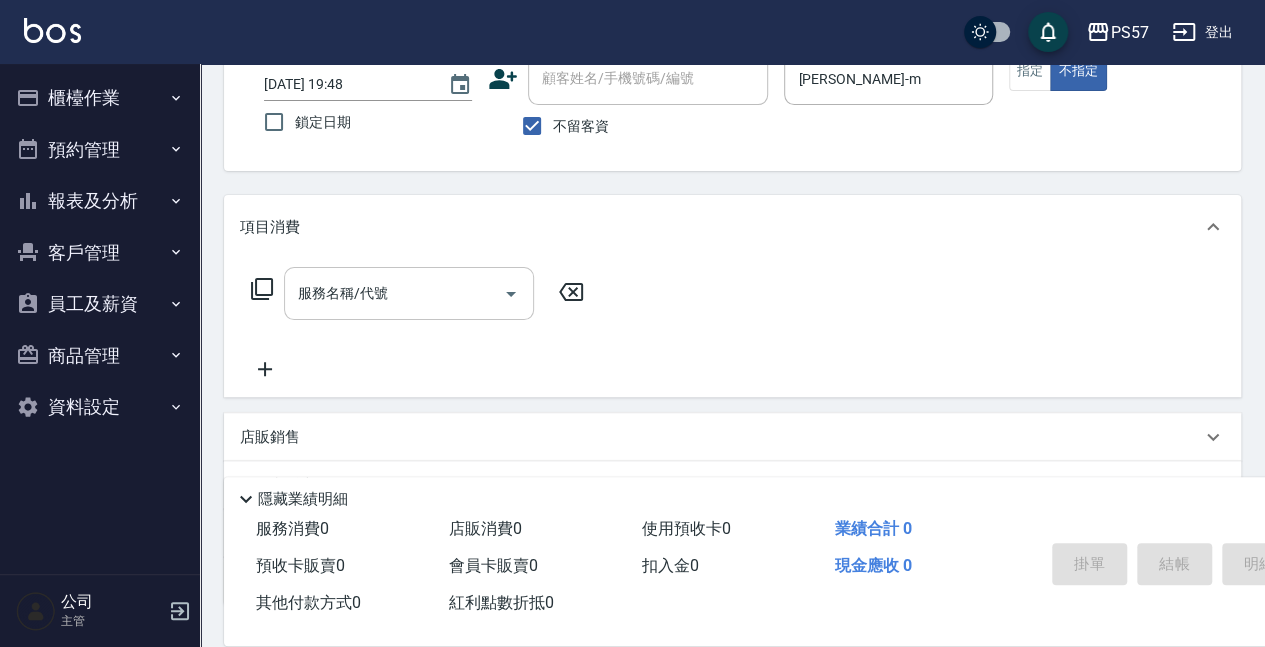 click on "服務名稱/代號" at bounding box center [394, 293] 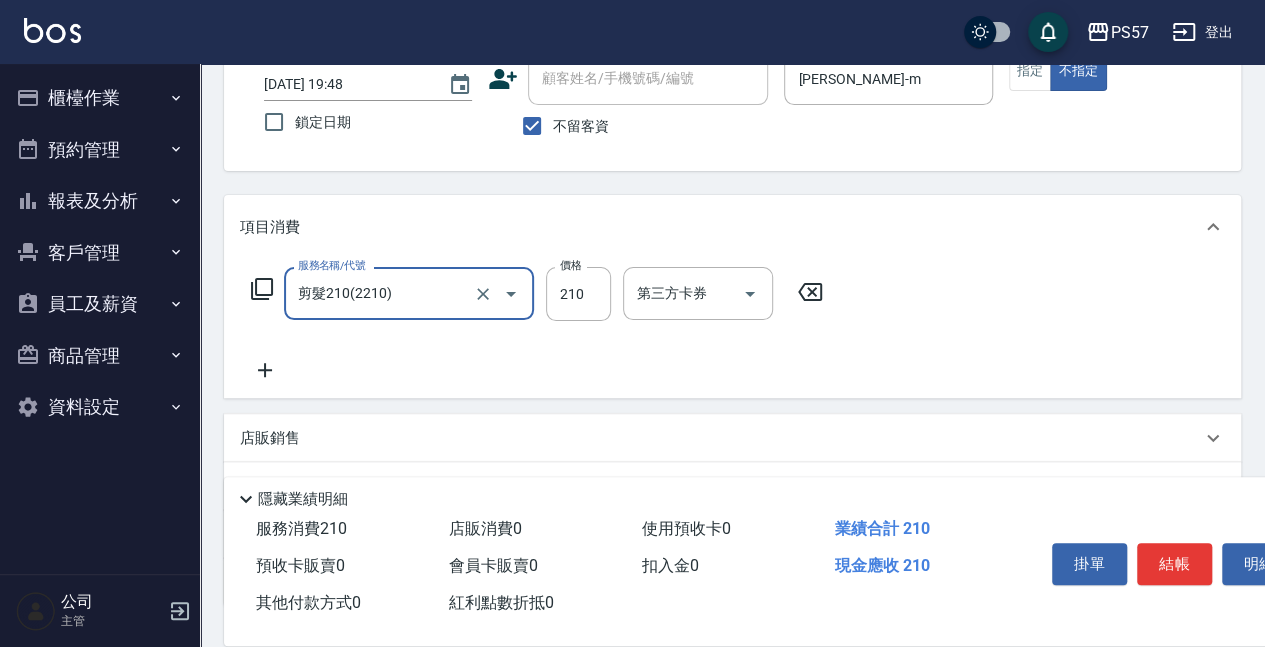 type on "剪髮210(2210)" 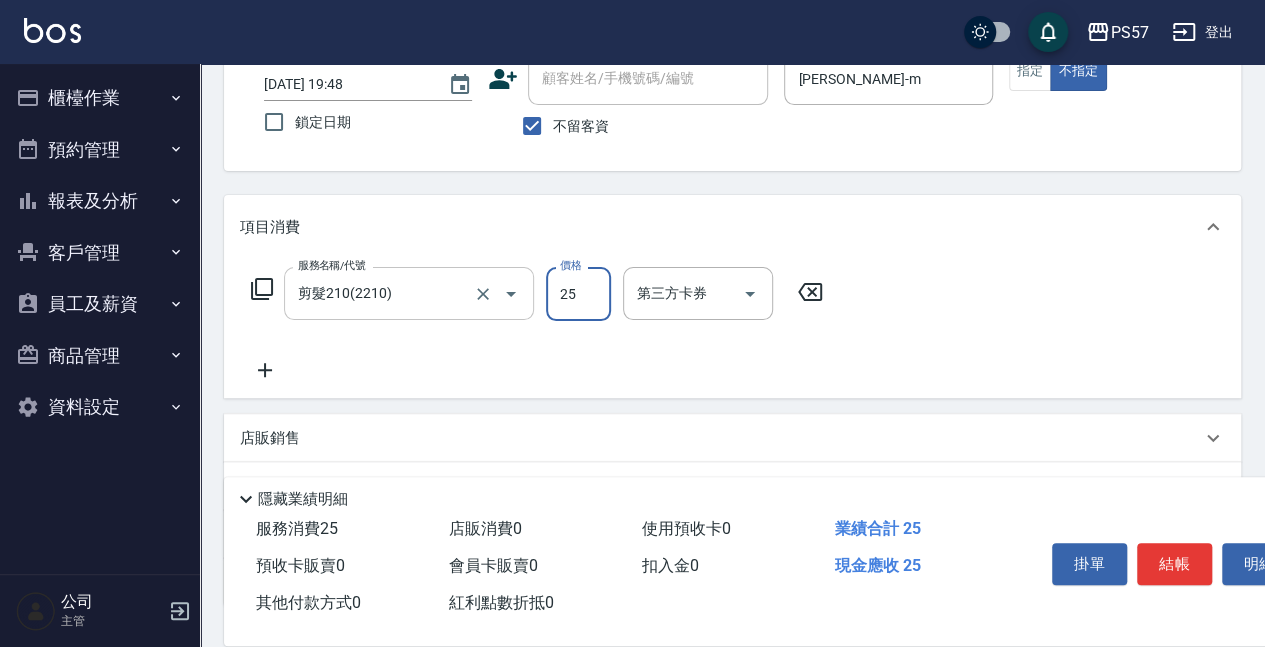 type on "250" 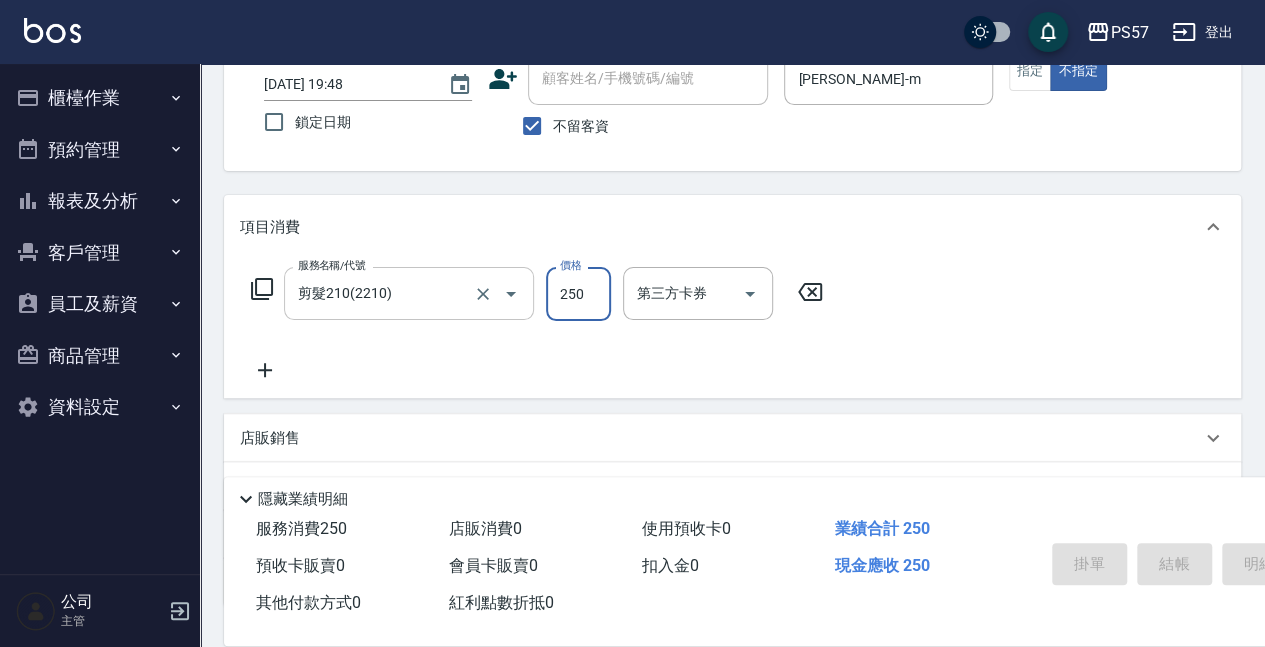 type 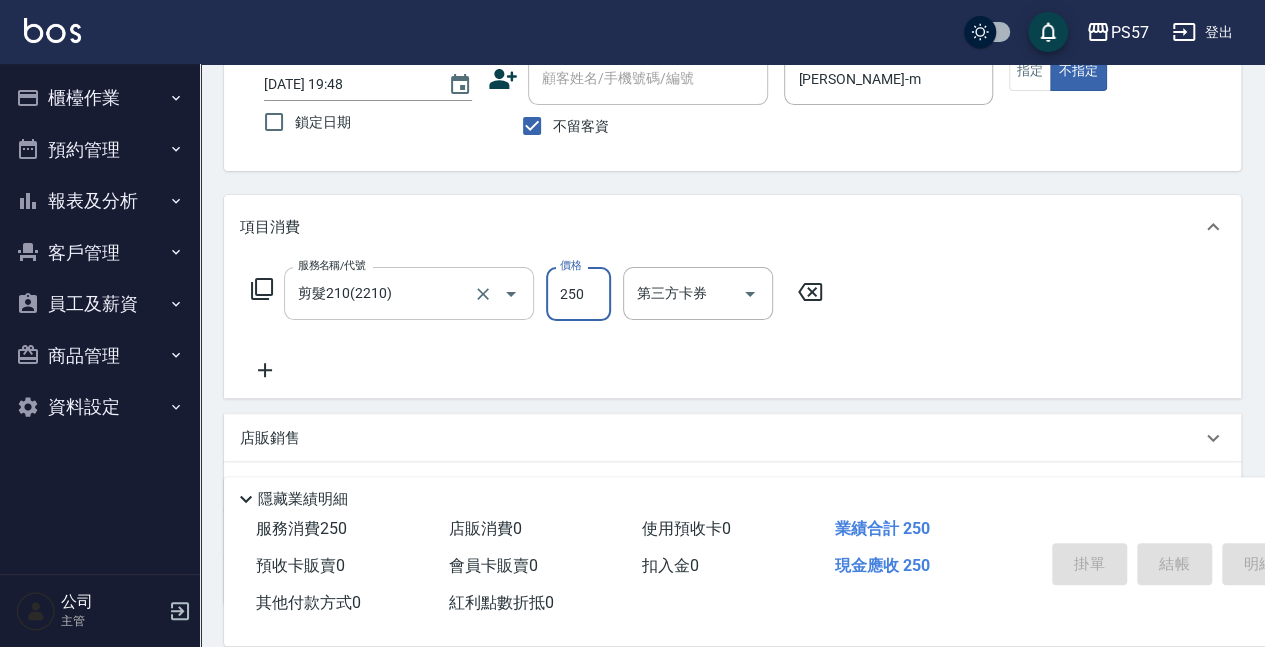 type 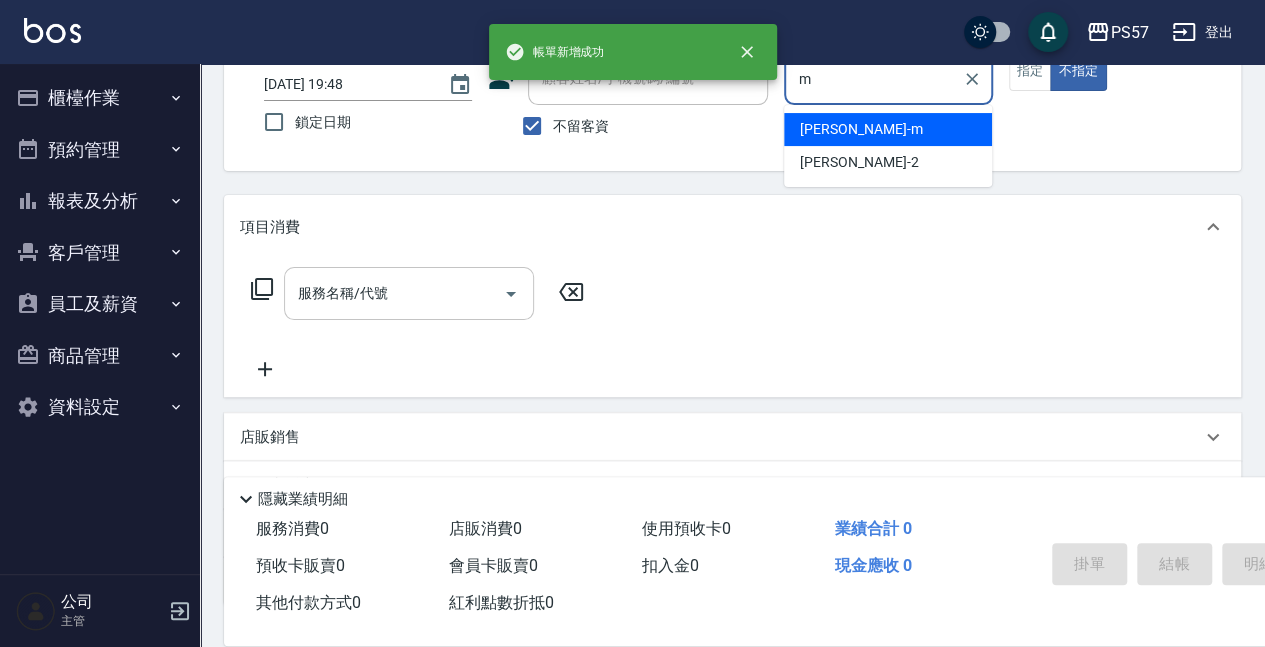 type on "[PERSON_NAME]-m" 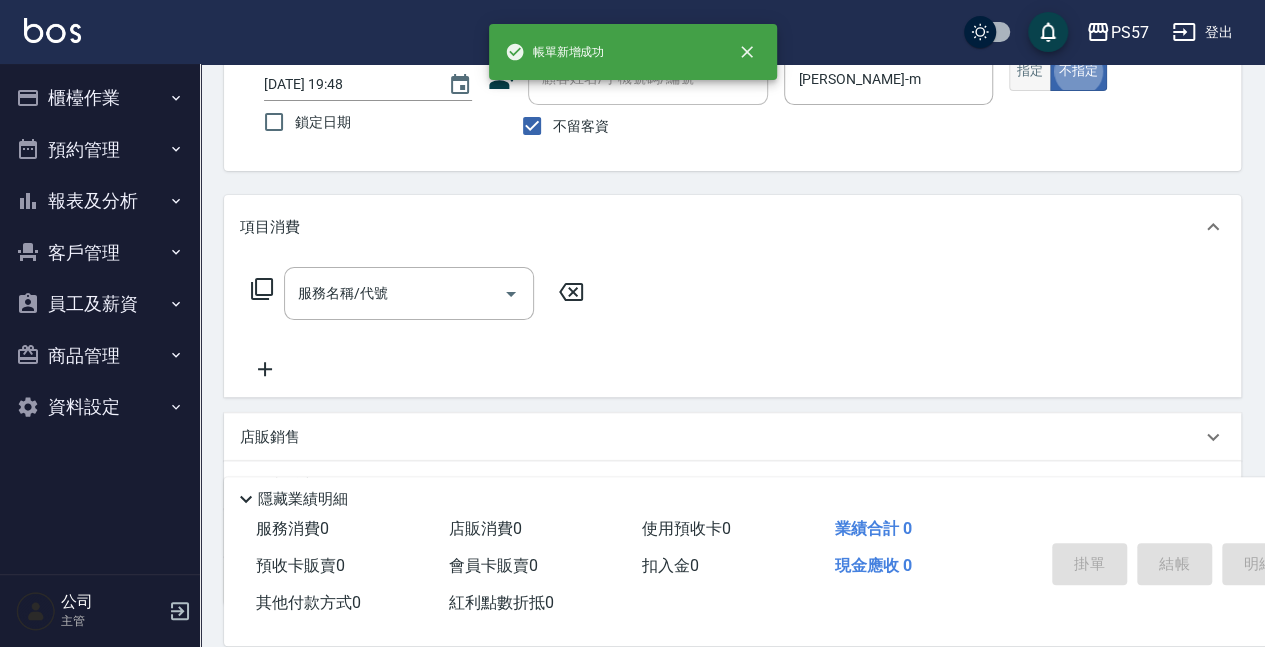 click on "指定" at bounding box center [1030, 71] 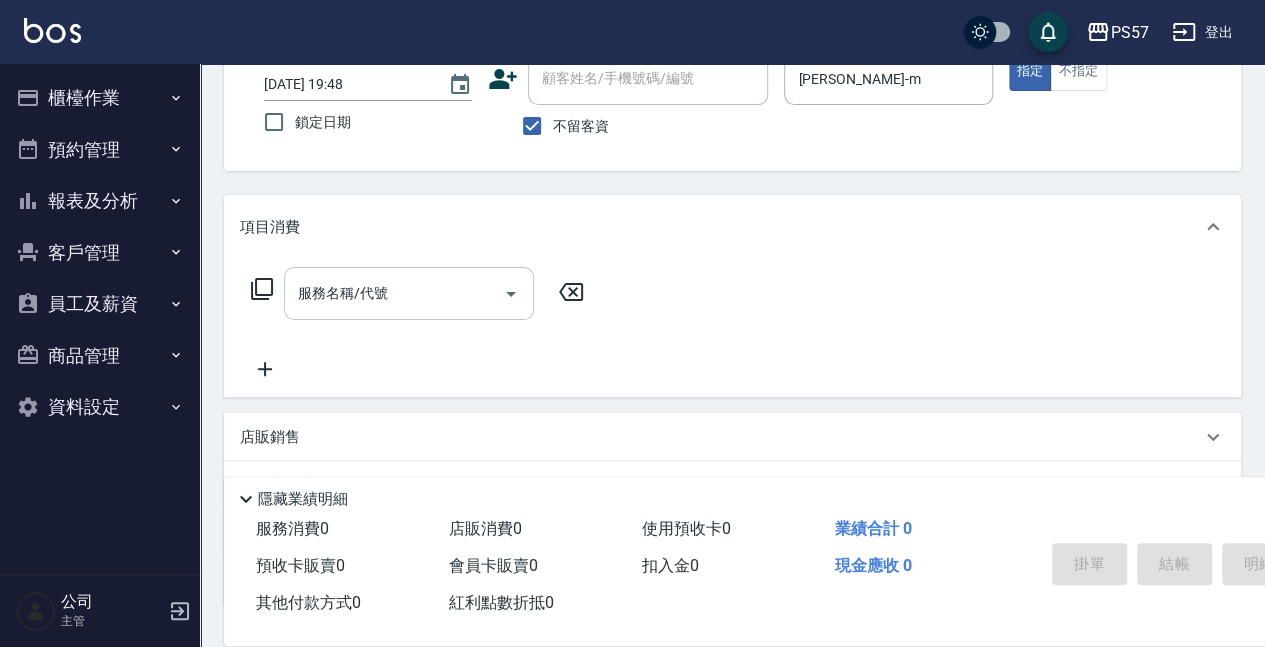 drag, startPoint x: 523, startPoint y: 279, endPoint x: 438, endPoint y: 300, distance: 87.555695 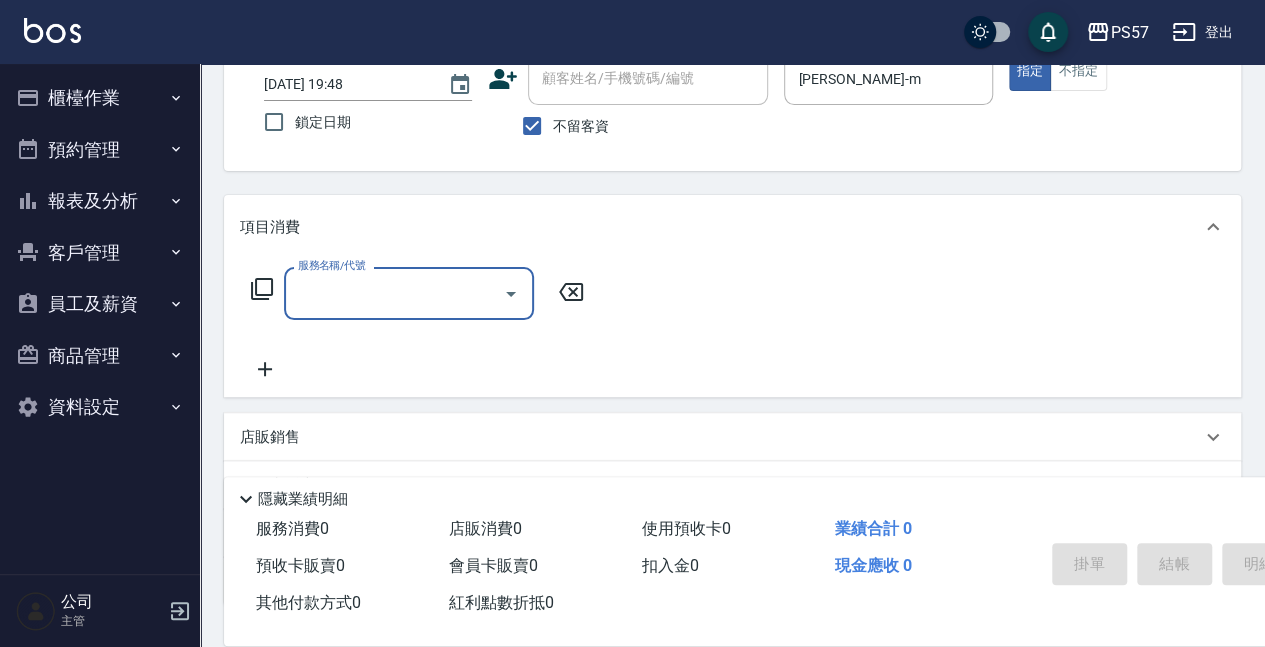 click on "服務名稱/代號" at bounding box center [394, 293] 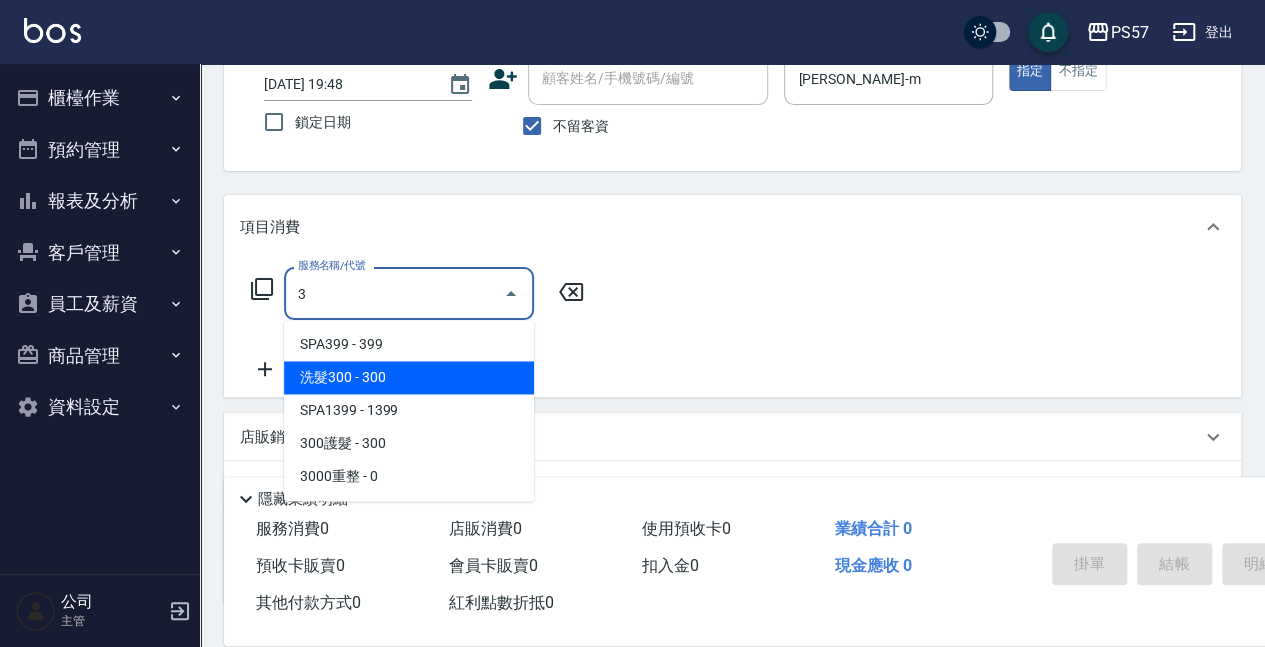 click on "洗髮300 - 300" at bounding box center (409, 377) 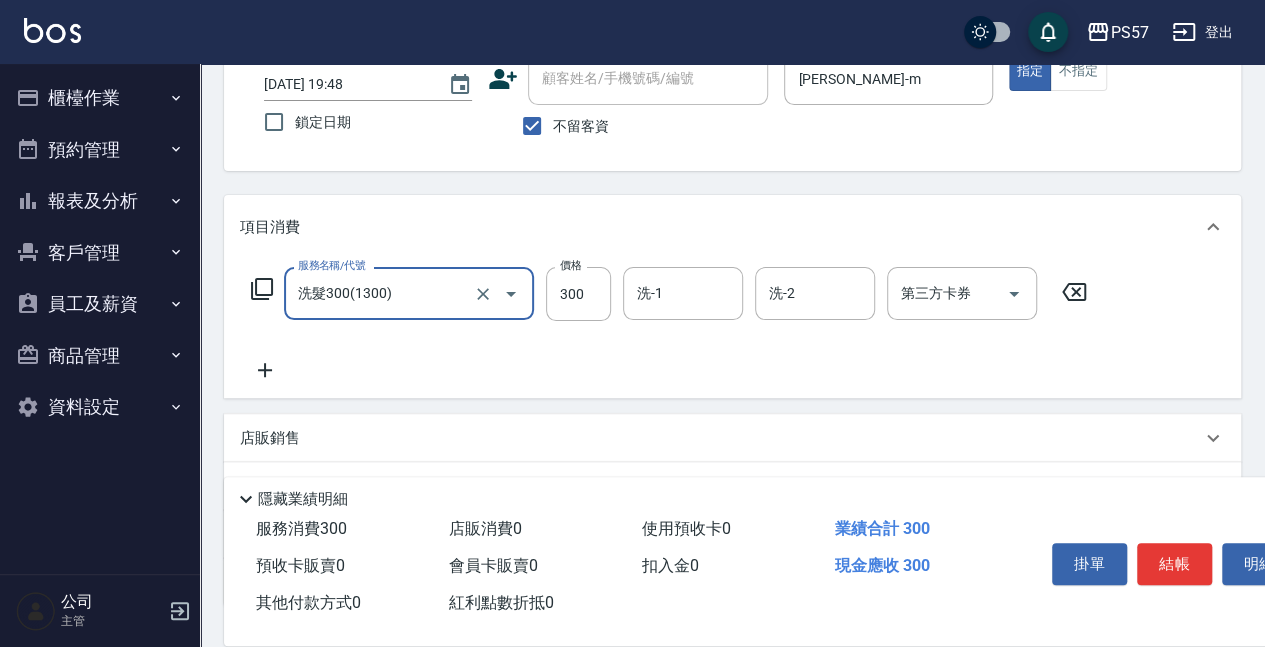 scroll, scrollTop: 266, scrollLeft: 0, axis: vertical 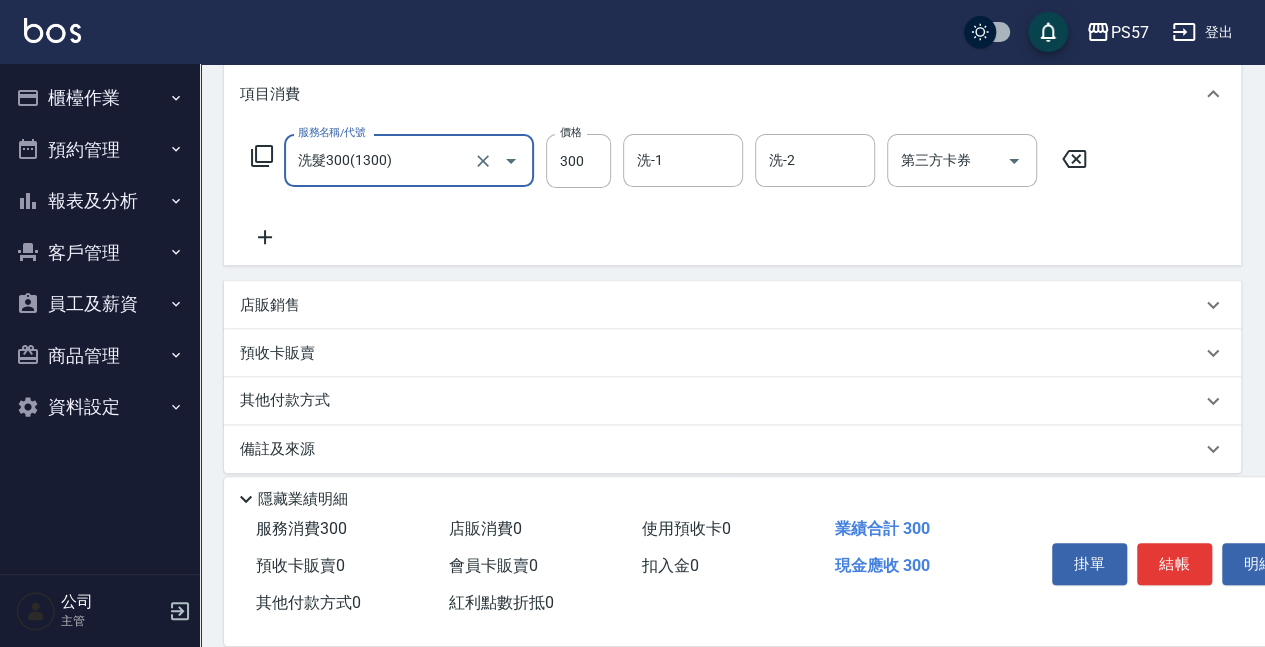 type on "洗髮300(1300)" 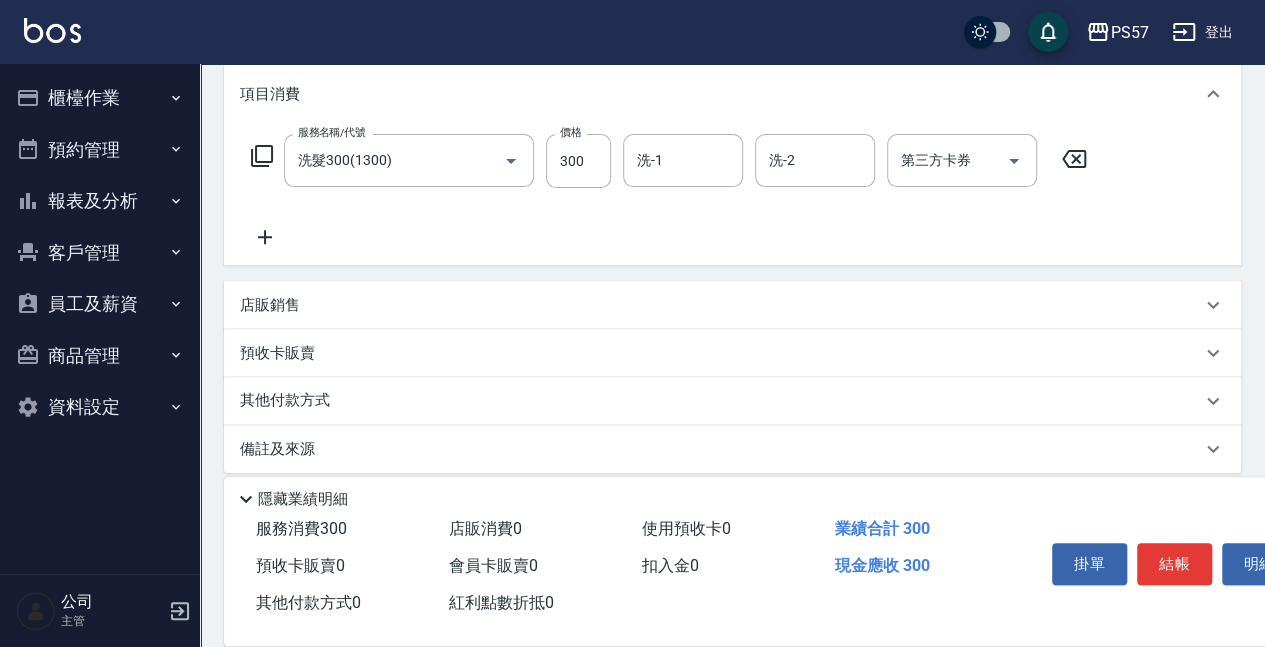 click on "服務名稱/代號 洗髮300(1300) 服務名稱/代號 價格 300 價格 洗-1 洗-1 洗-2 洗-2 第三方卡券 第三方卡券" at bounding box center [732, 195] 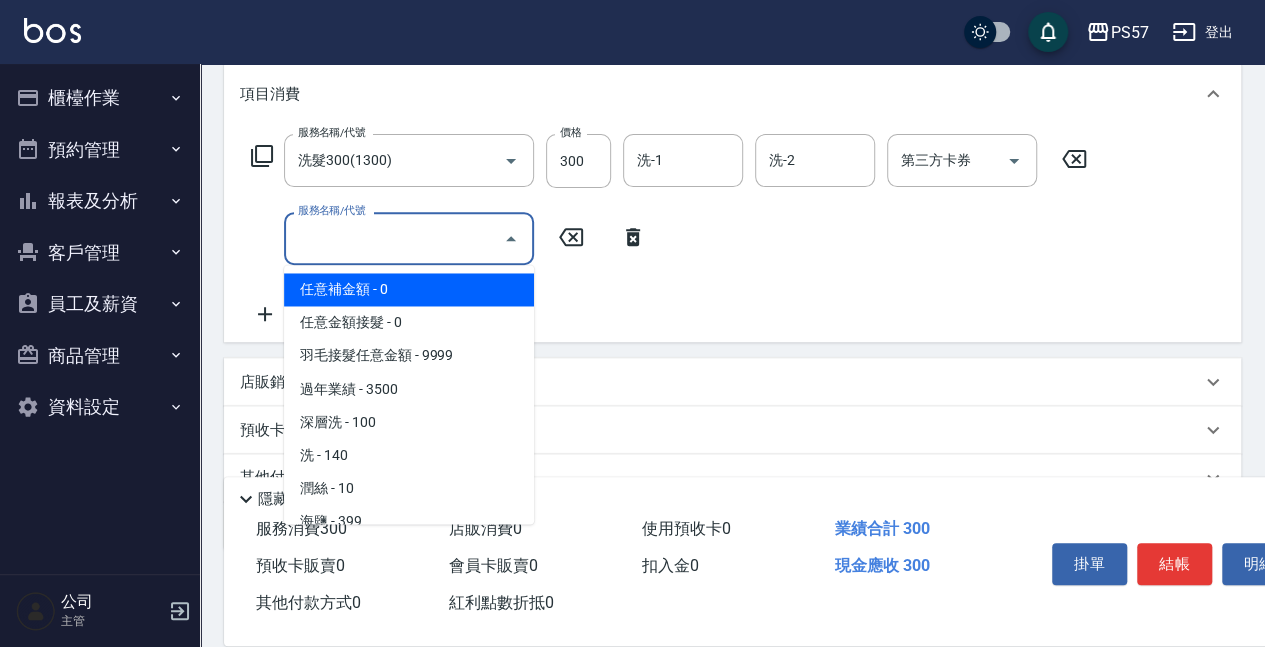 click on "服務名稱/代號" at bounding box center [394, 238] 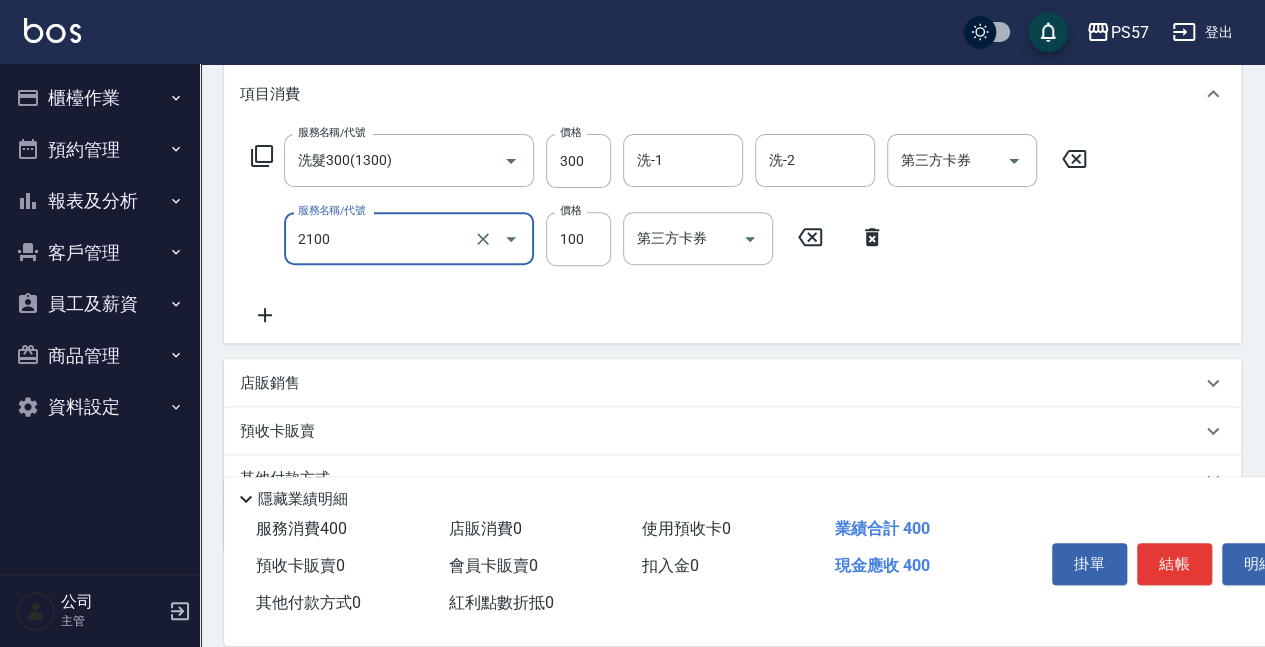 type on "剪髮100(2100)" 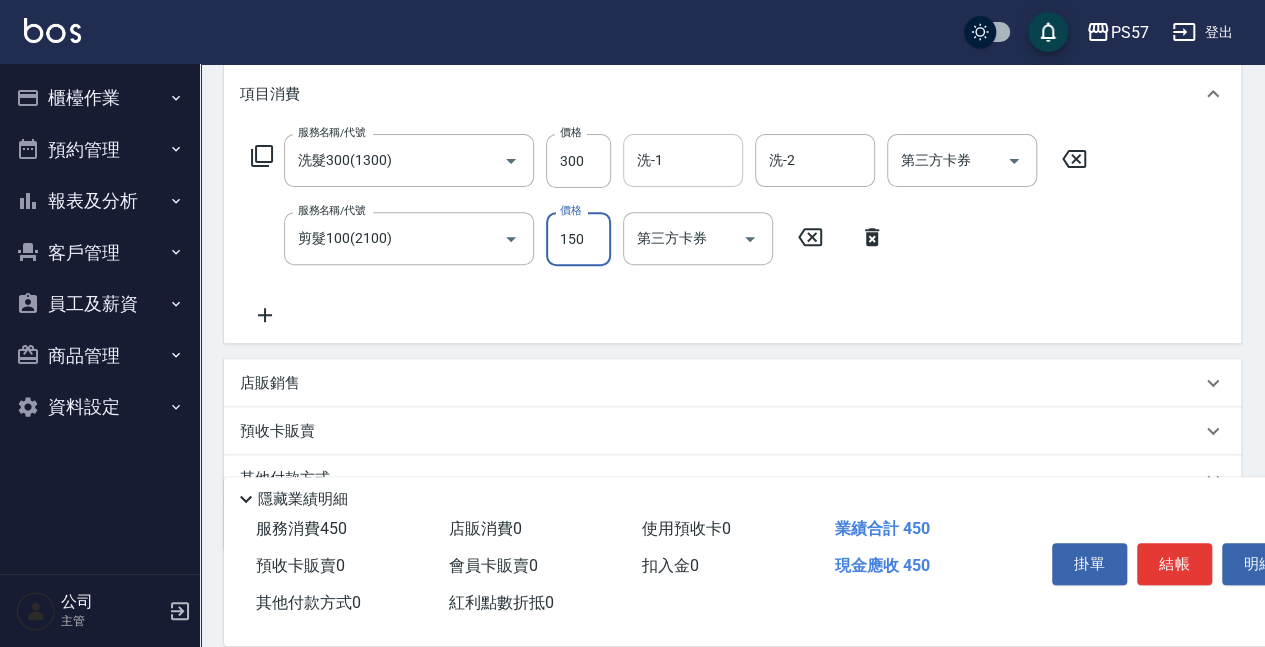 click on "洗-1" at bounding box center [683, 160] 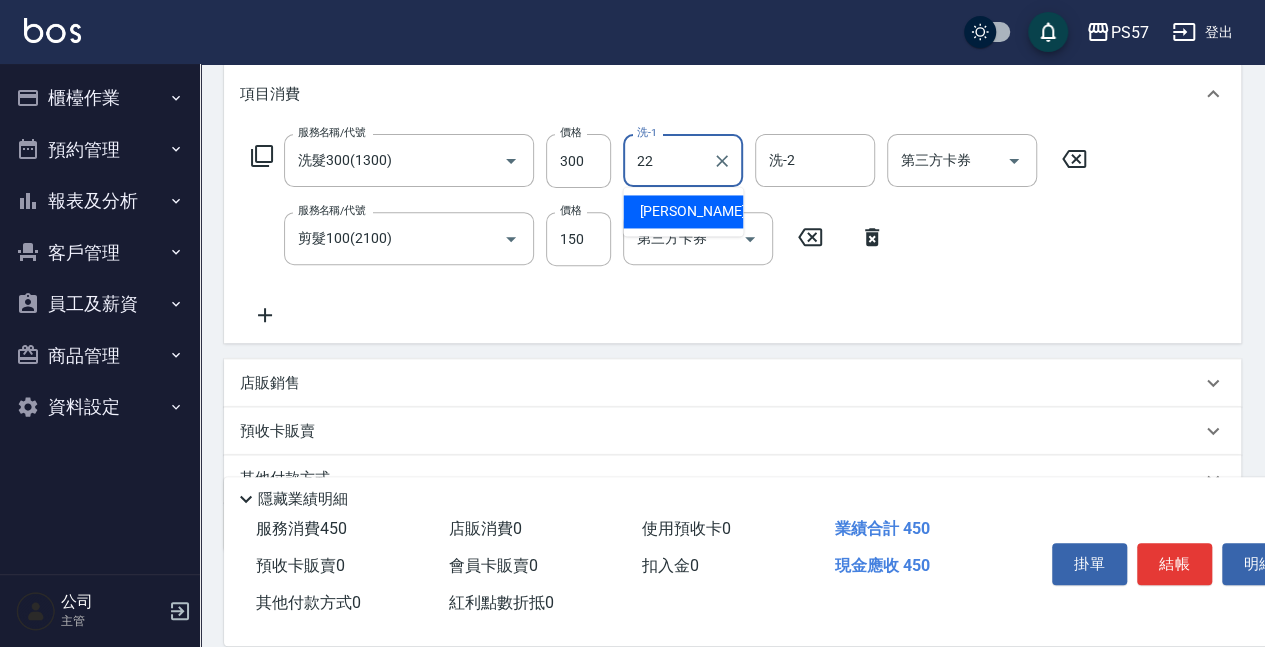 type on "[PERSON_NAME]-22" 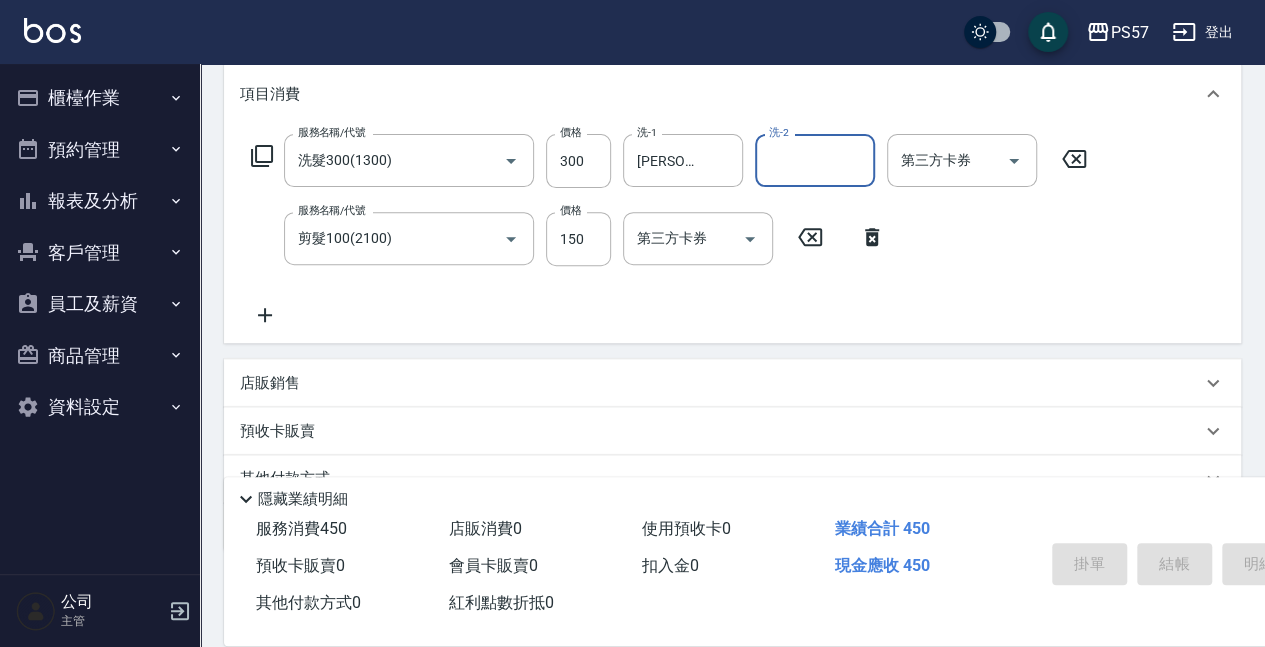 type 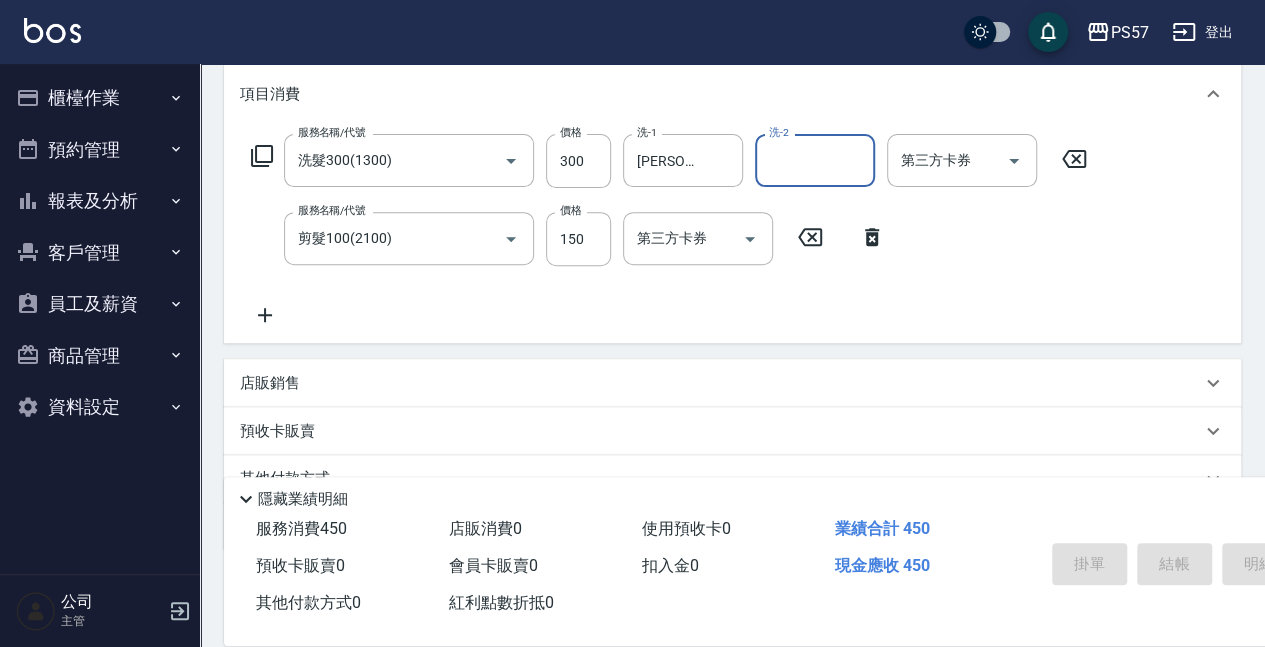 type 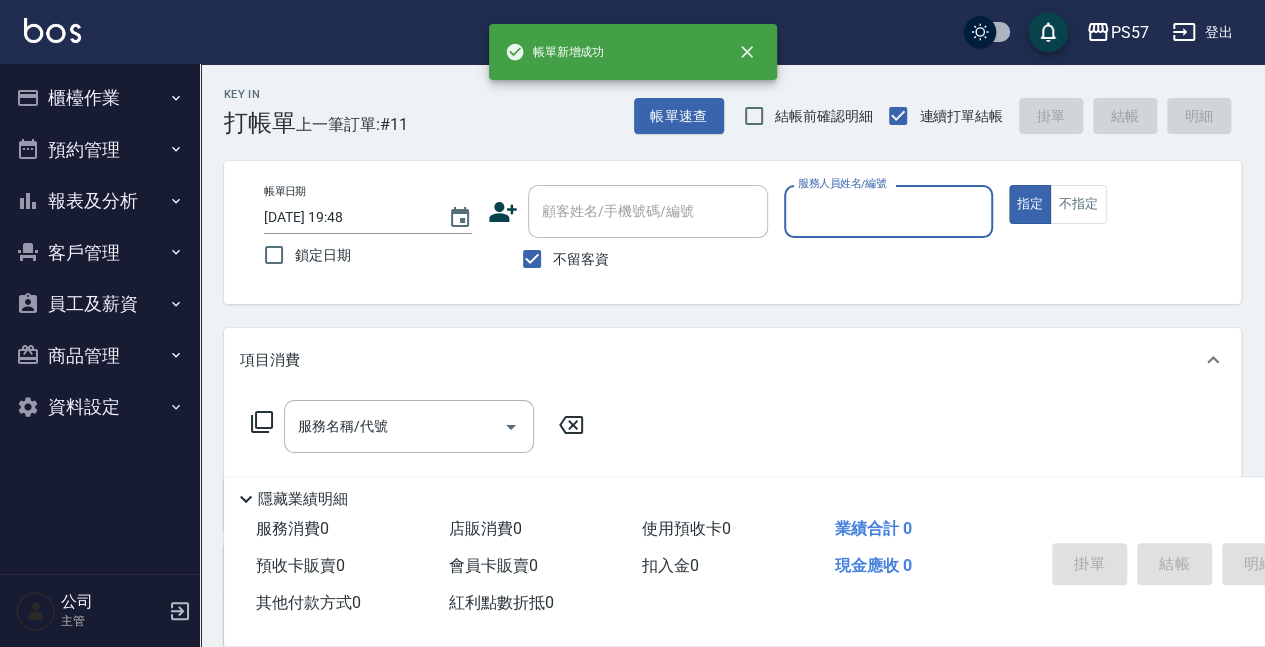 scroll, scrollTop: 66, scrollLeft: 0, axis: vertical 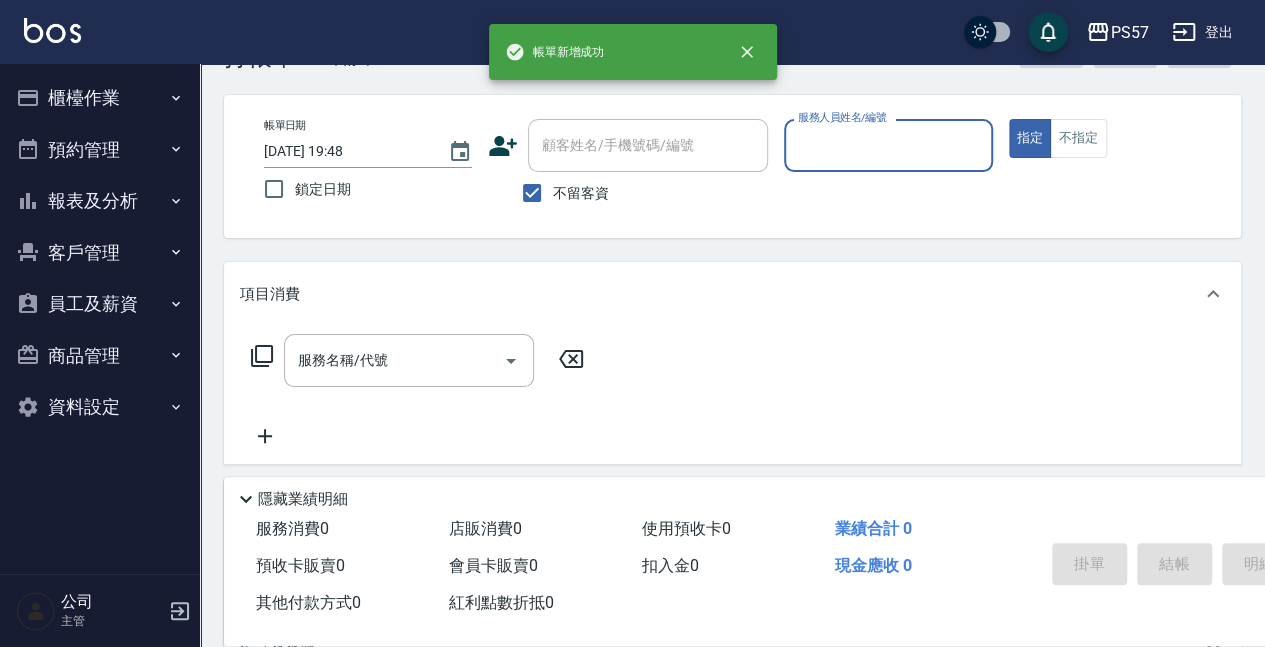 click on "報表及分析" at bounding box center [100, 201] 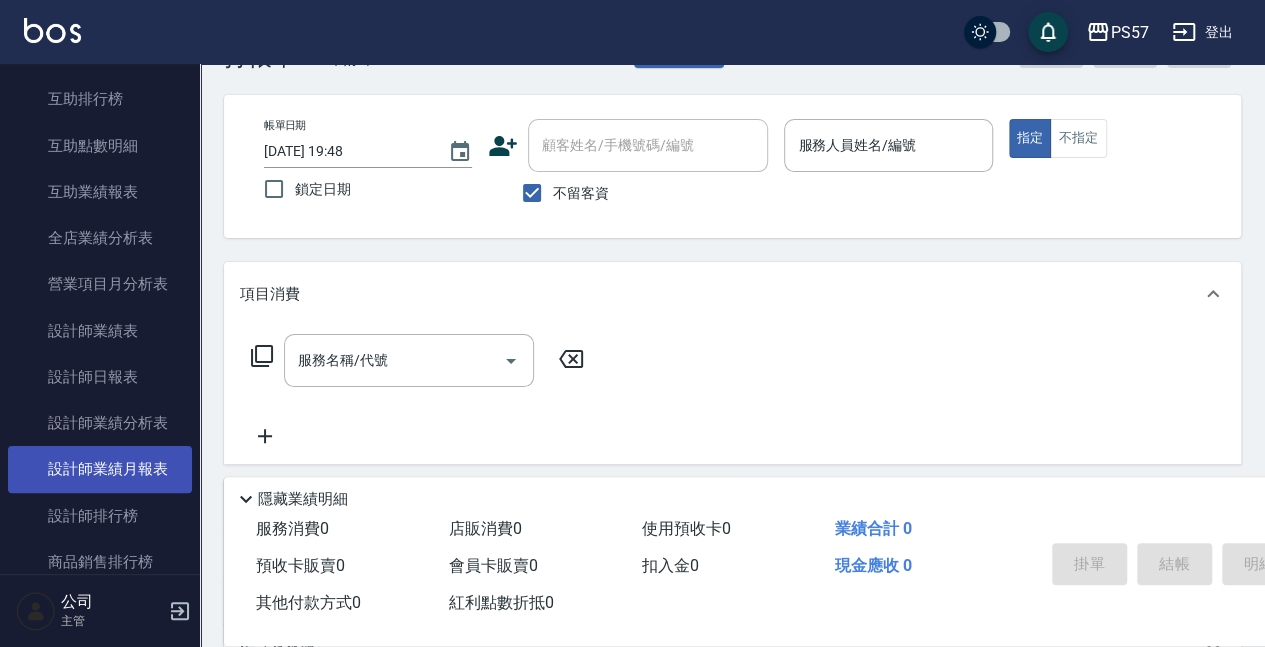 scroll, scrollTop: 600, scrollLeft: 0, axis: vertical 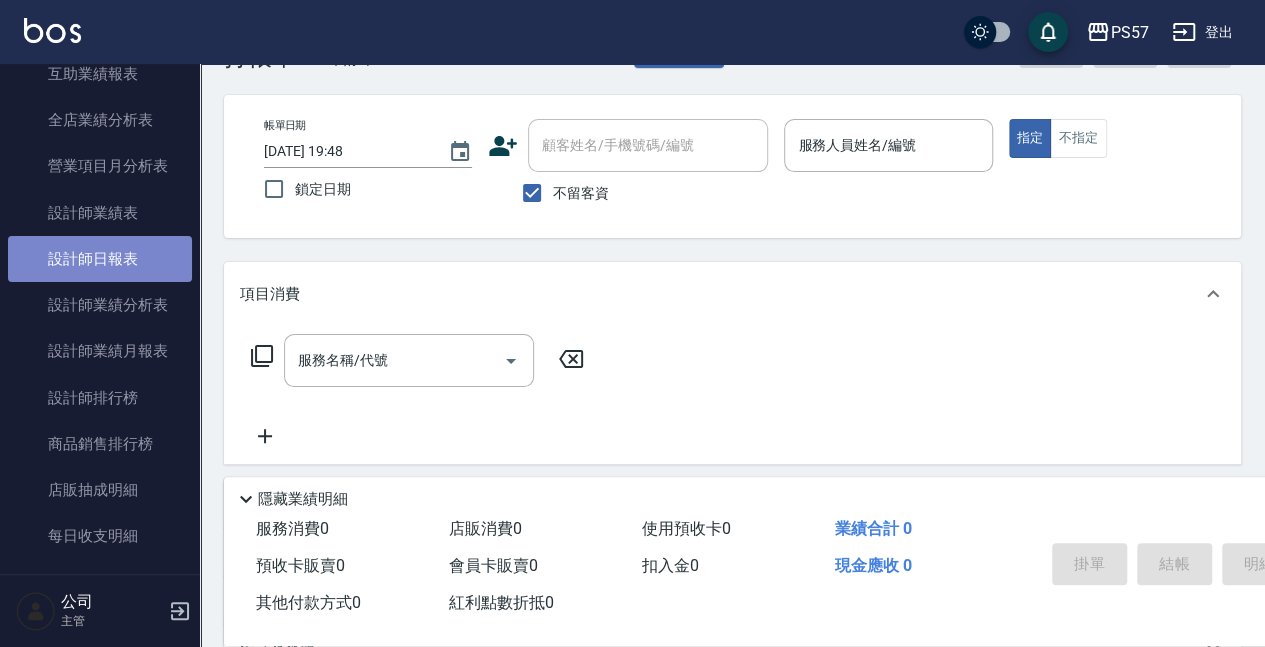 click on "設計師日報表" at bounding box center (100, 259) 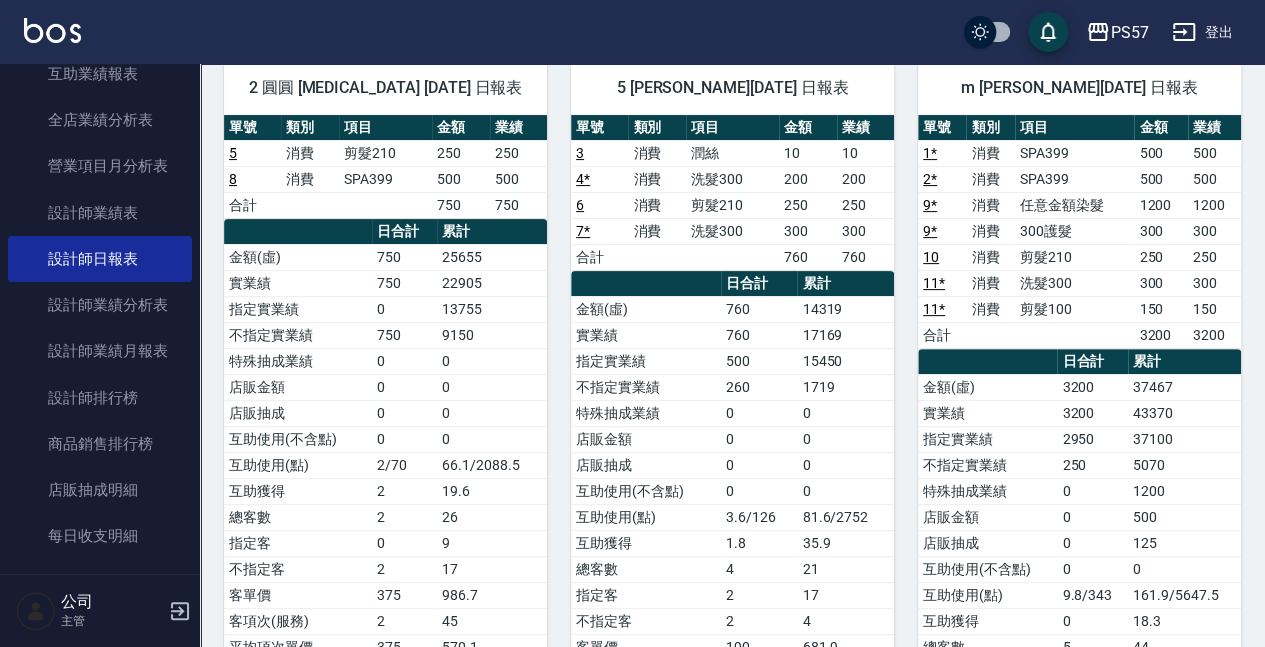 scroll, scrollTop: 200, scrollLeft: 0, axis: vertical 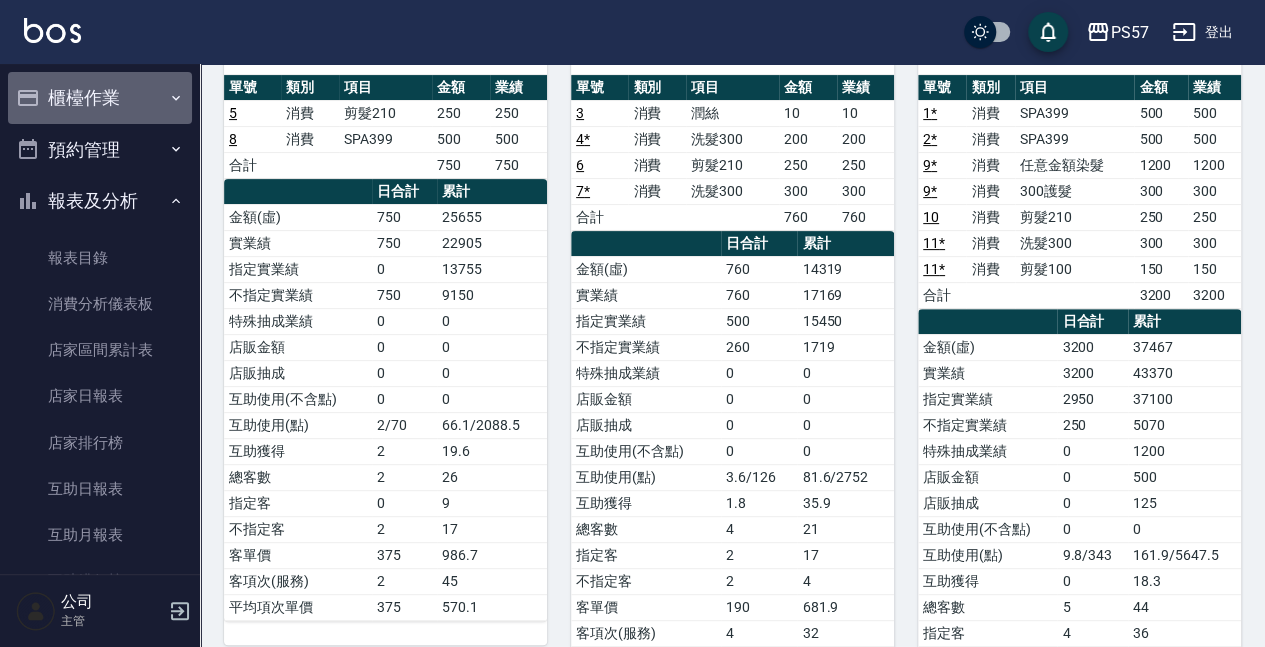 click on "櫃檯作業" at bounding box center [100, 98] 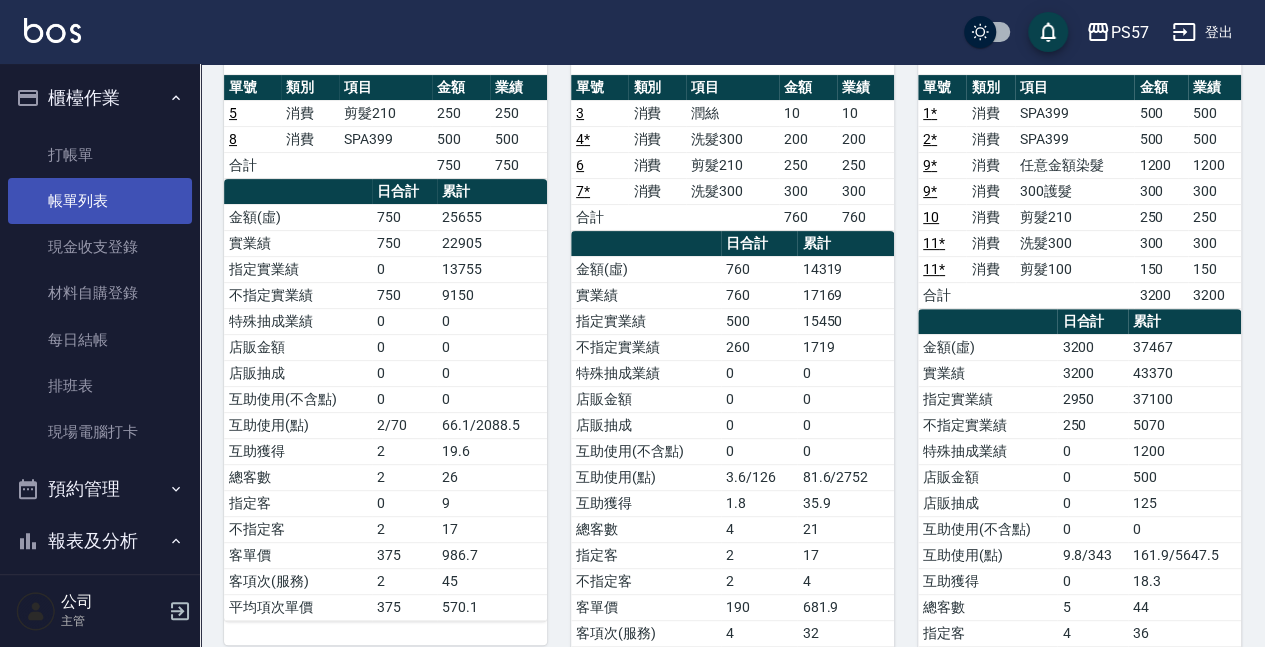 click on "帳單列表" at bounding box center [100, 201] 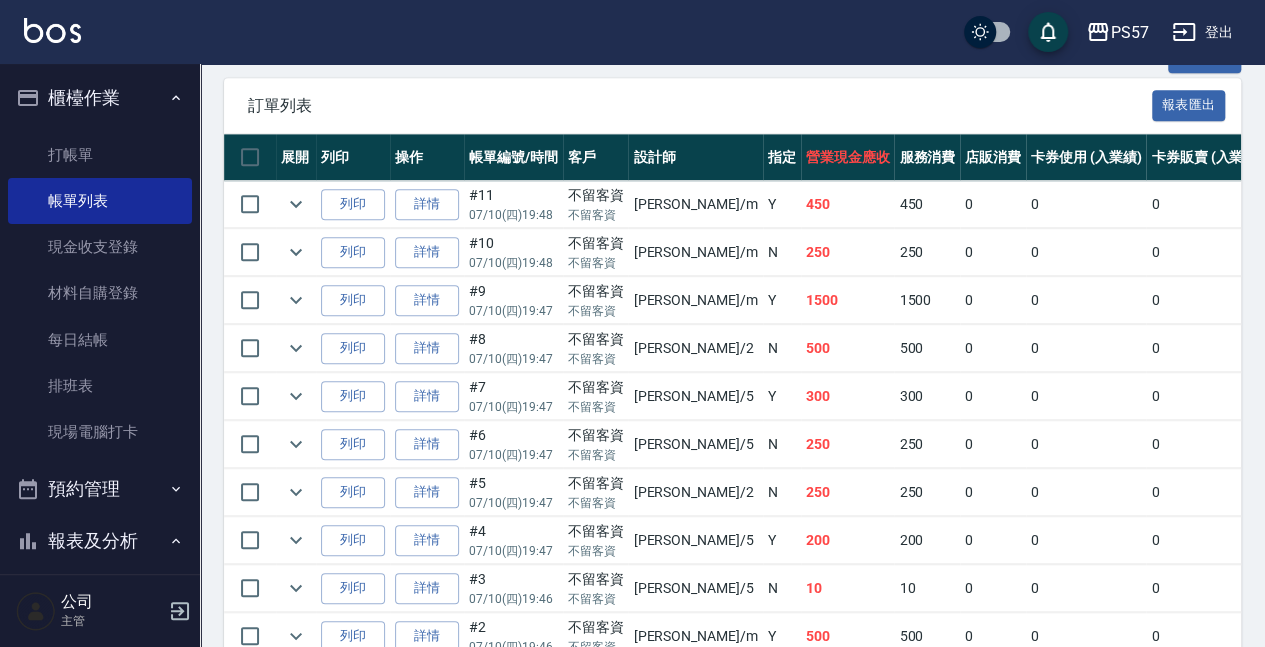 scroll, scrollTop: 626, scrollLeft: 0, axis: vertical 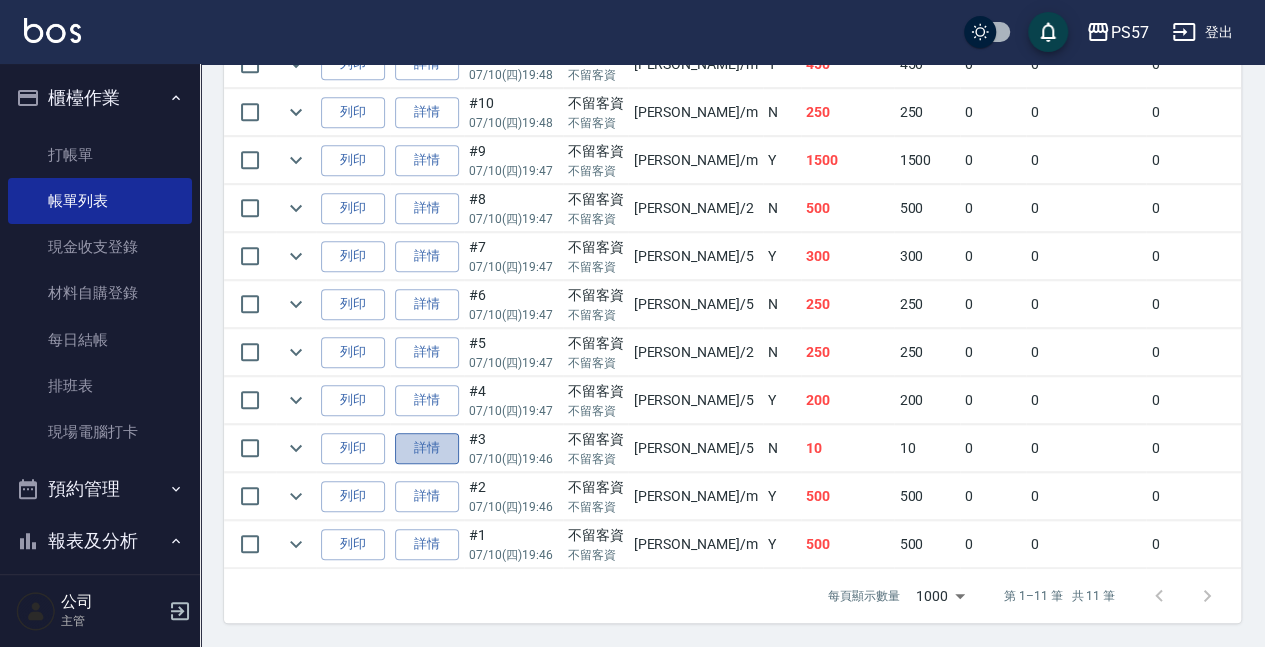 click on "詳情" at bounding box center [427, 448] 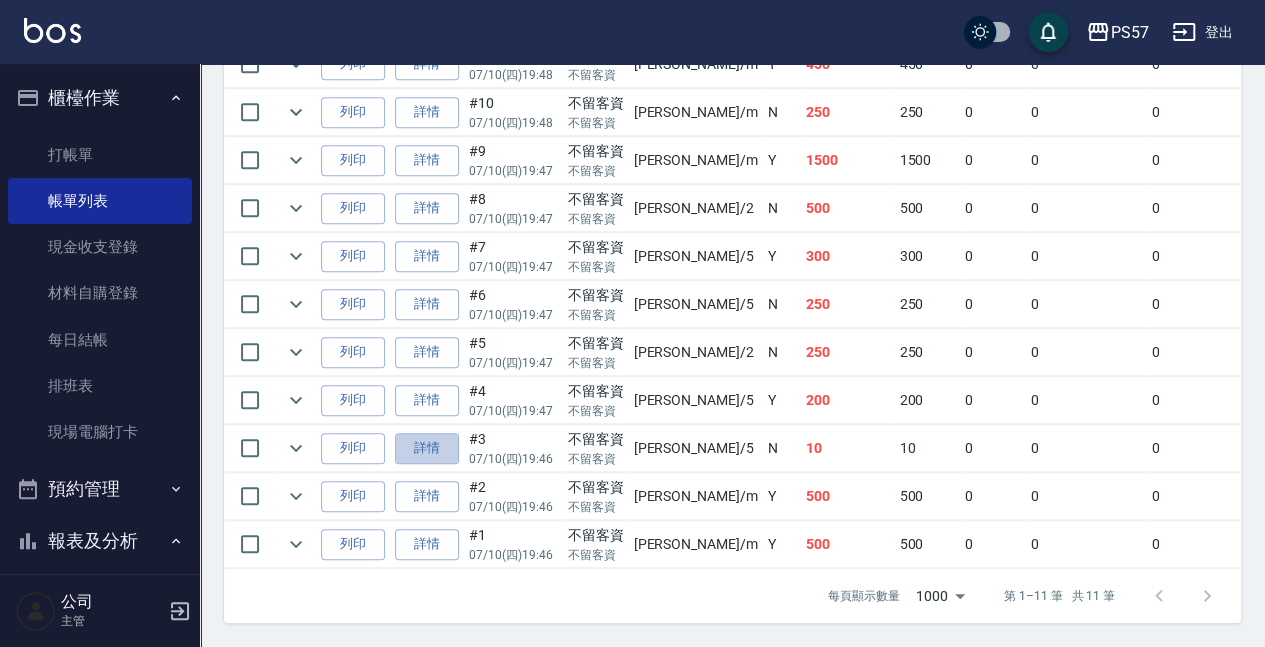 scroll, scrollTop: 0, scrollLeft: 0, axis: both 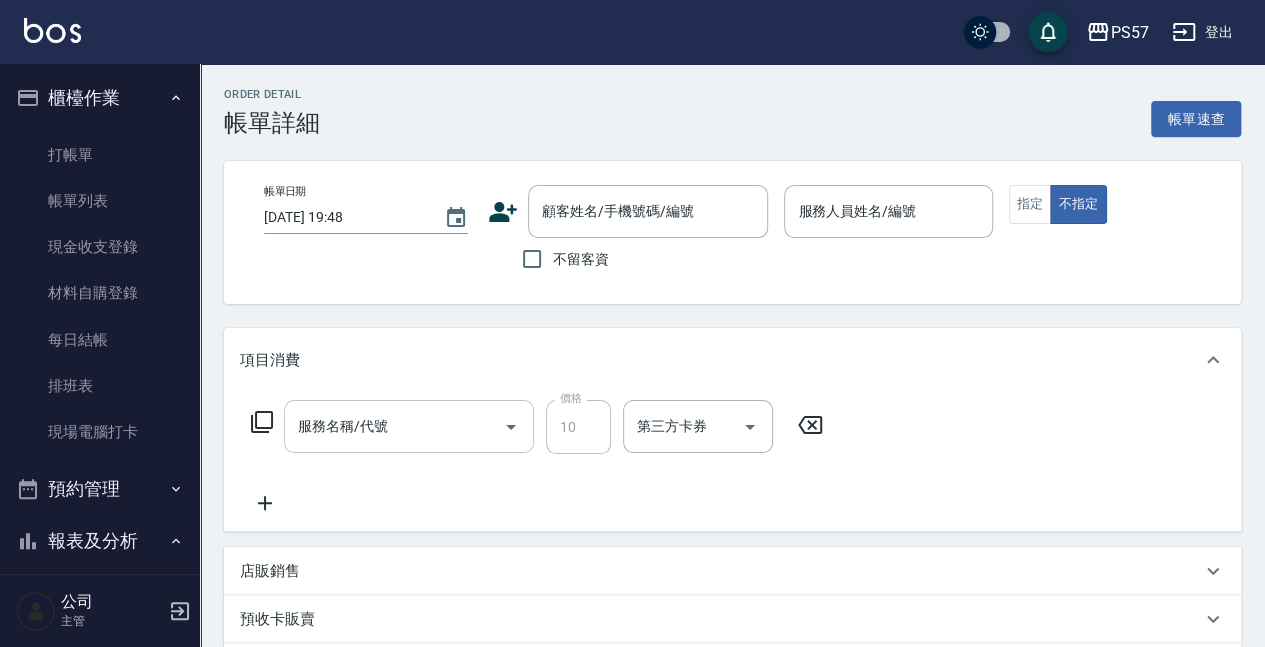 type on "[DATE] 19:46" 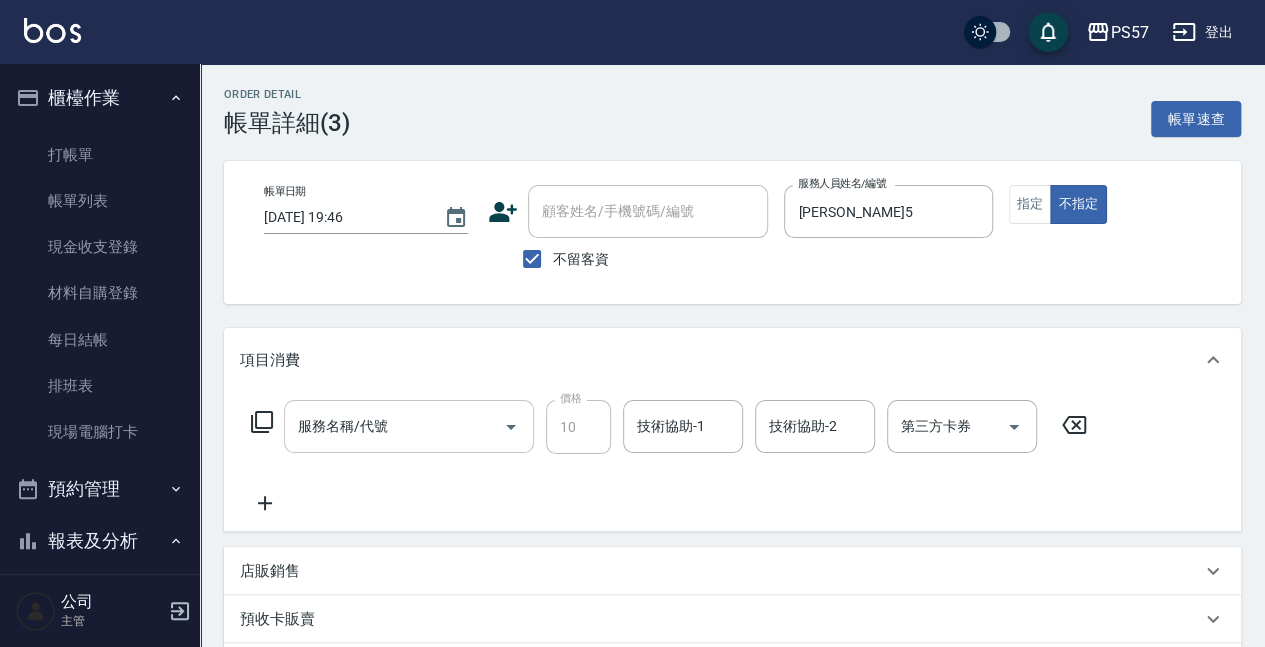 type on "潤絲(110)" 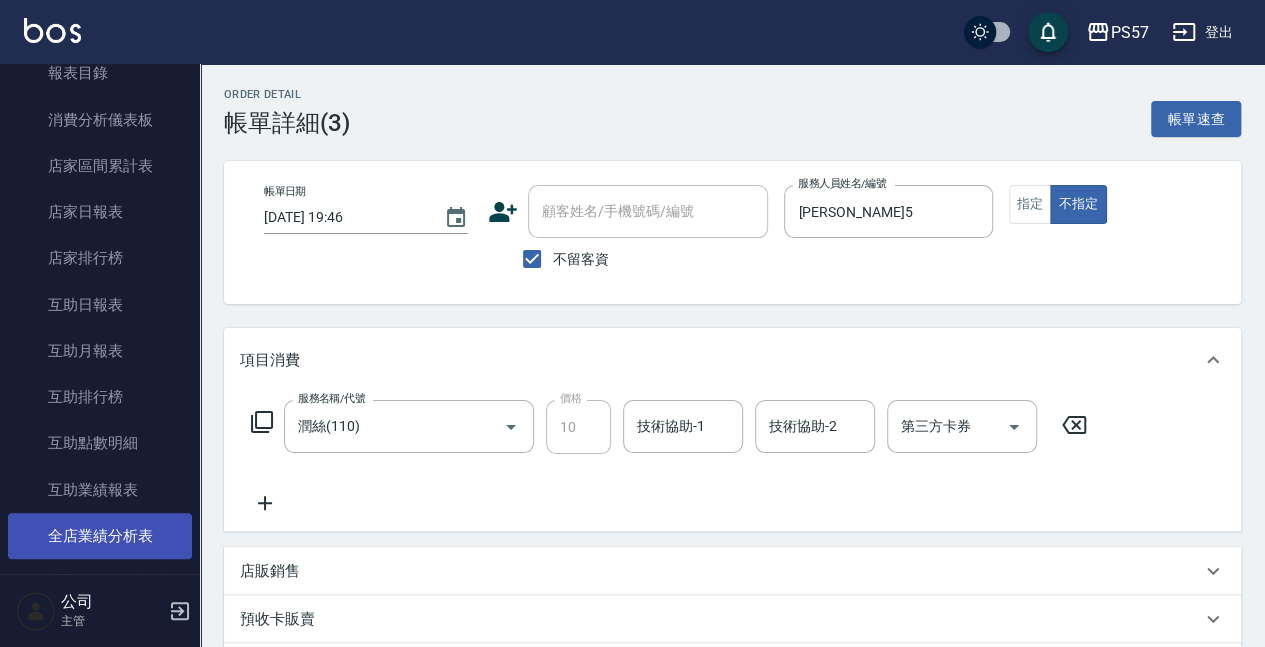 scroll, scrollTop: 666, scrollLeft: 0, axis: vertical 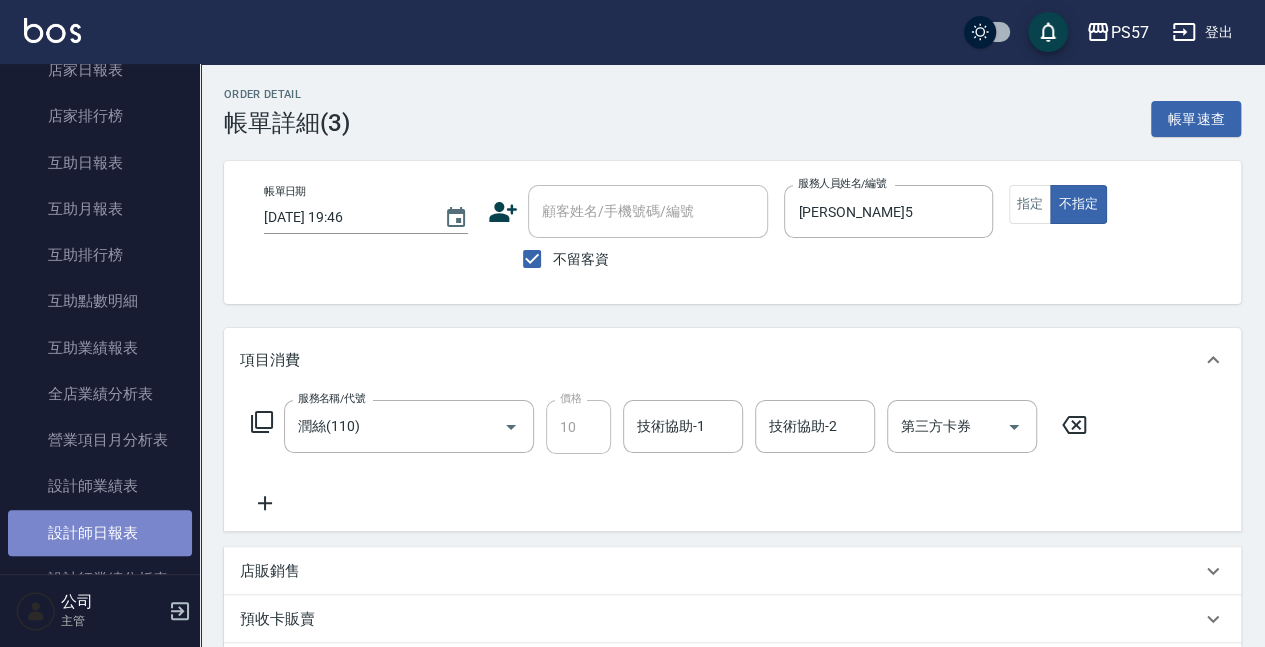 click on "設計師日報表" at bounding box center (100, 533) 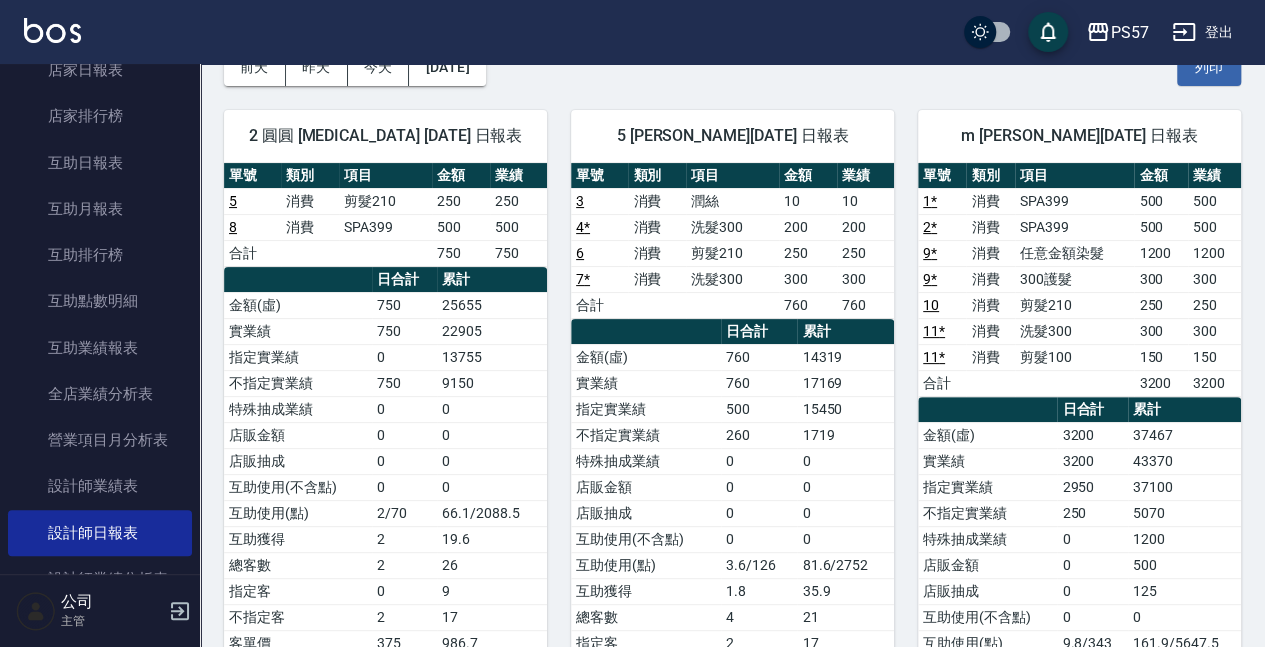 scroll, scrollTop: 0, scrollLeft: 0, axis: both 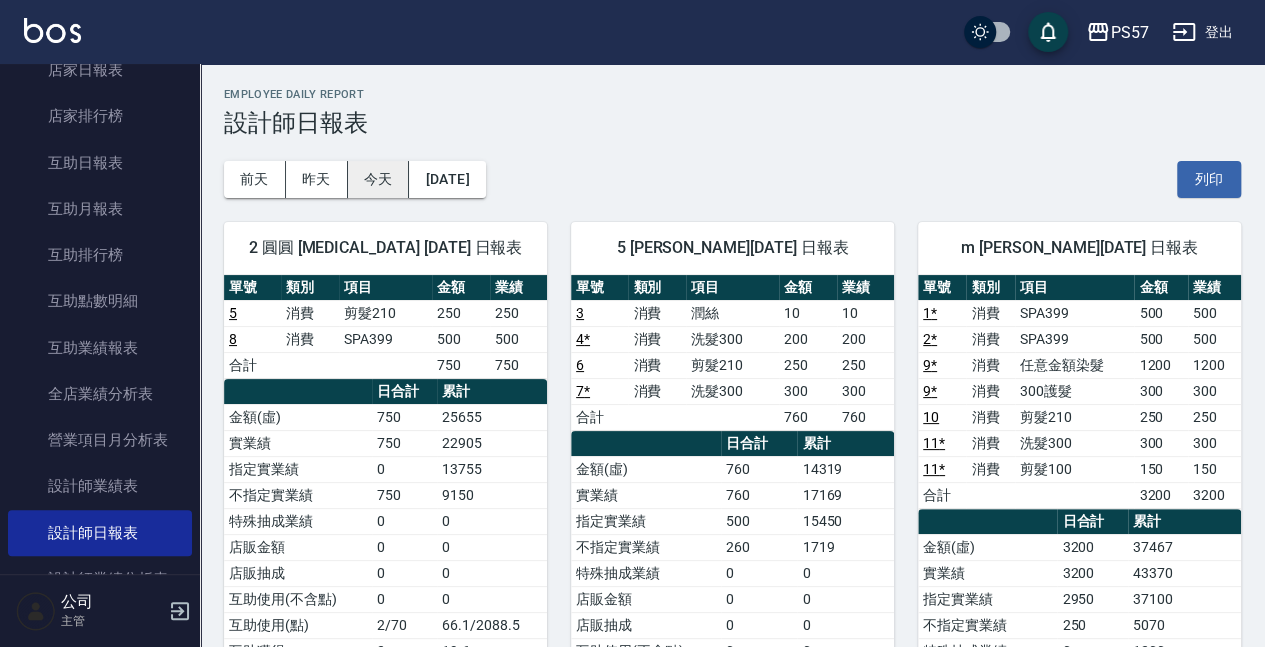 click on "今天" at bounding box center [379, 179] 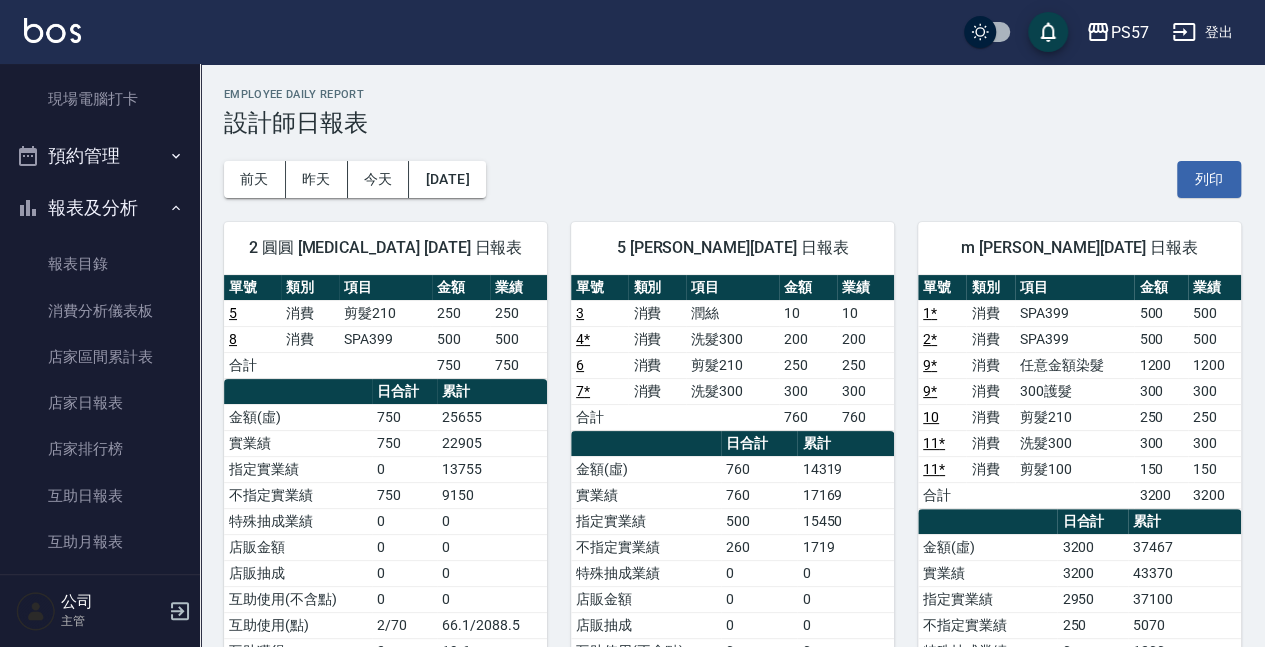 scroll, scrollTop: 0, scrollLeft: 0, axis: both 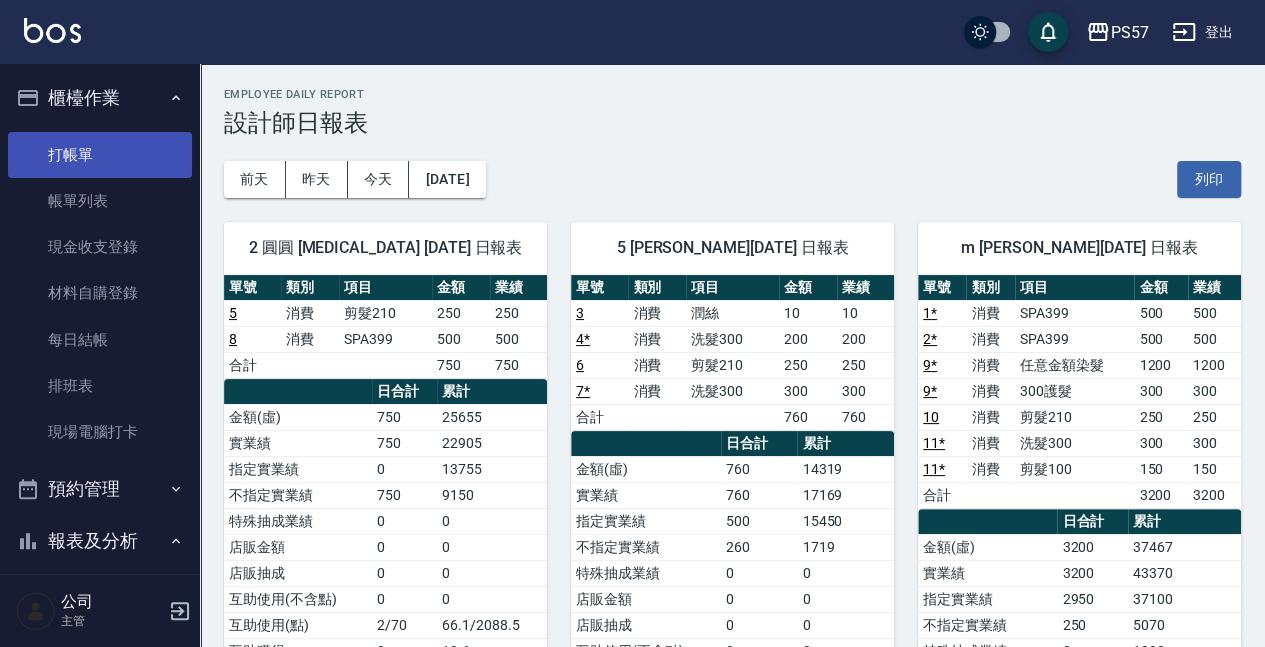 click on "打帳單" at bounding box center [100, 155] 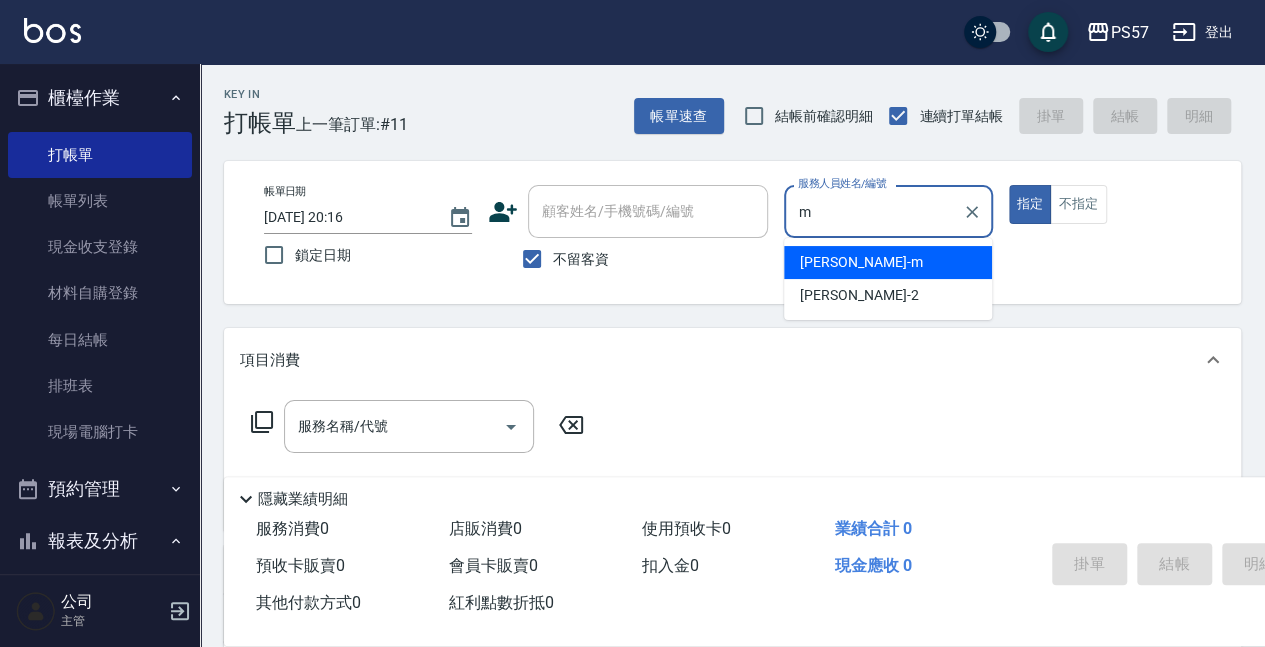 type on "[PERSON_NAME]-m" 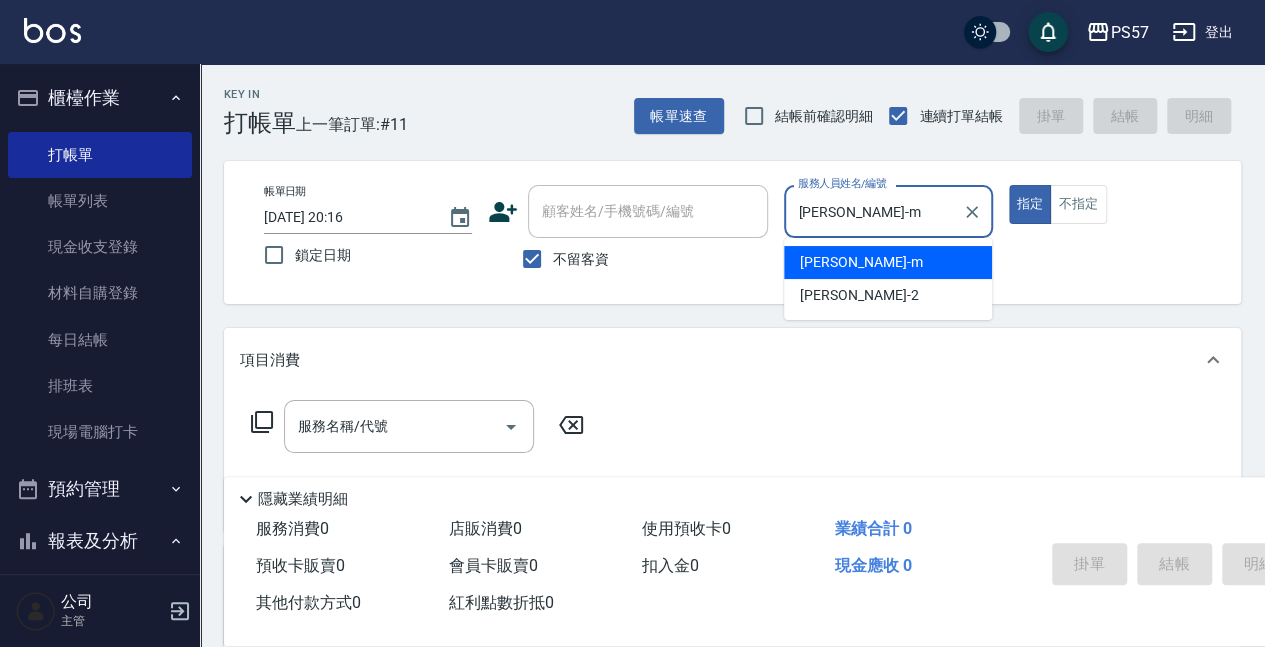 type on "true" 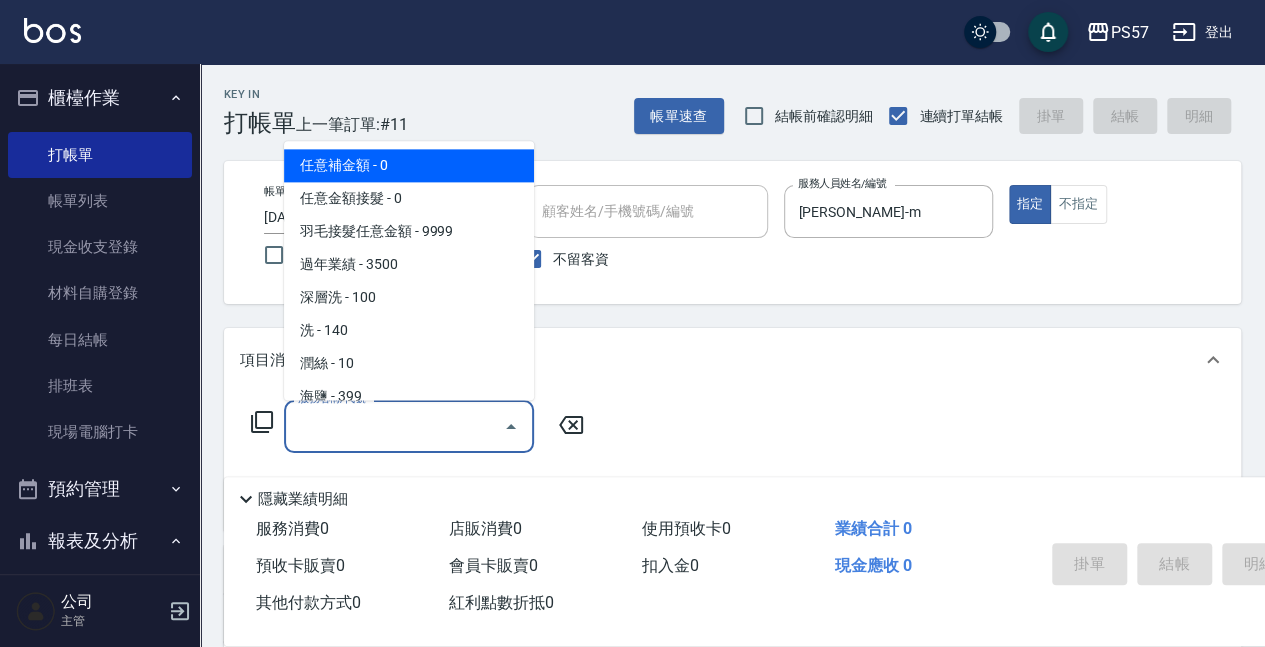 click on "服務名稱/代號" at bounding box center (394, 426) 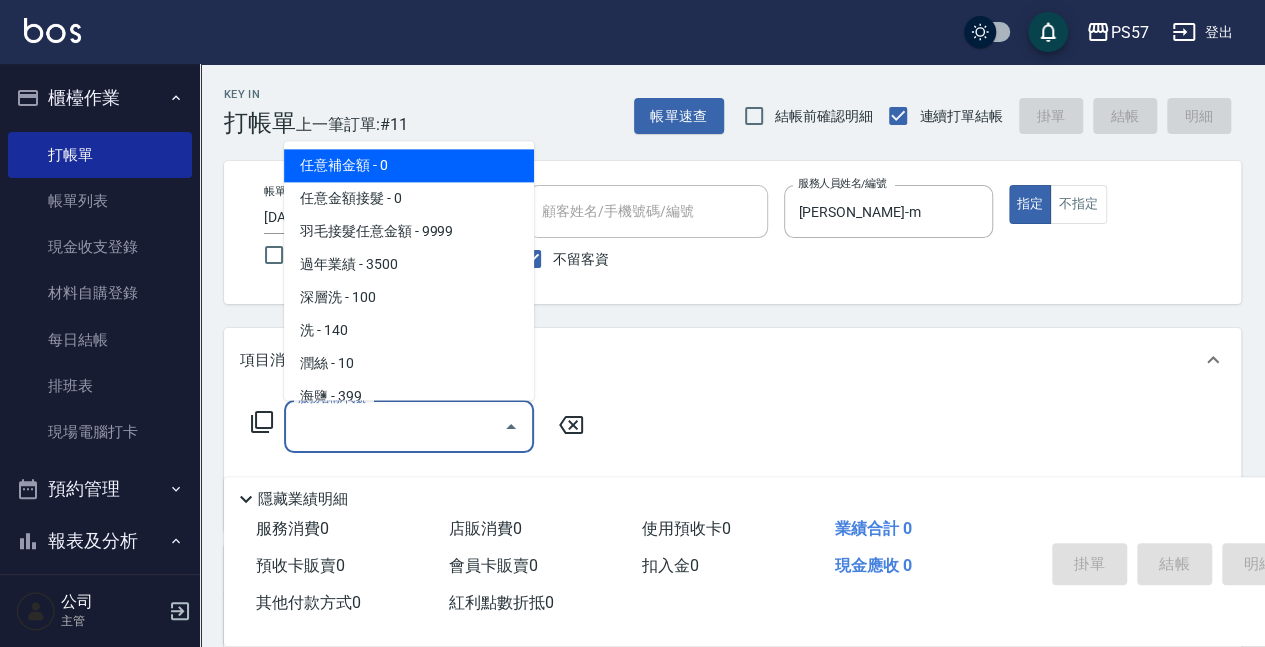type on "0" 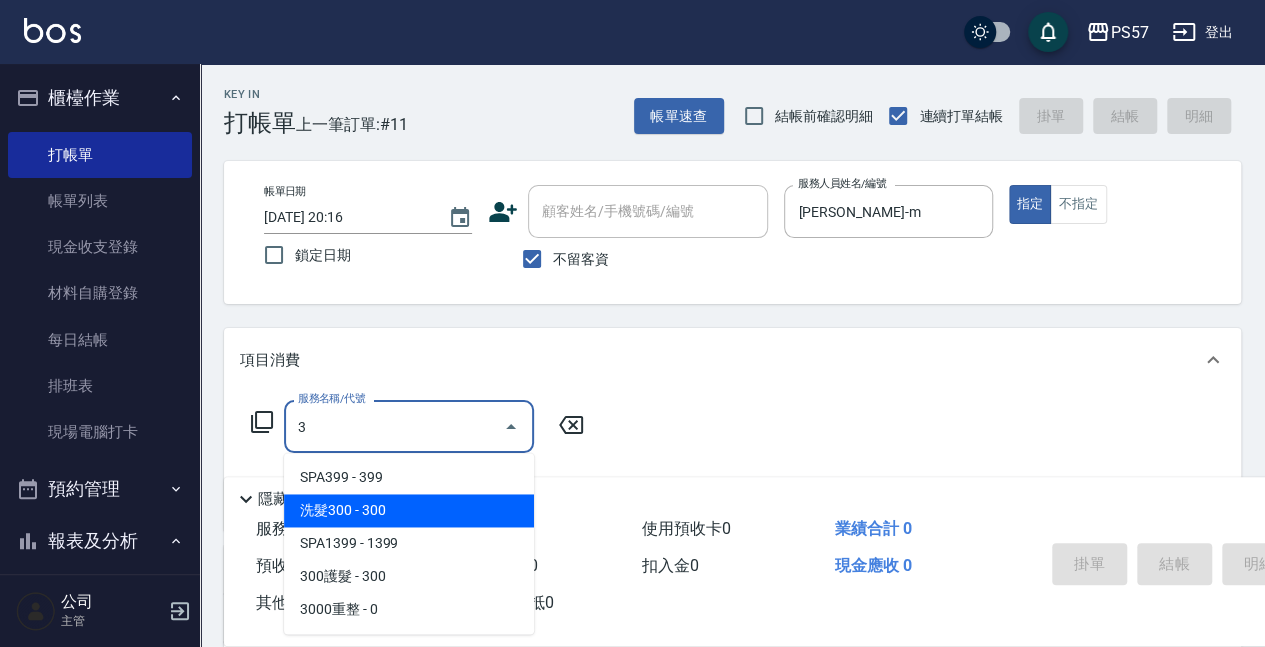 click on "洗髮300 - 300" at bounding box center [409, 510] 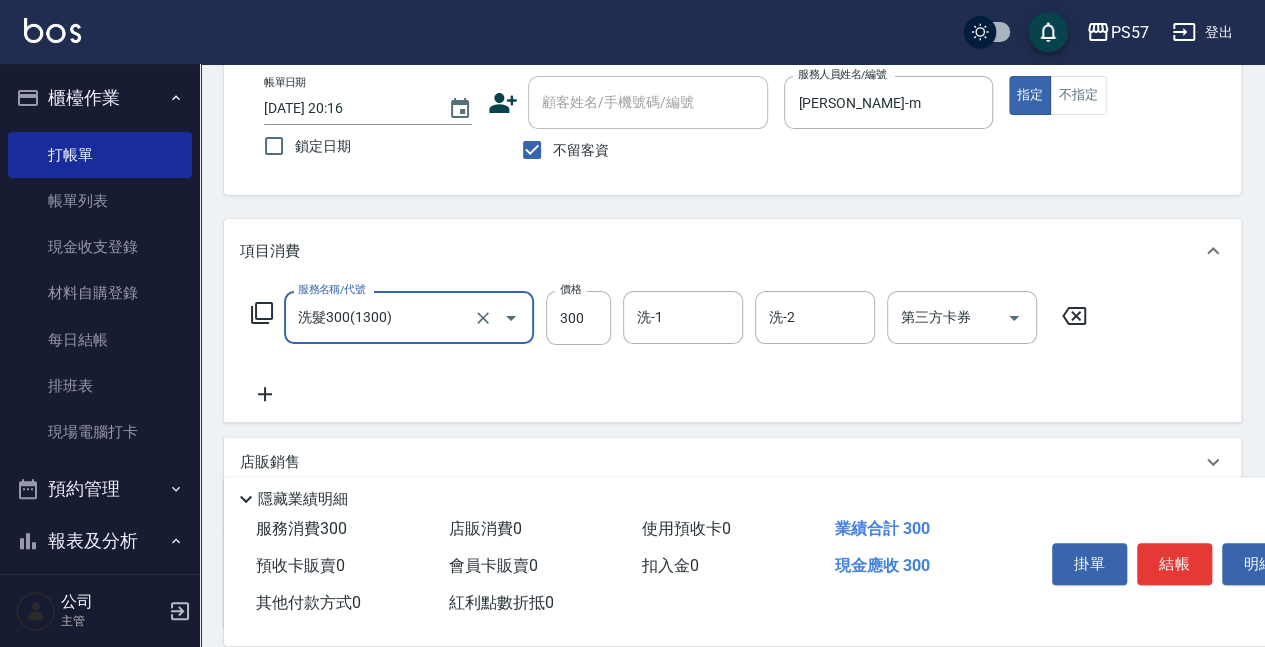 scroll, scrollTop: 133, scrollLeft: 0, axis: vertical 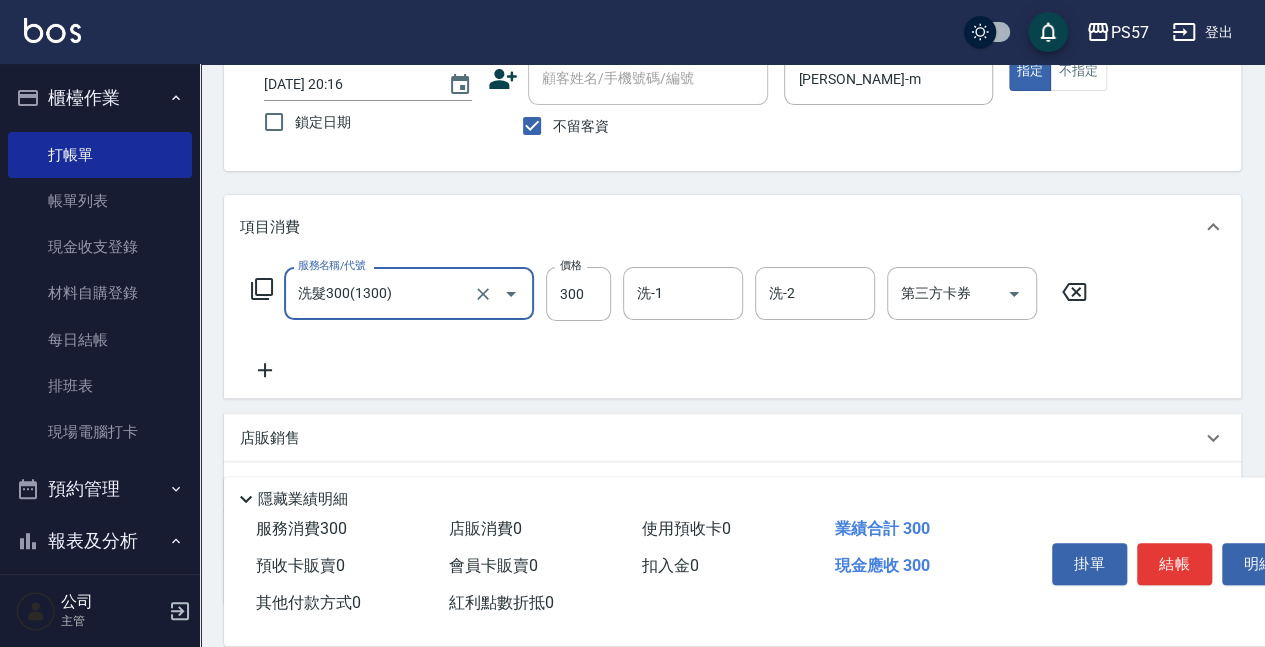 type on "洗髮300(1300)" 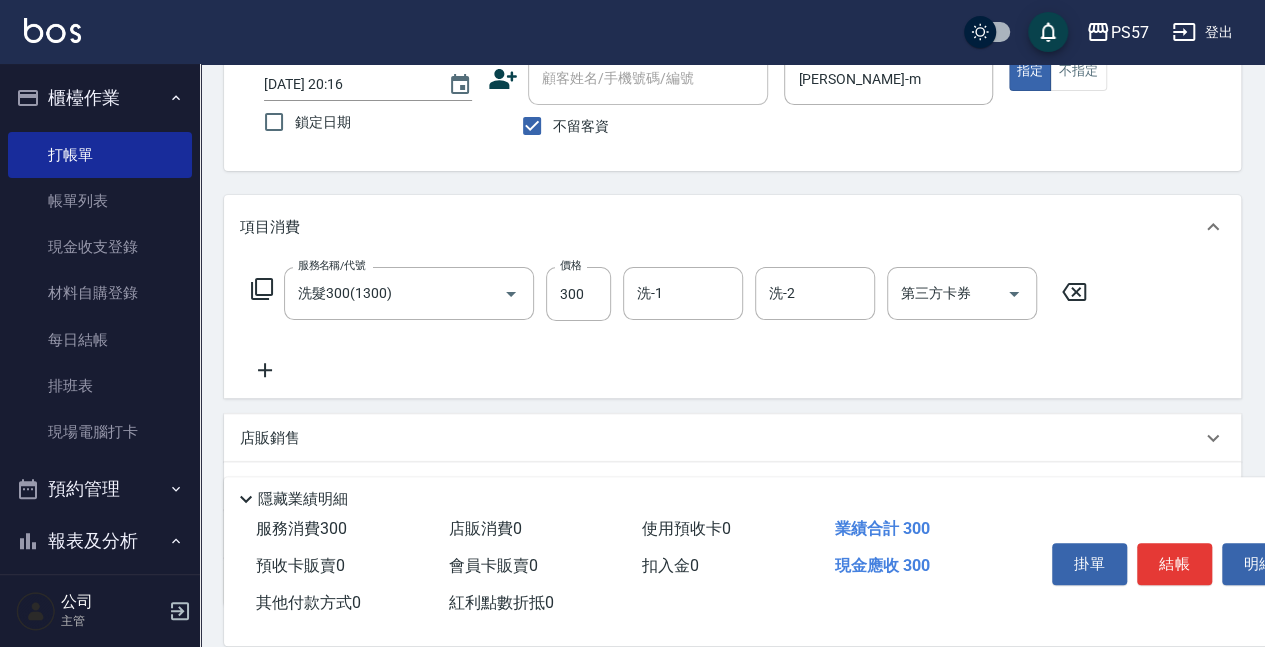 click 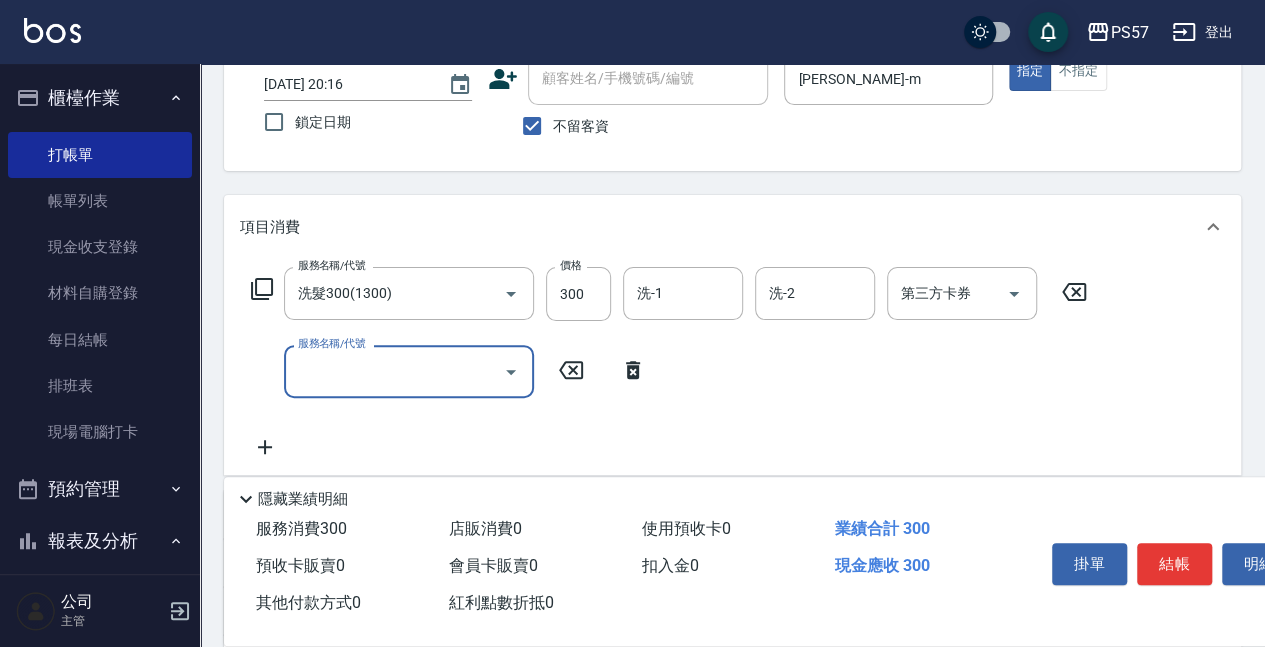 click on "服務名稱/代號" at bounding box center [394, 371] 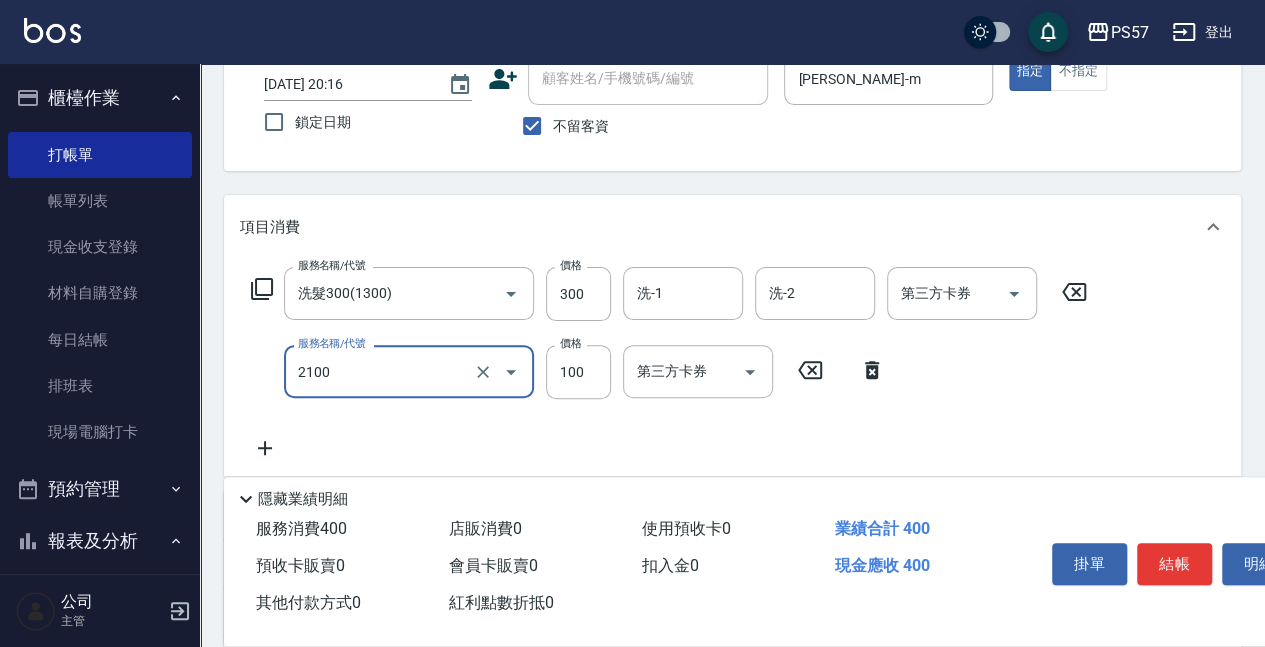 type on "剪髮100(2100)" 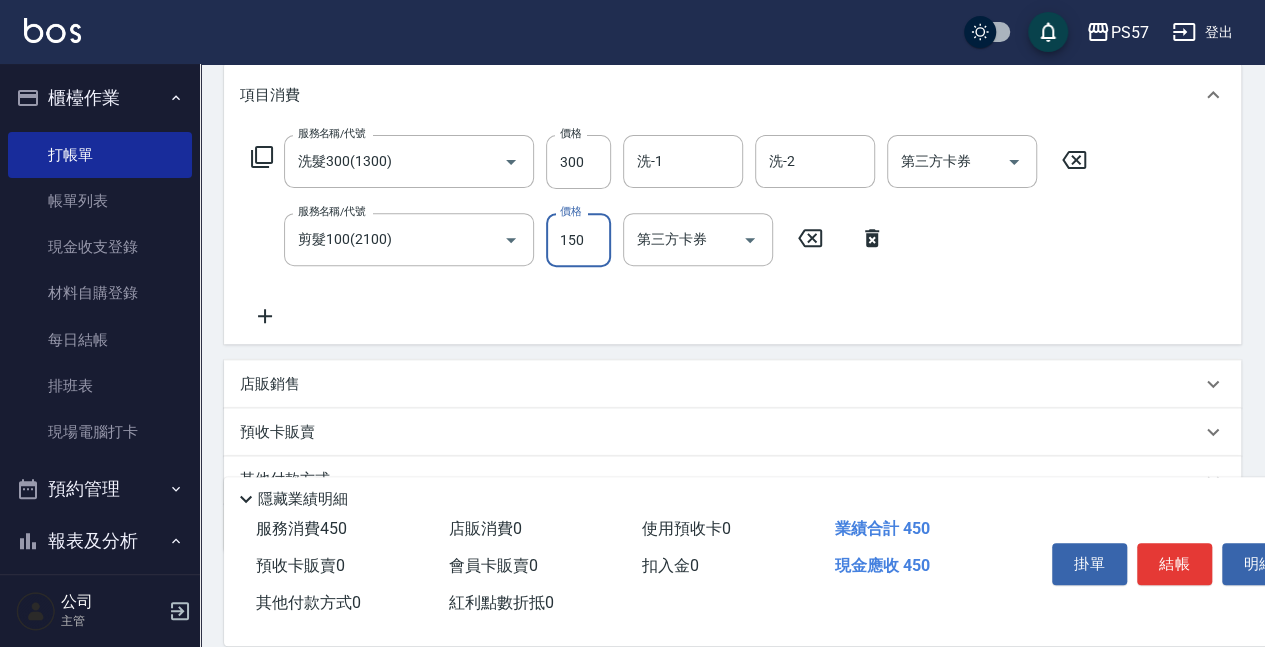 scroll, scrollTop: 266, scrollLeft: 0, axis: vertical 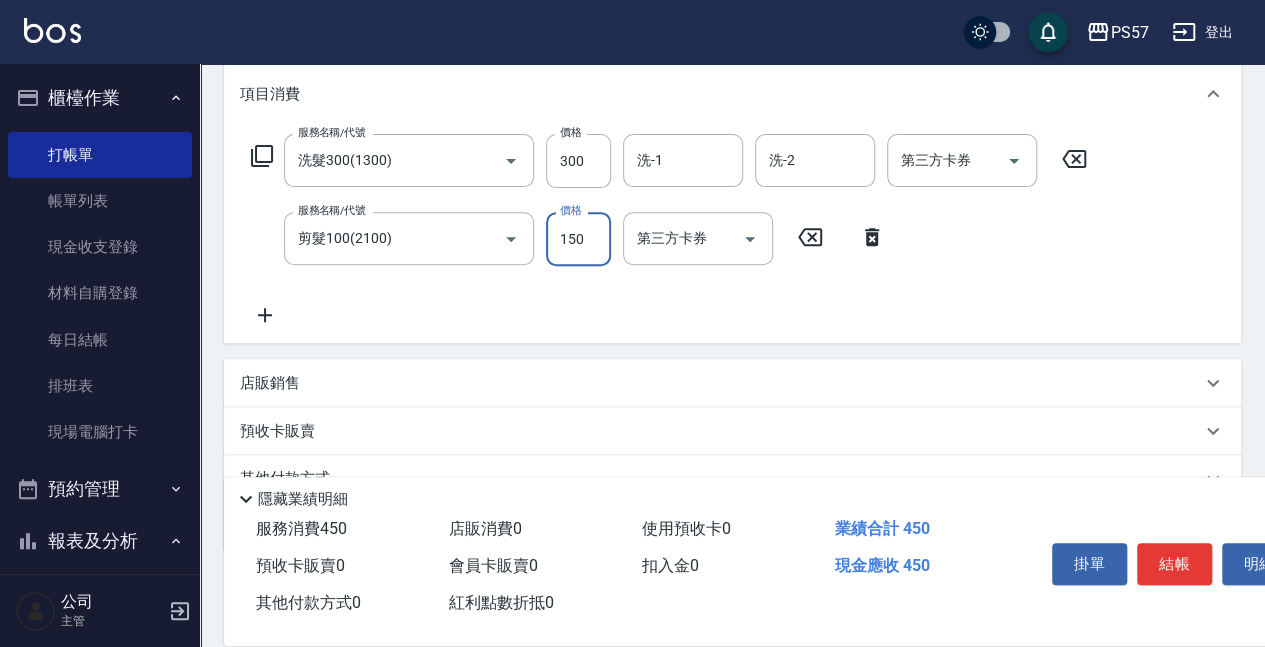 type on "150" 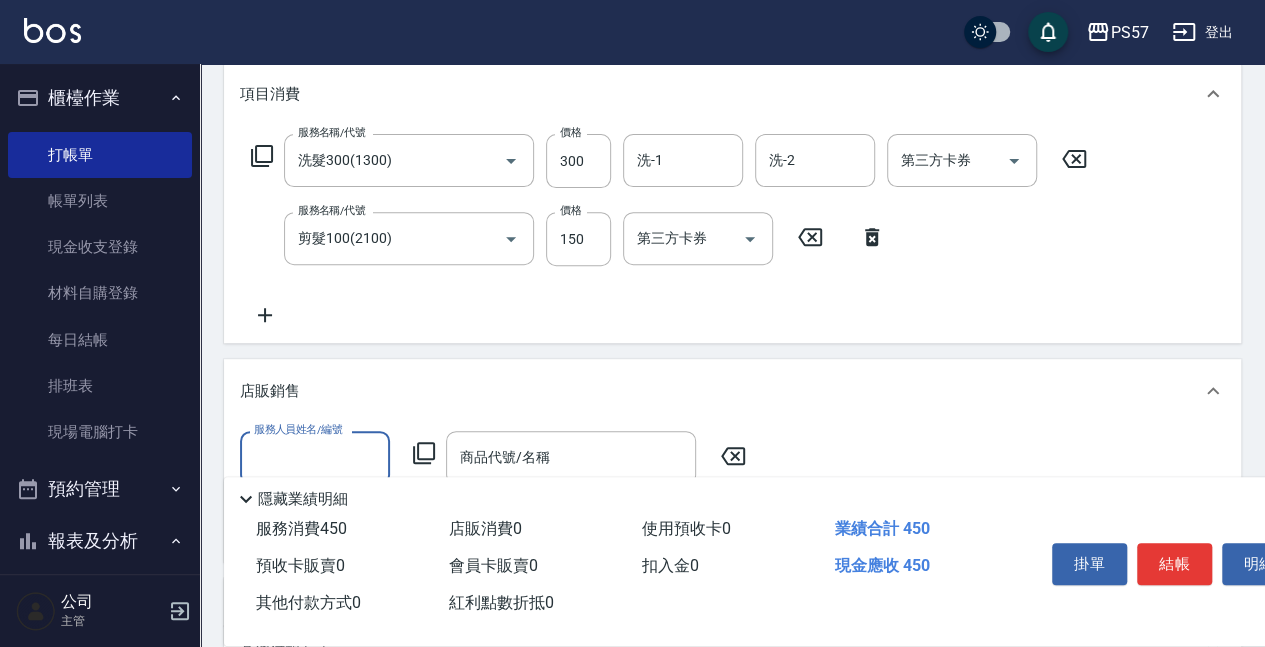 scroll, scrollTop: 0, scrollLeft: 0, axis: both 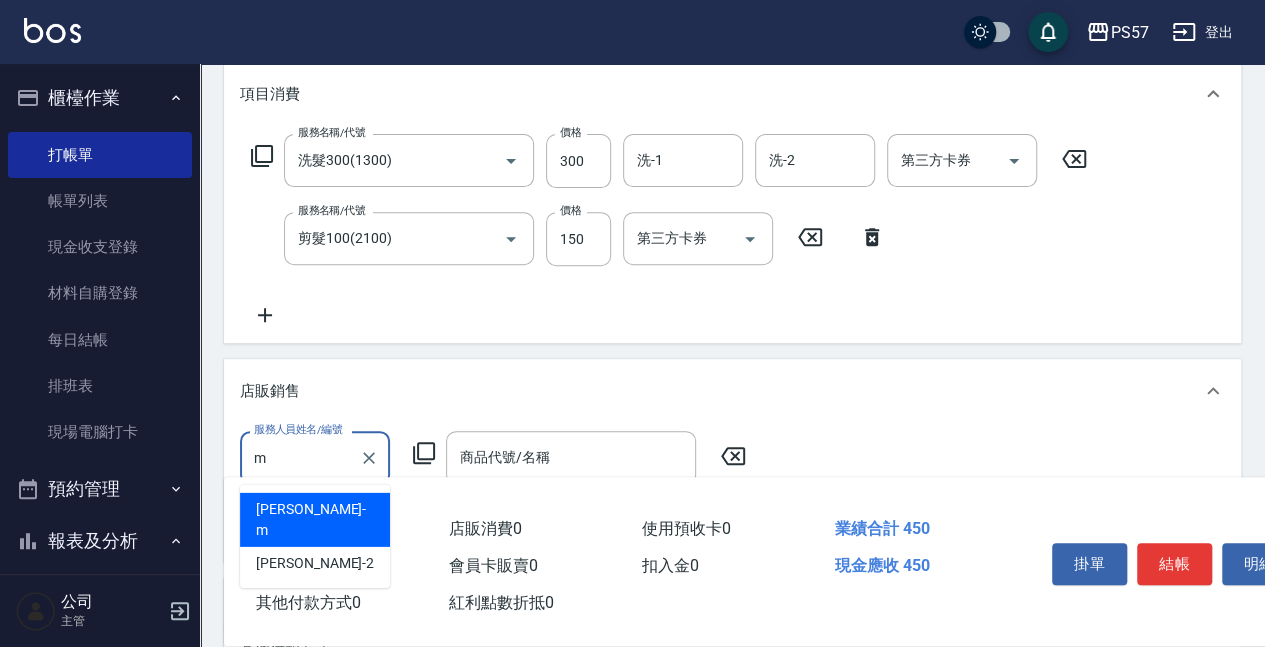 type on "[PERSON_NAME]-m" 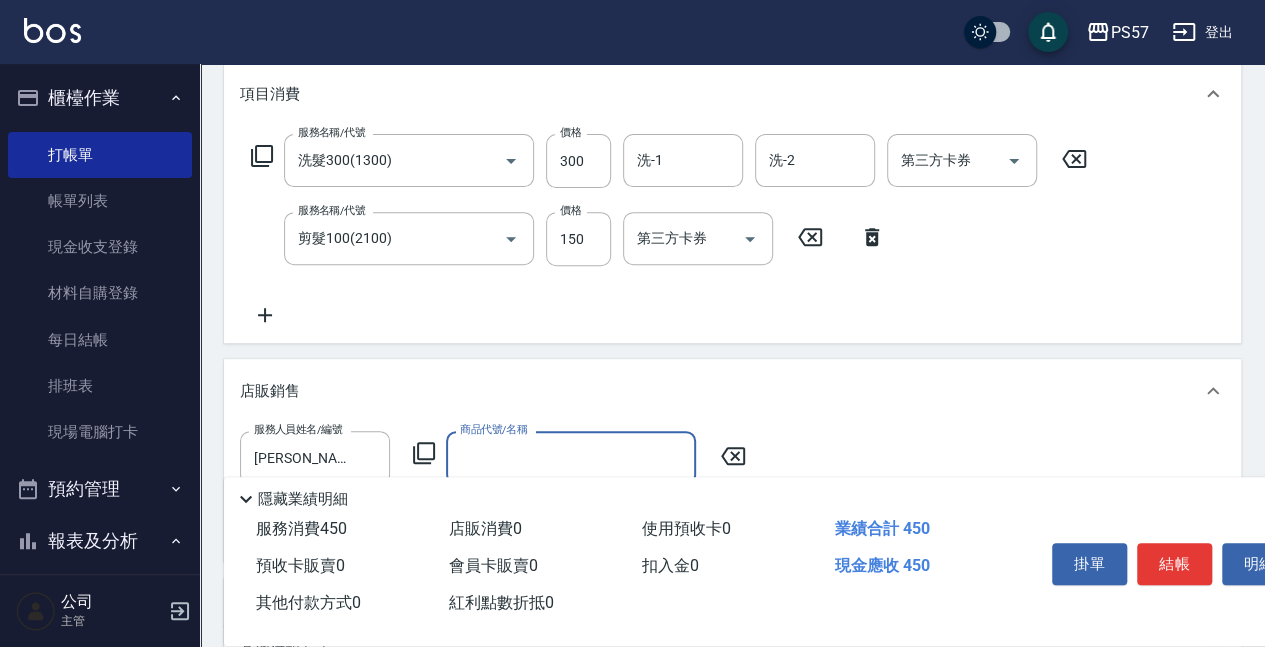 click on "商品代號/名稱" at bounding box center [571, 457] 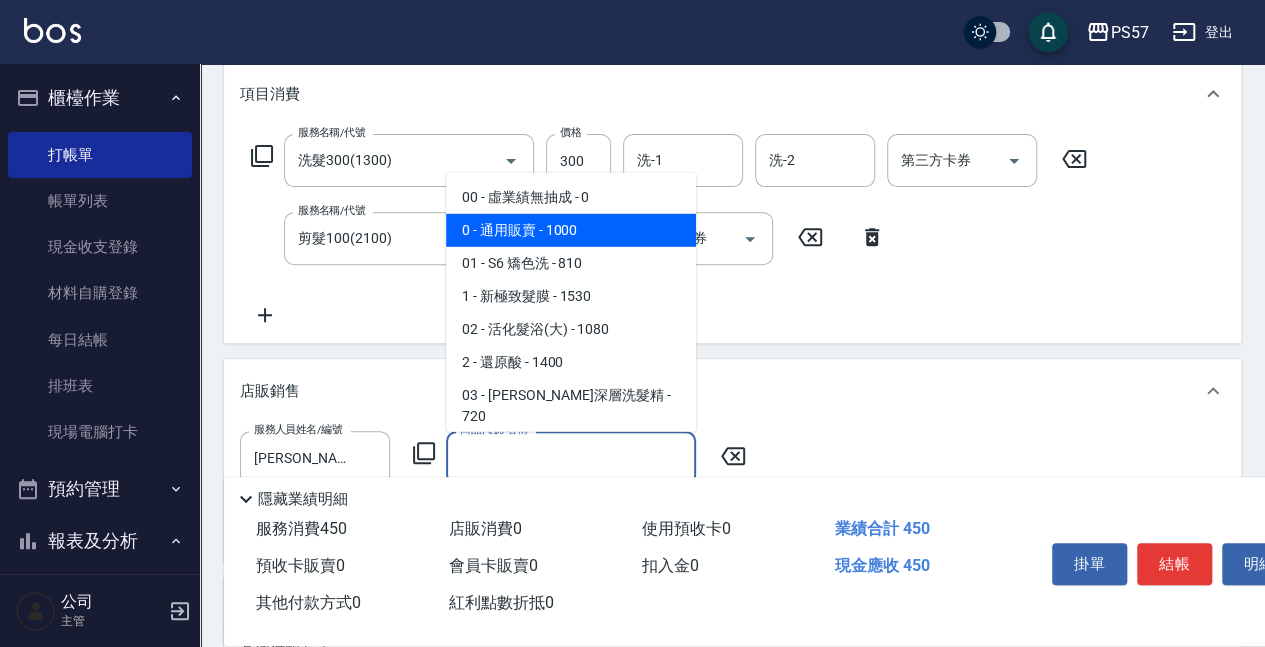 drag, startPoint x: 568, startPoint y: 233, endPoint x: 631, endPoint y: 188, distance: 77.42093 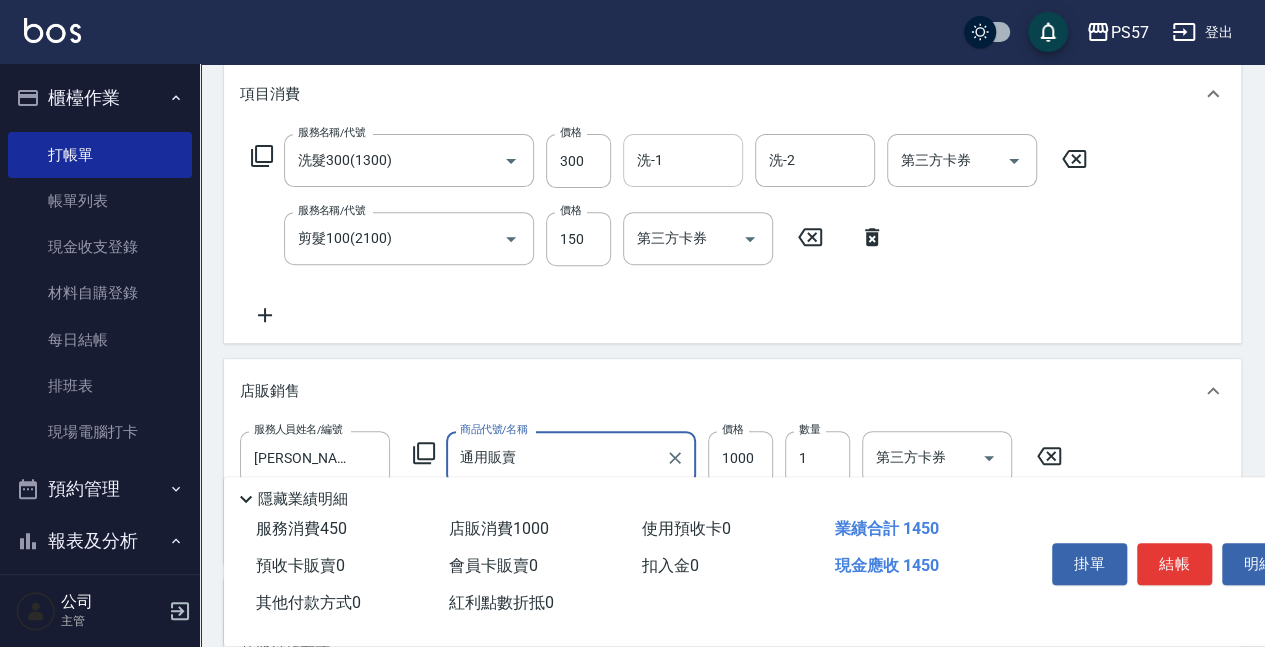 click on "洗-1" at bounding box center [683, 160] 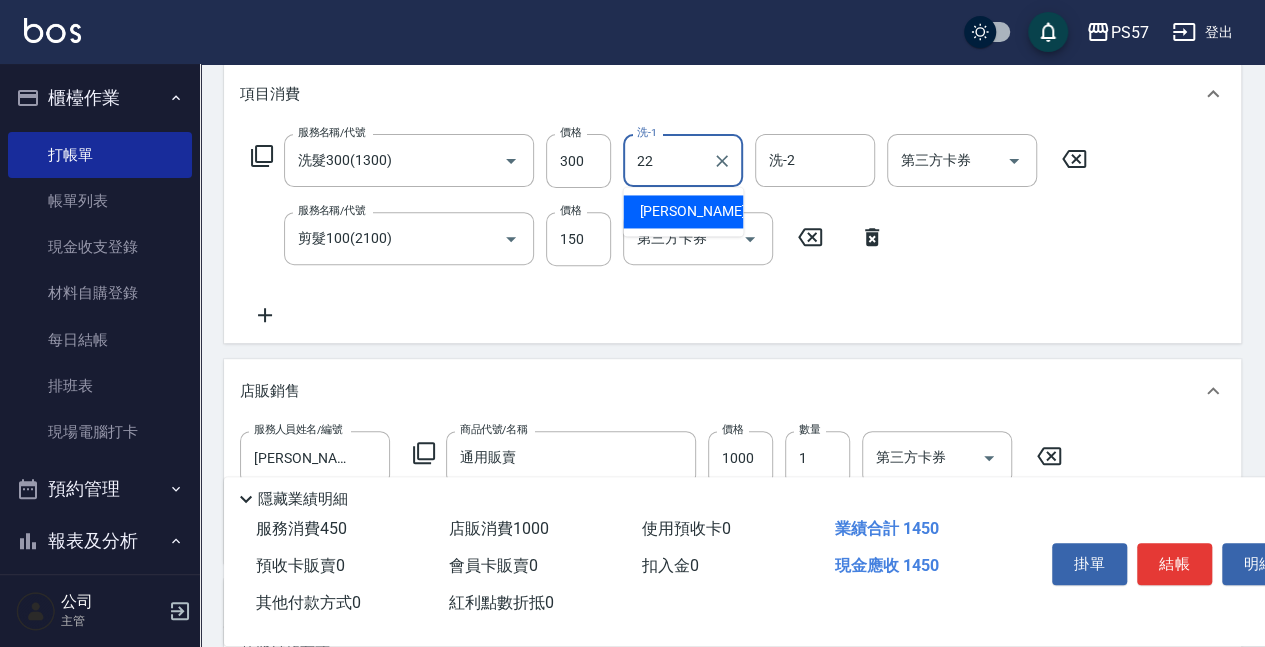 type on "[PERSON_NAME]-22" 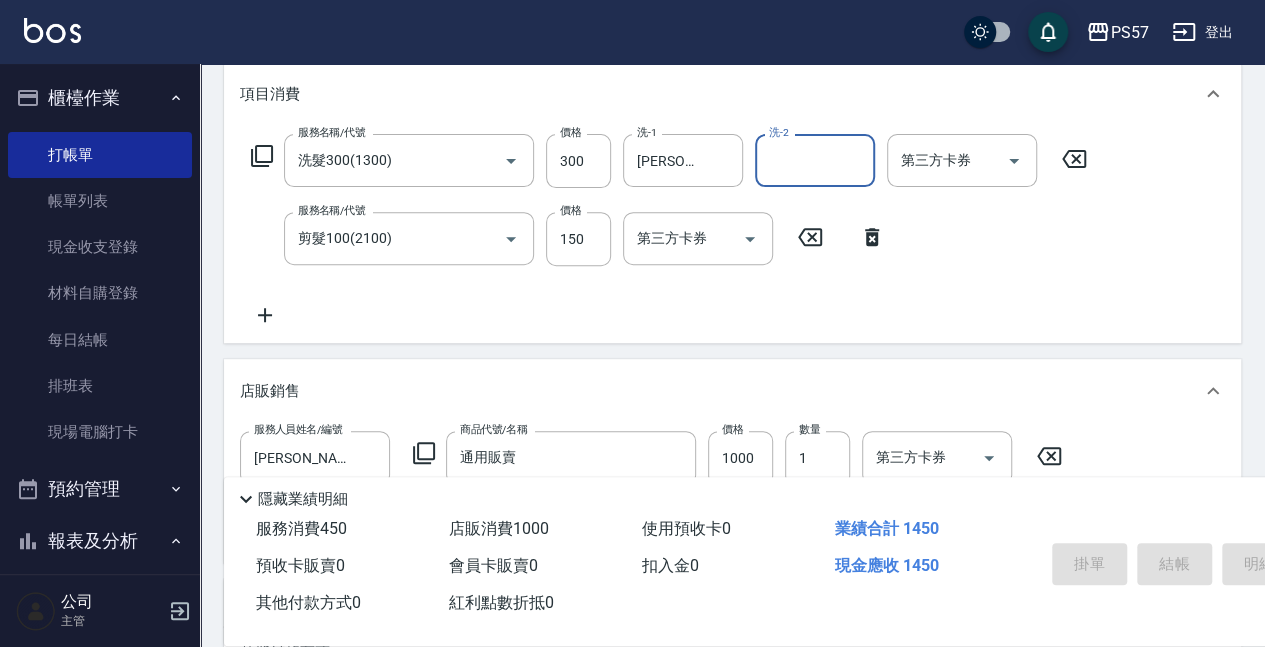 type 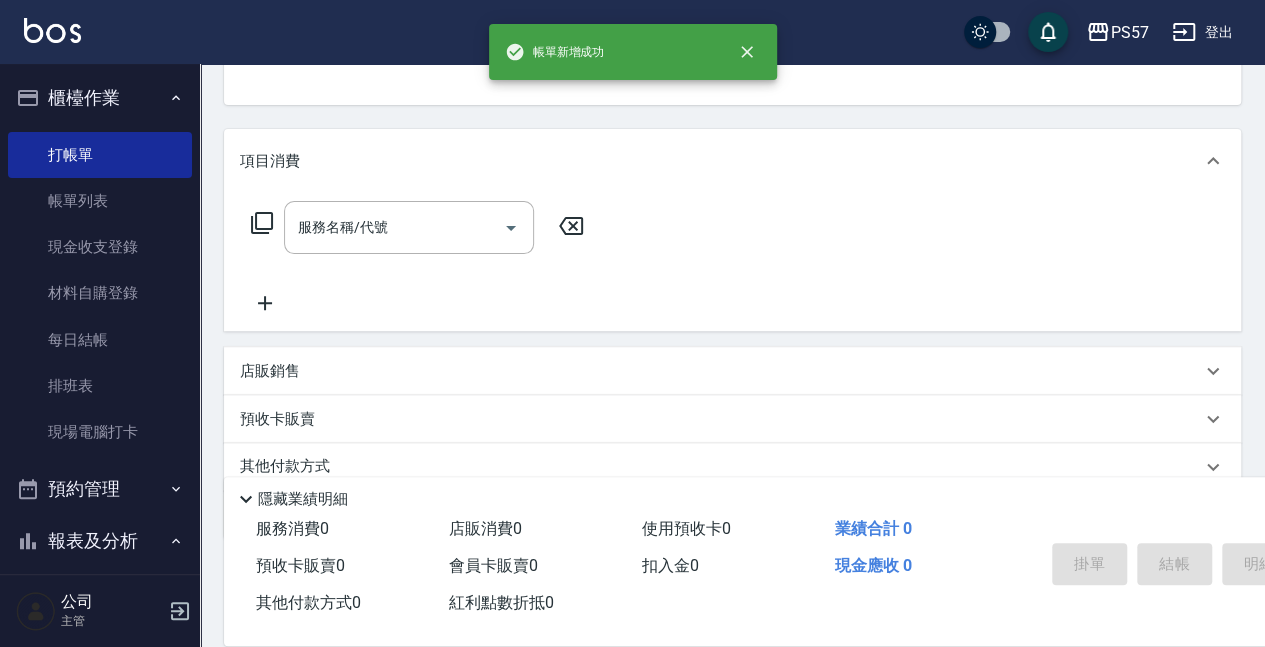 scroll, scrollTop: 200, scrollLeft: 0, axis: vertical 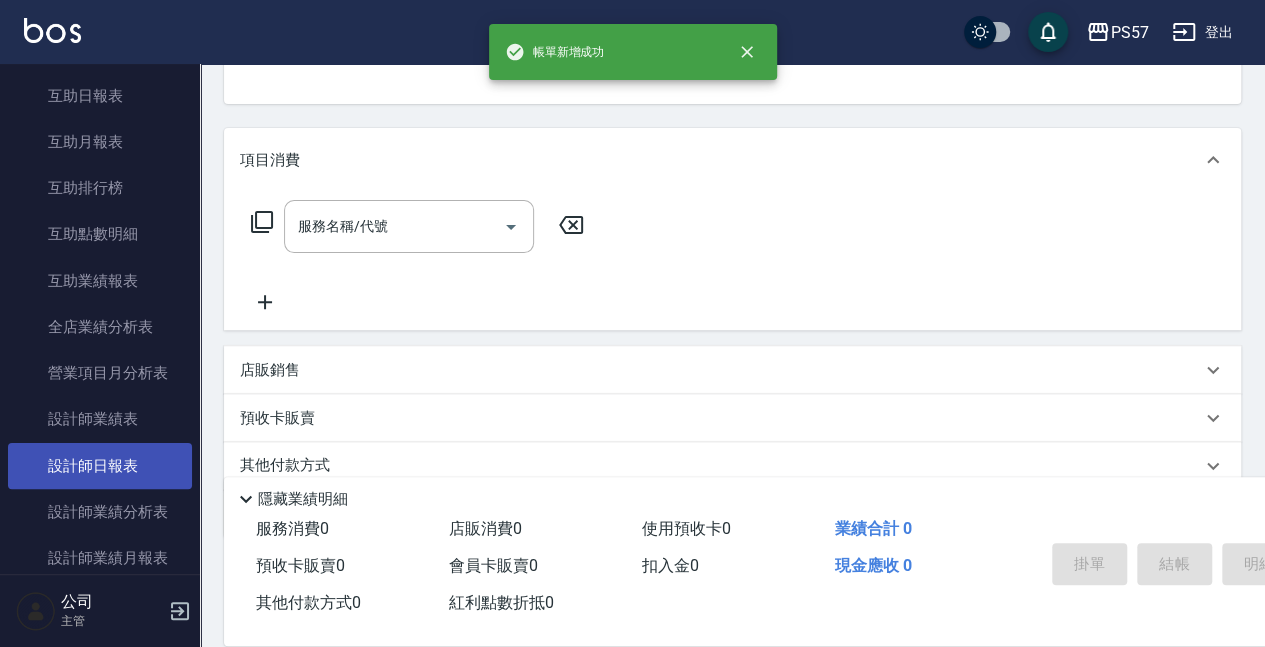click on "設計師日報表" at bounding box center [100, 466] 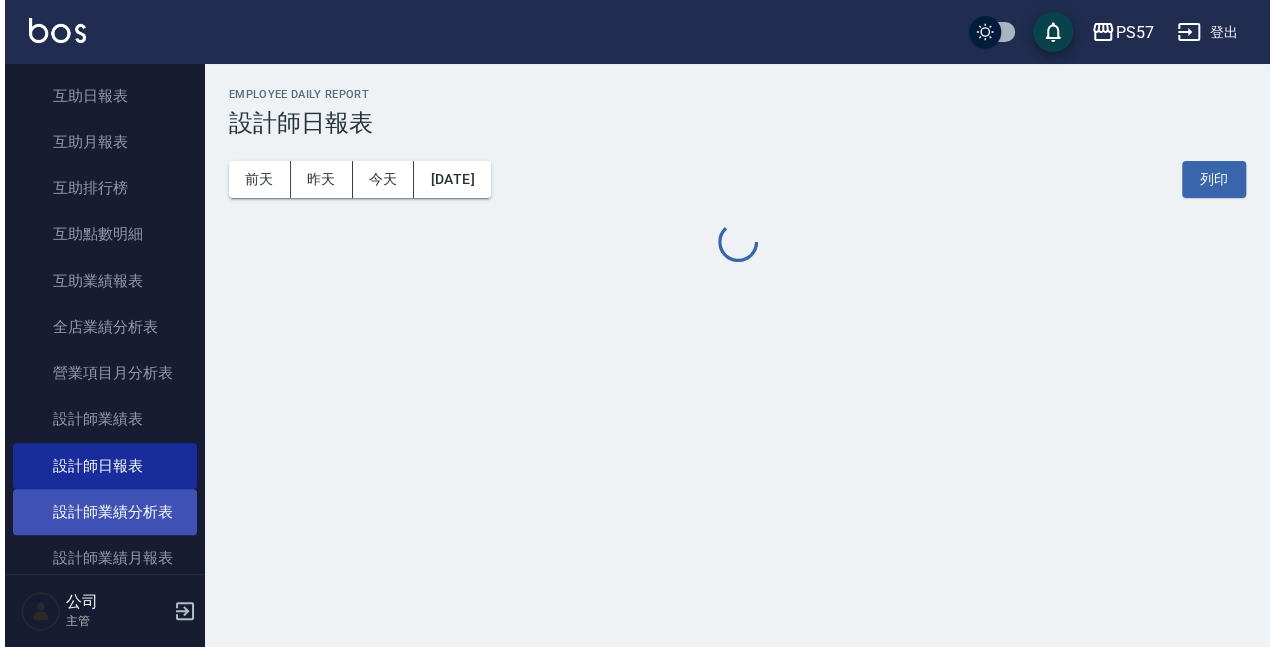 scroll, scrollTop: 0, scrollLeft: 0, axis: both 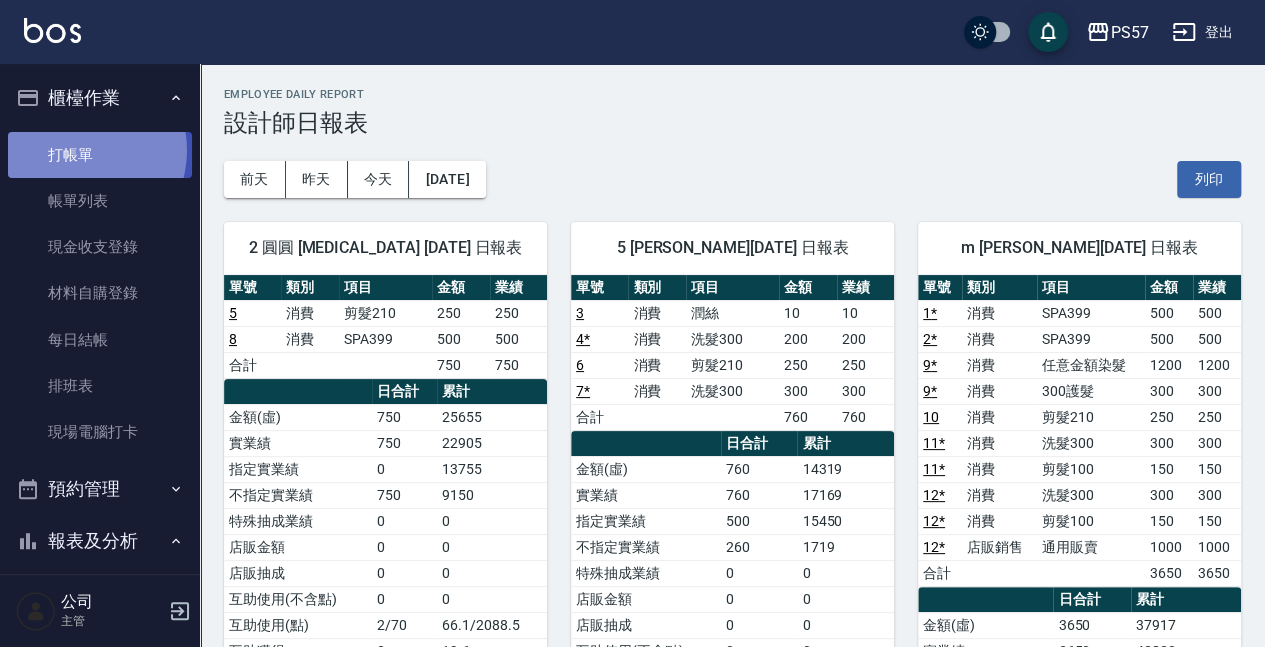 click on "打帳單" at bounding box center (100, 155) 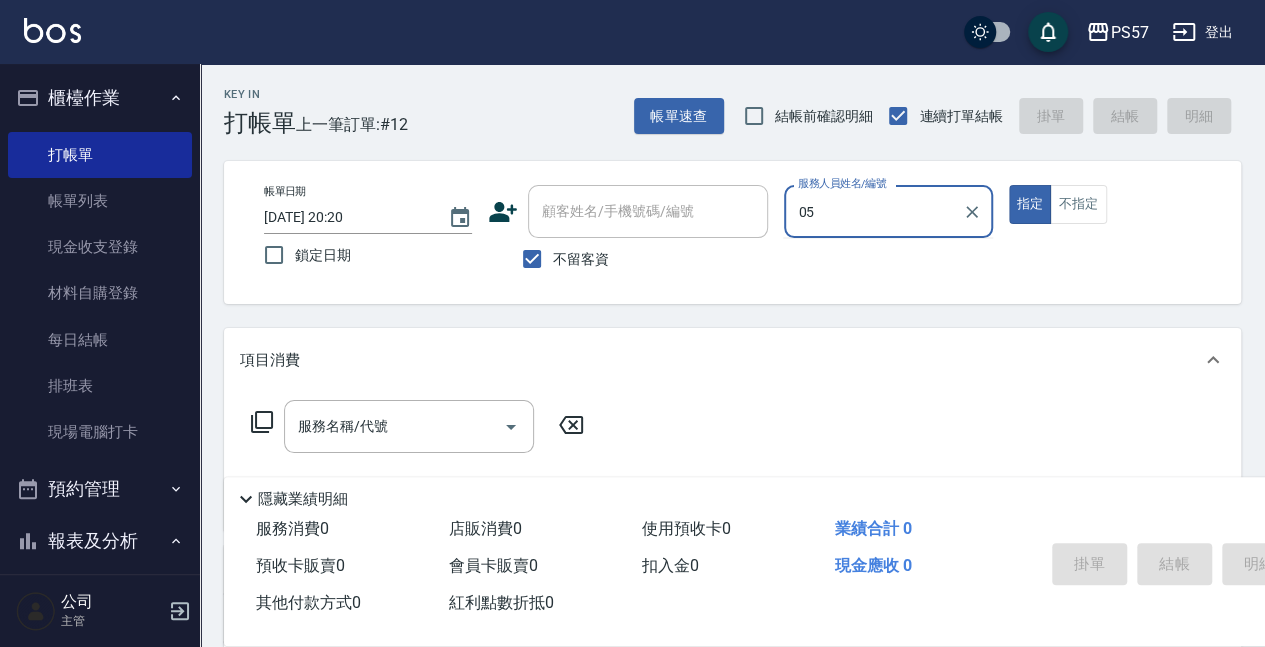 type on "0" 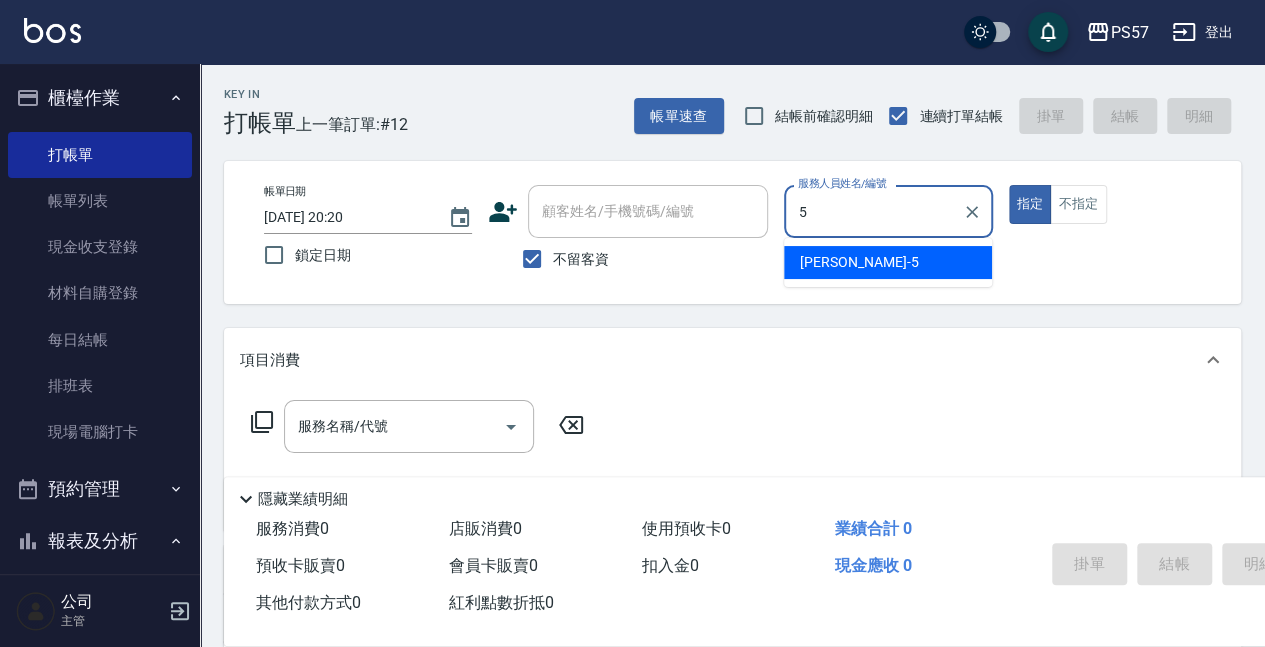type on "[PERSON_NAME]5" 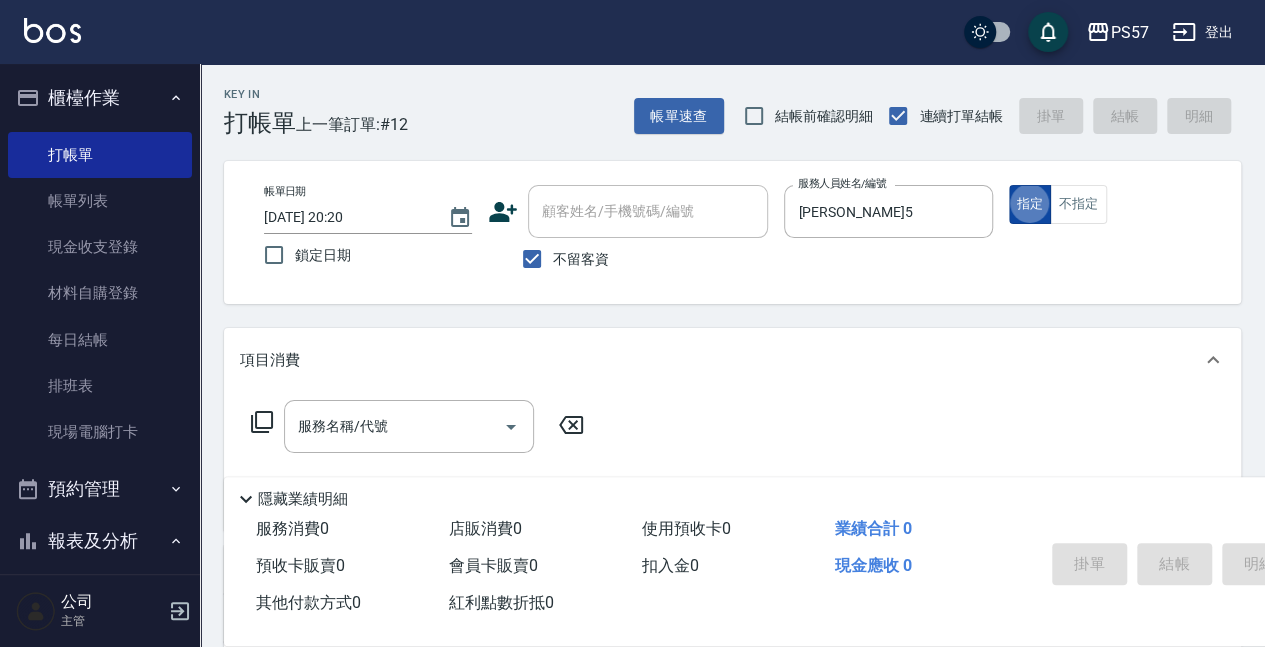 type on "true" 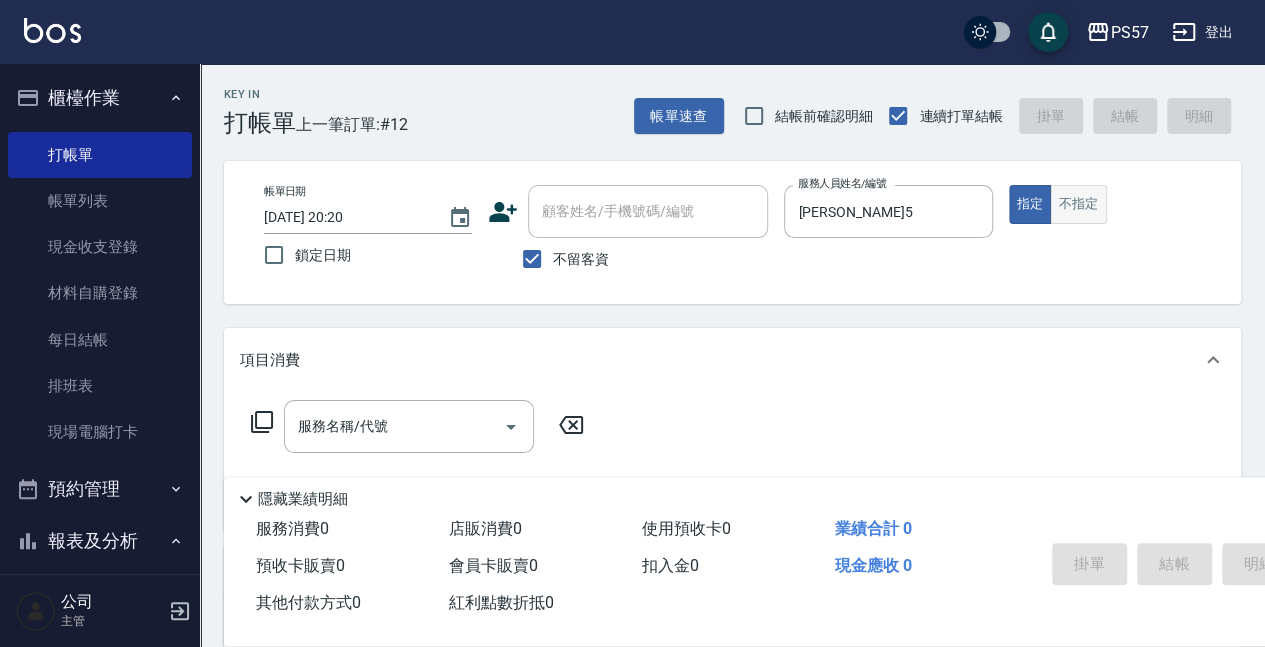 click on "不指定" at bounding box center [1078, 204] 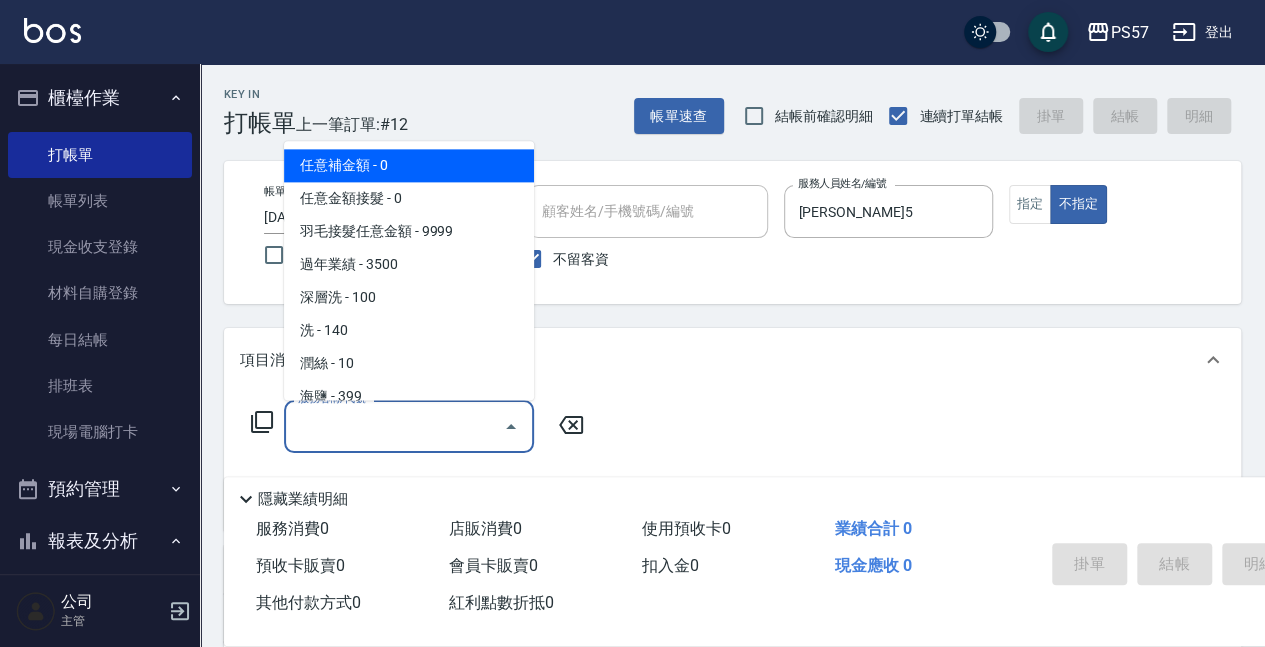 click on "服務名稱/代號 服務名稱/代號" at bounding box center [409, 426] 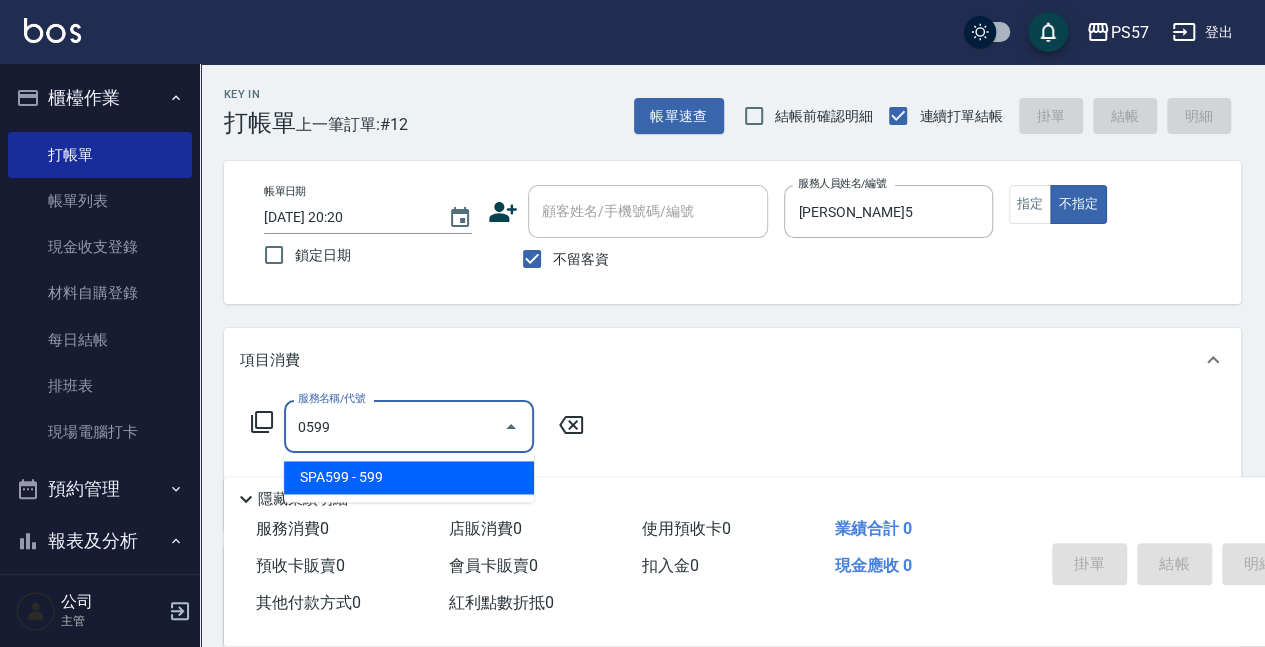 type on "SPA599(0599)" 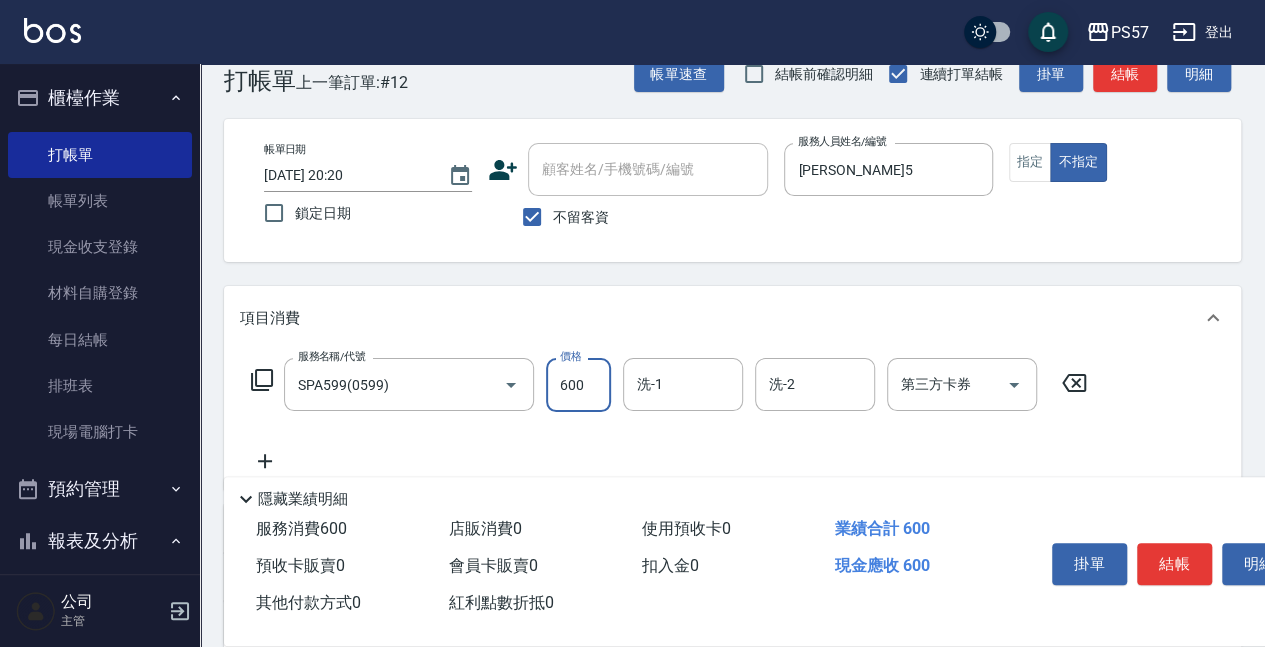 scroll, scrollTop: 66, scrollLeft: 0, axis: vertical 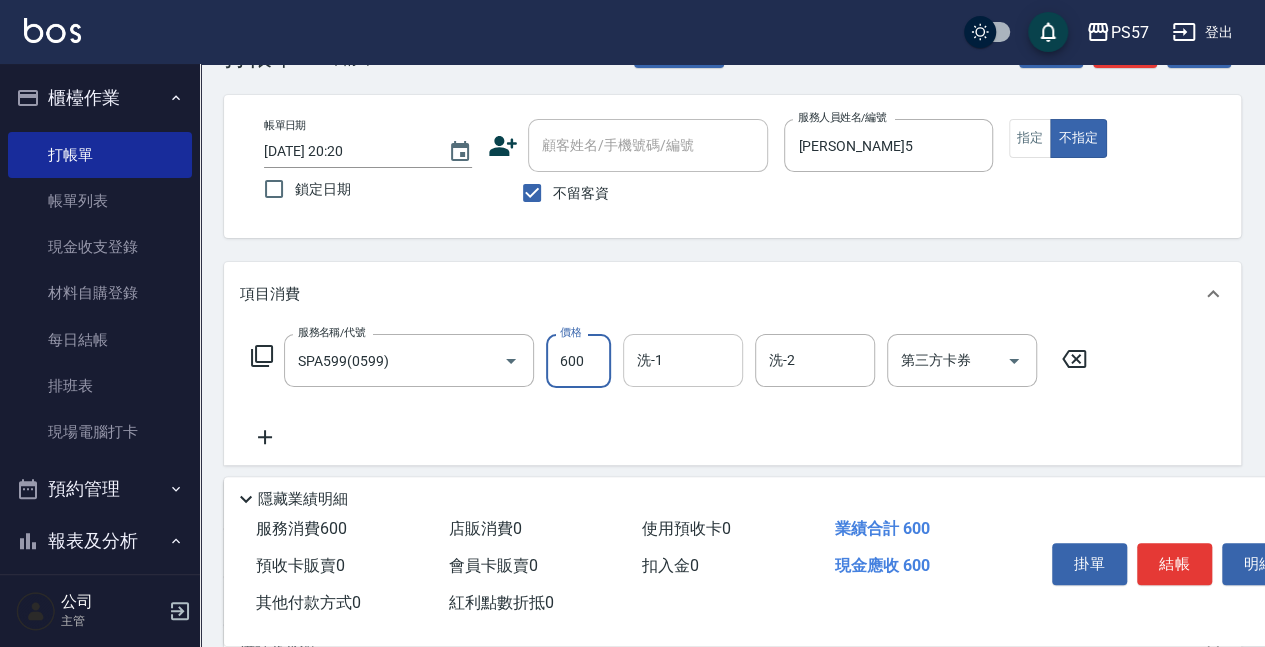 type on "600" 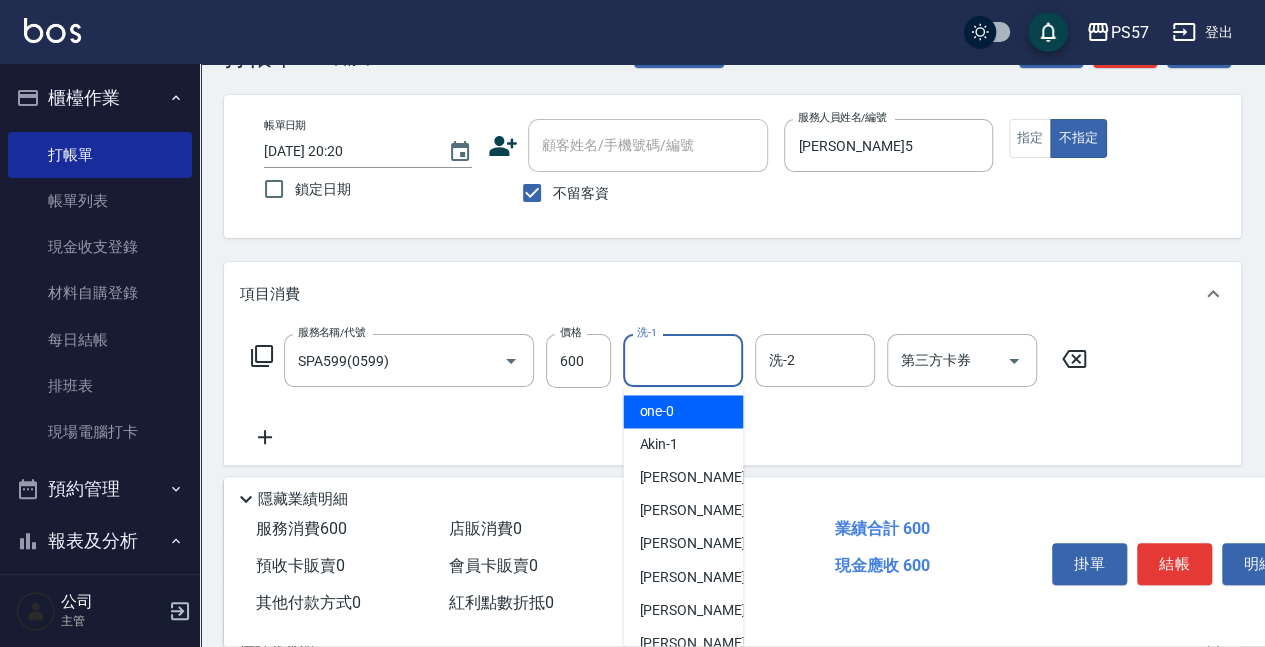 click on "洗-1" at bounding box center [683, 360] 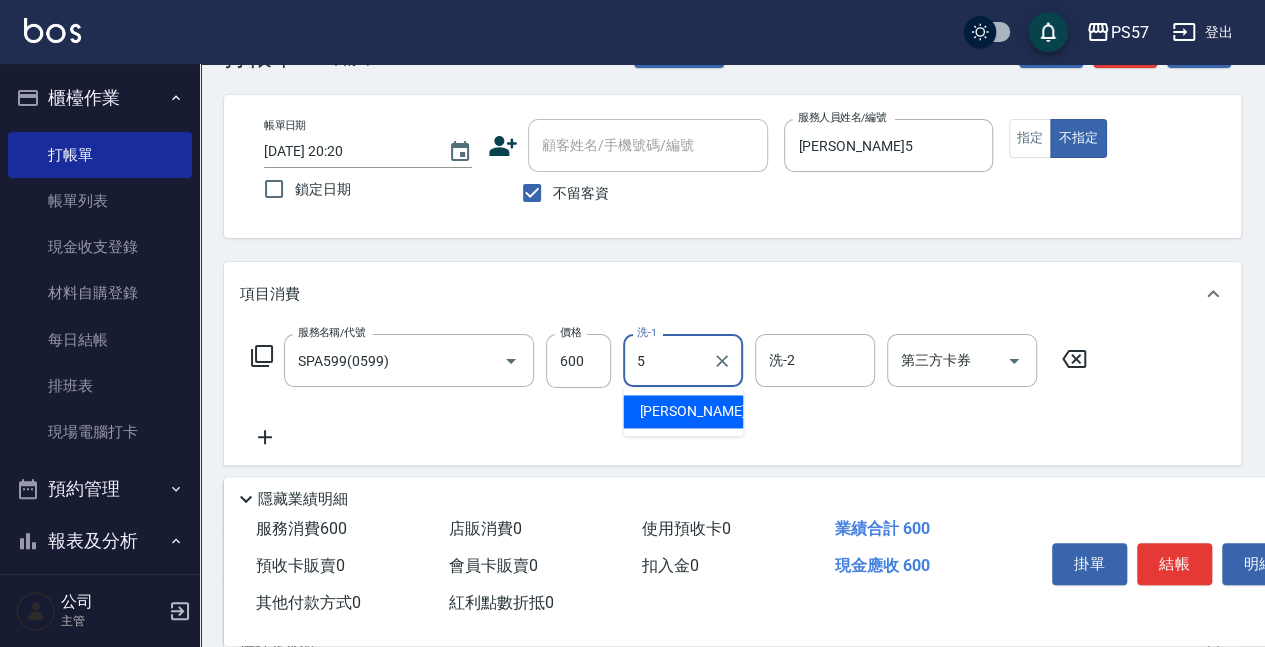 type on "[PERSON_NAME]5" 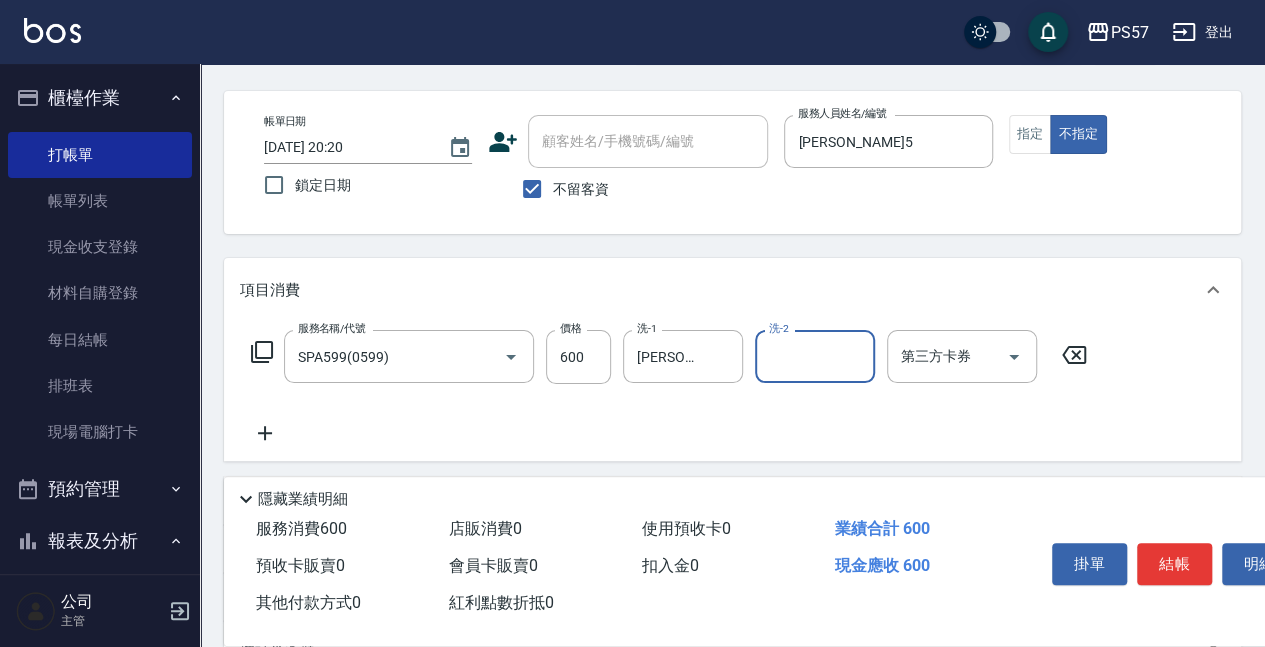 scroll, scrollTop: 282, scrollLeft: 0, axis: vertical 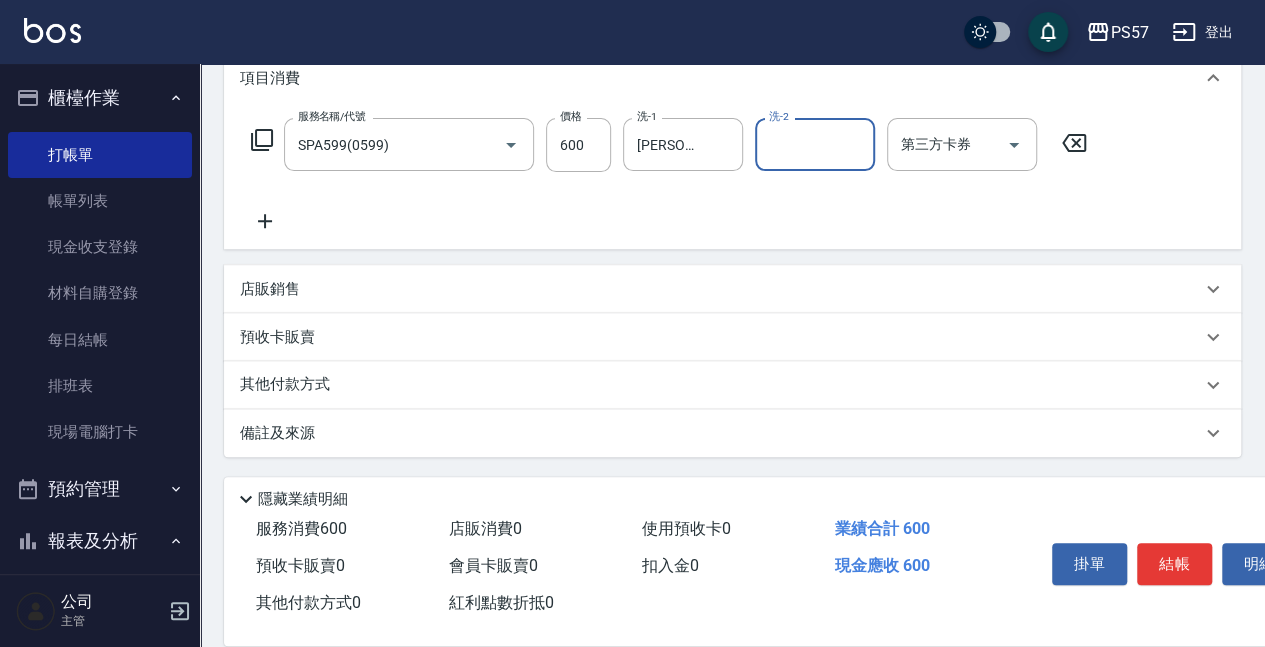 click on "店販銷售" at bounding box center (270, 289) 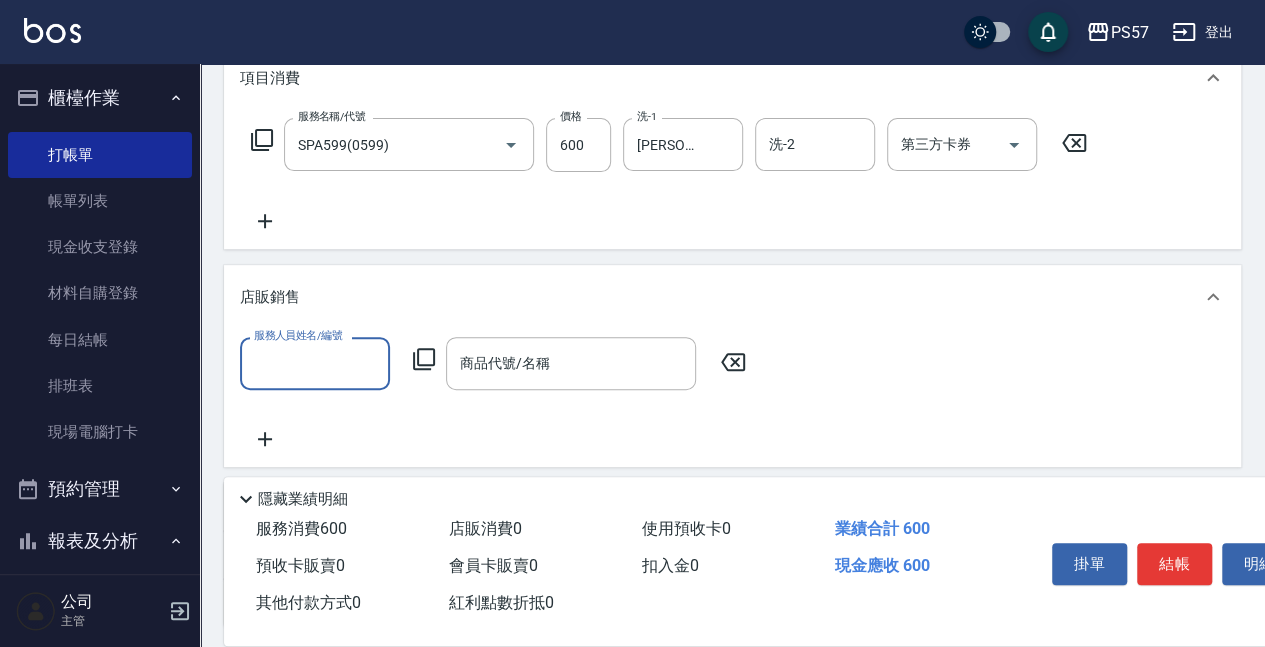 scroll, scrollTop: 0, scrollLeft: 0, axis: both 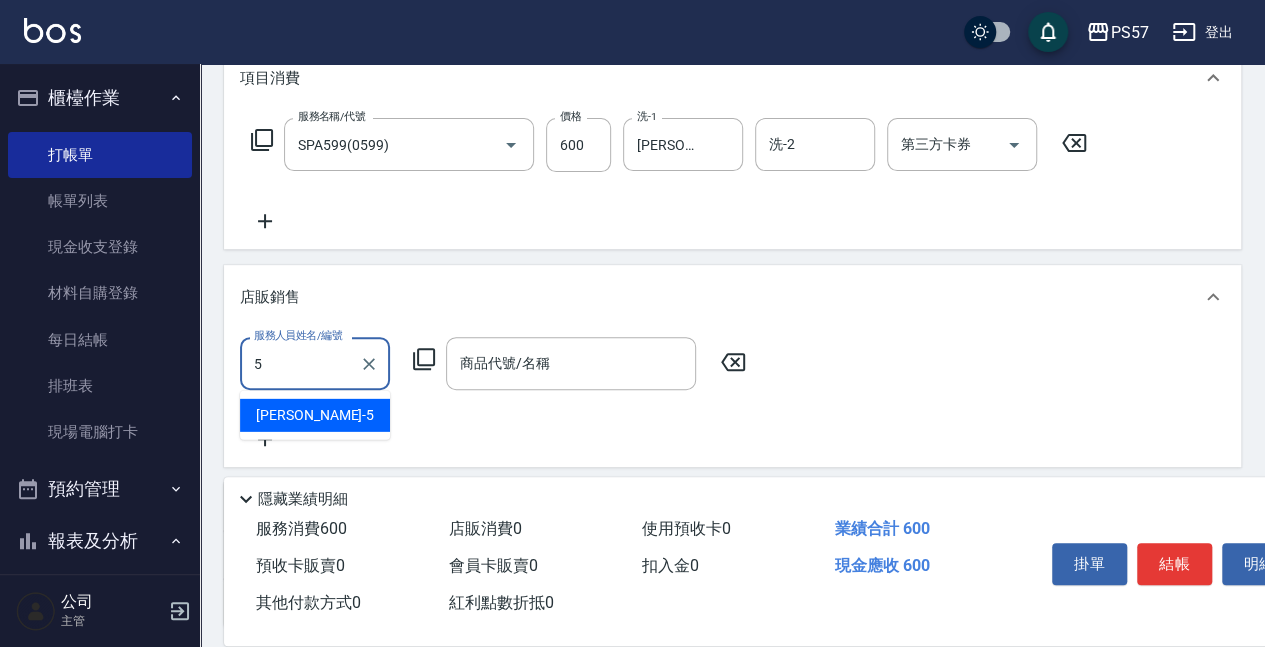 type on "[PERSON_NAME]5" 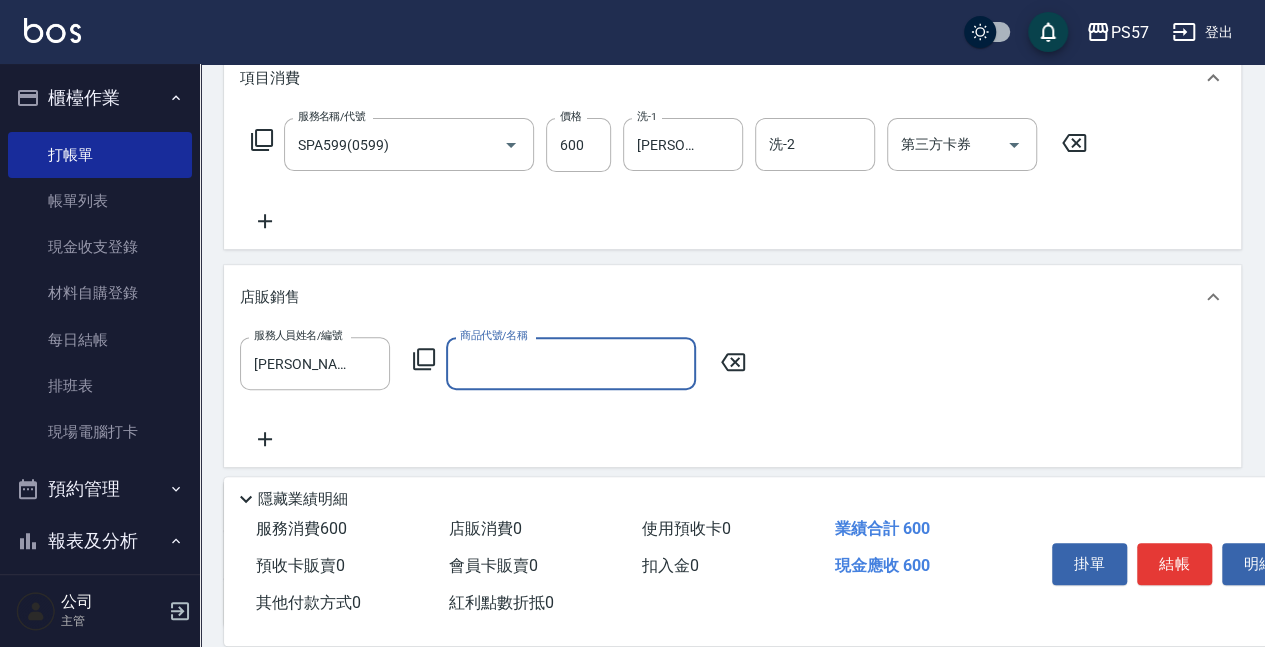 click on "服務人員姓名/編號 [PERSON_NAME]5 服務人員姓名/編號 商品代號/名稱 商品代號/名稱" at bounding box center [732, 394] 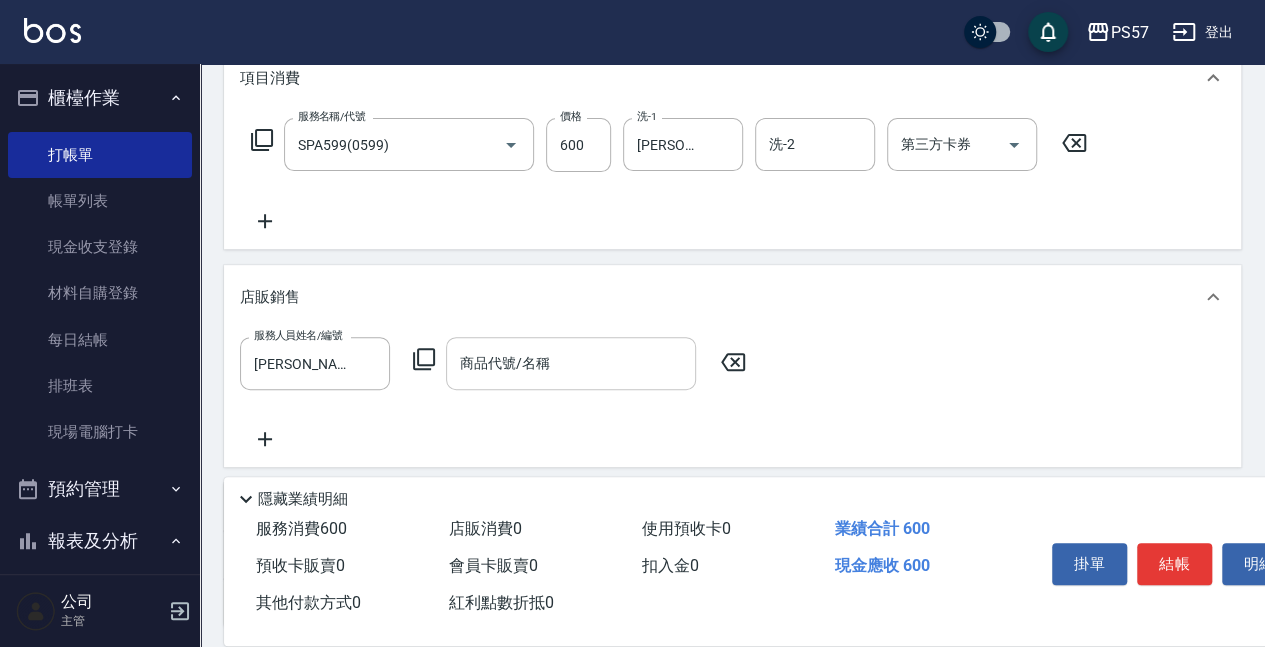 click on "商品代號/名稱" at bounding box center [571, 363] 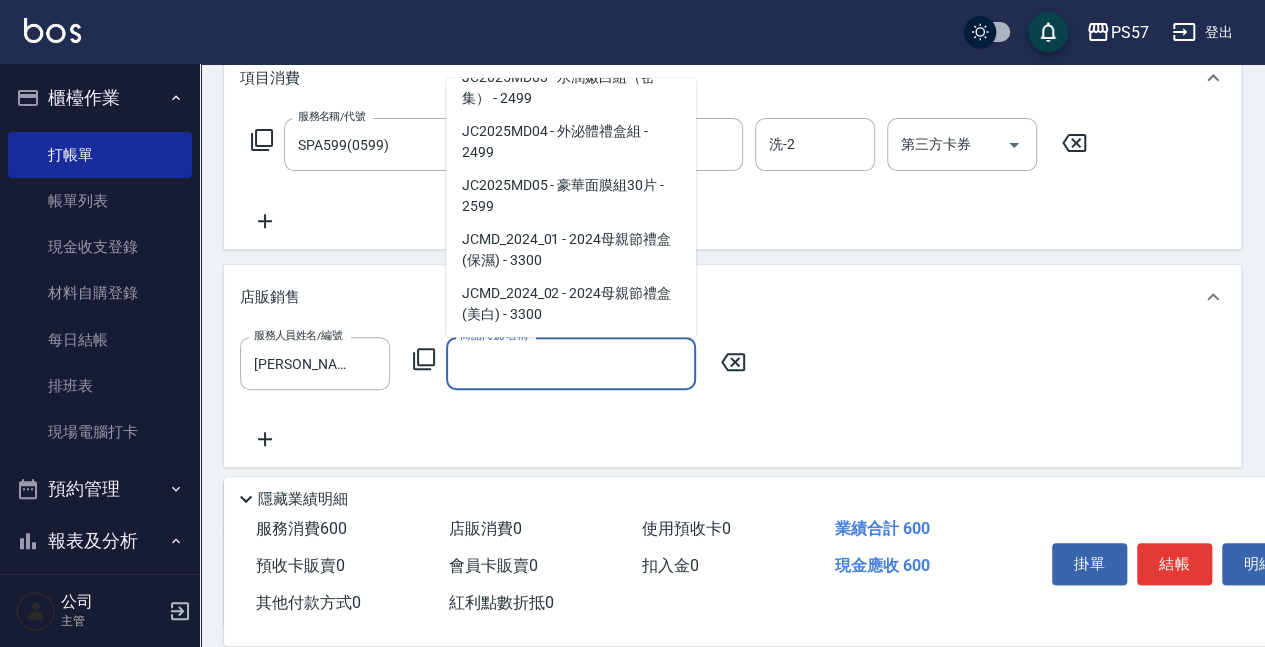 scroll, scrollTop: 4578, scrollLeft: 0, axis: vertical 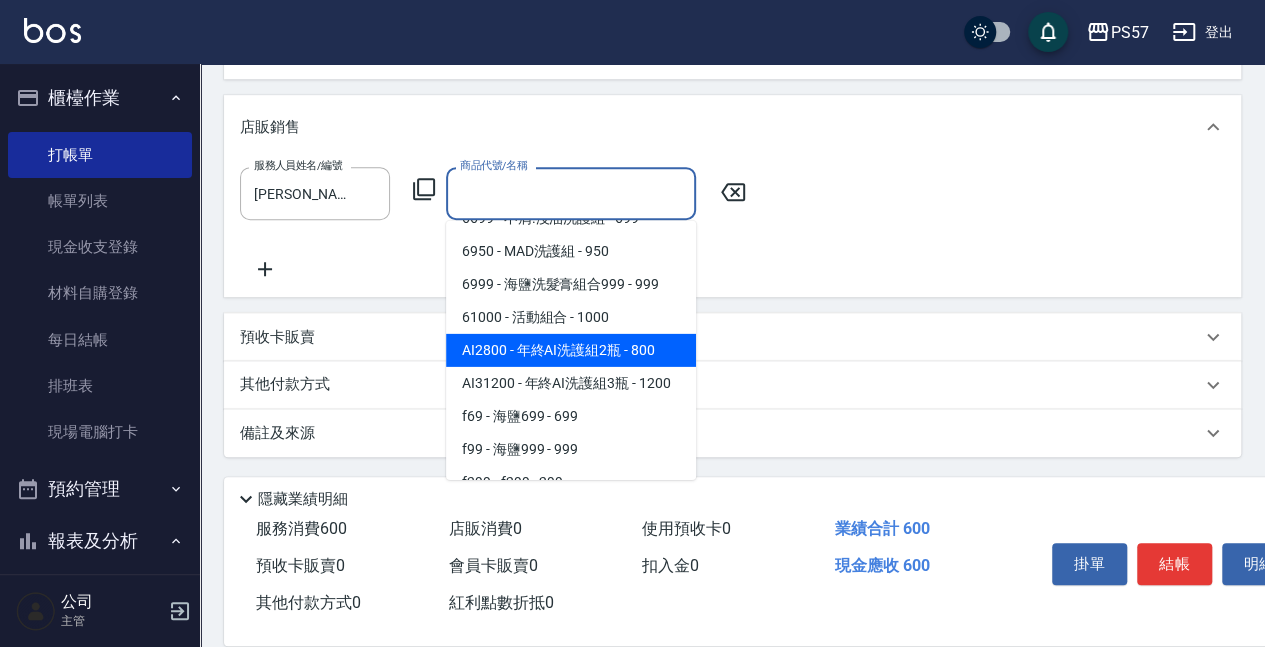 click on "AI2800 - 年終AI洗護組2瓶 - 800" at bounding box center [571, 350] 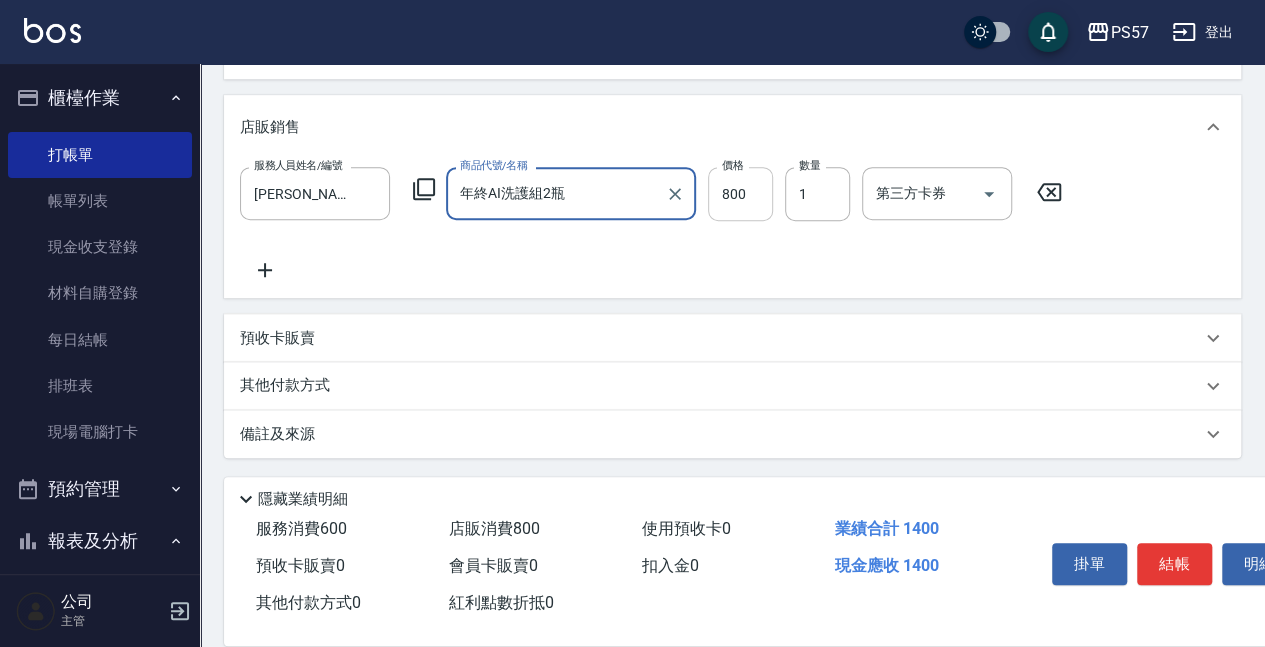 click on "800" at bounding box center [740, 194] 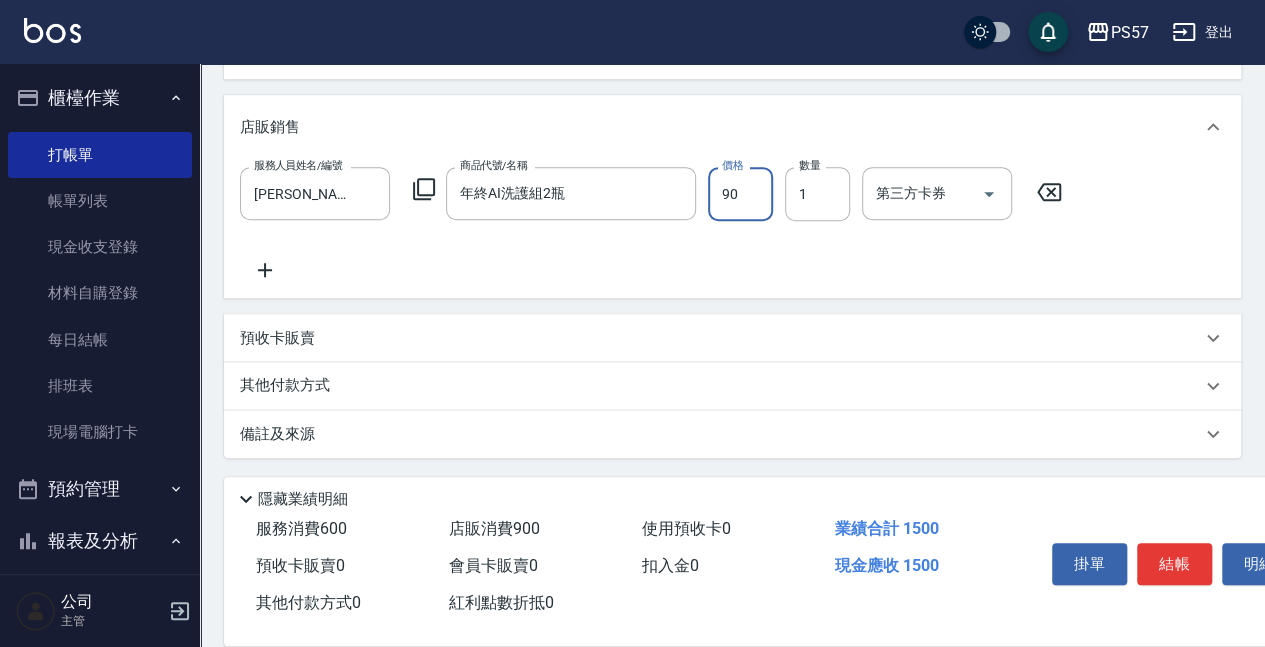 type on "900" 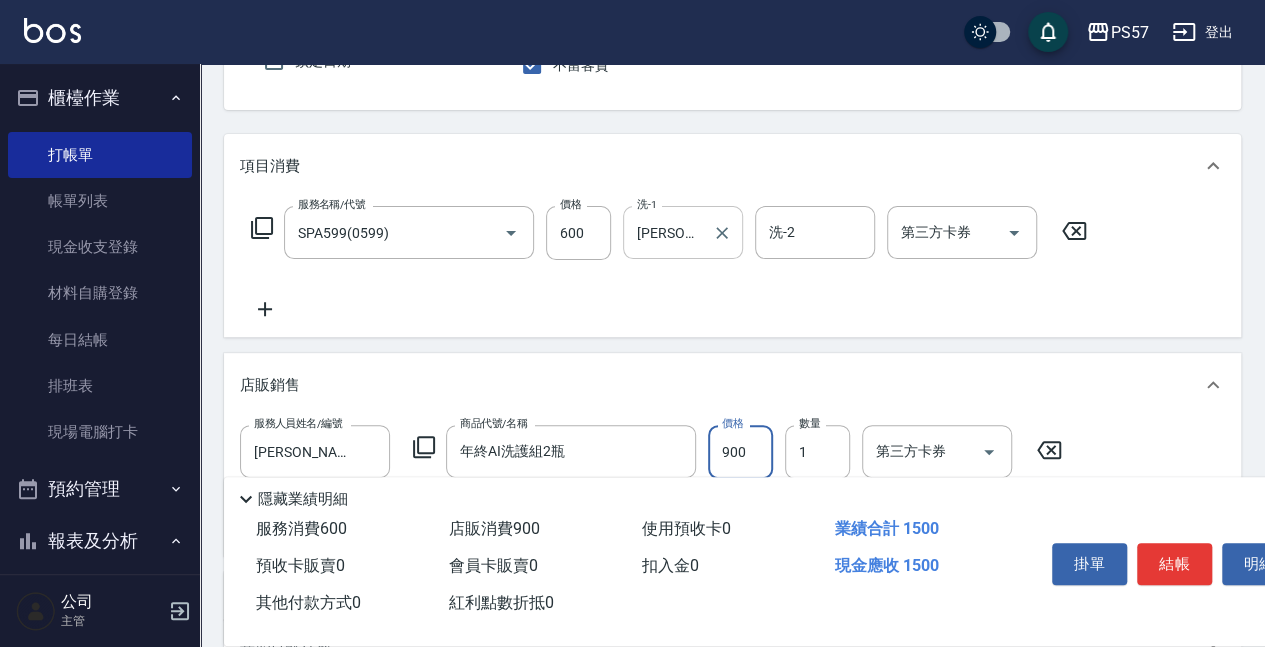 scroll, scrollTop: 186, scrollLeft: 0, axis: vertical 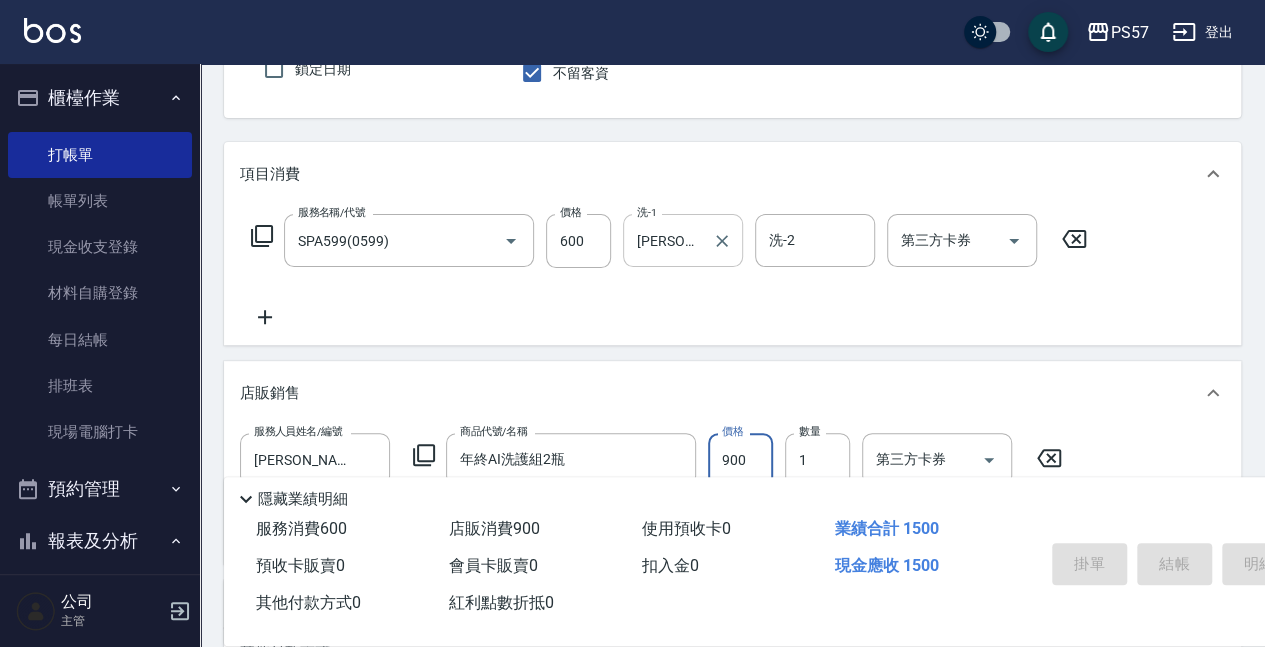 type on "[DATE] 20:21" 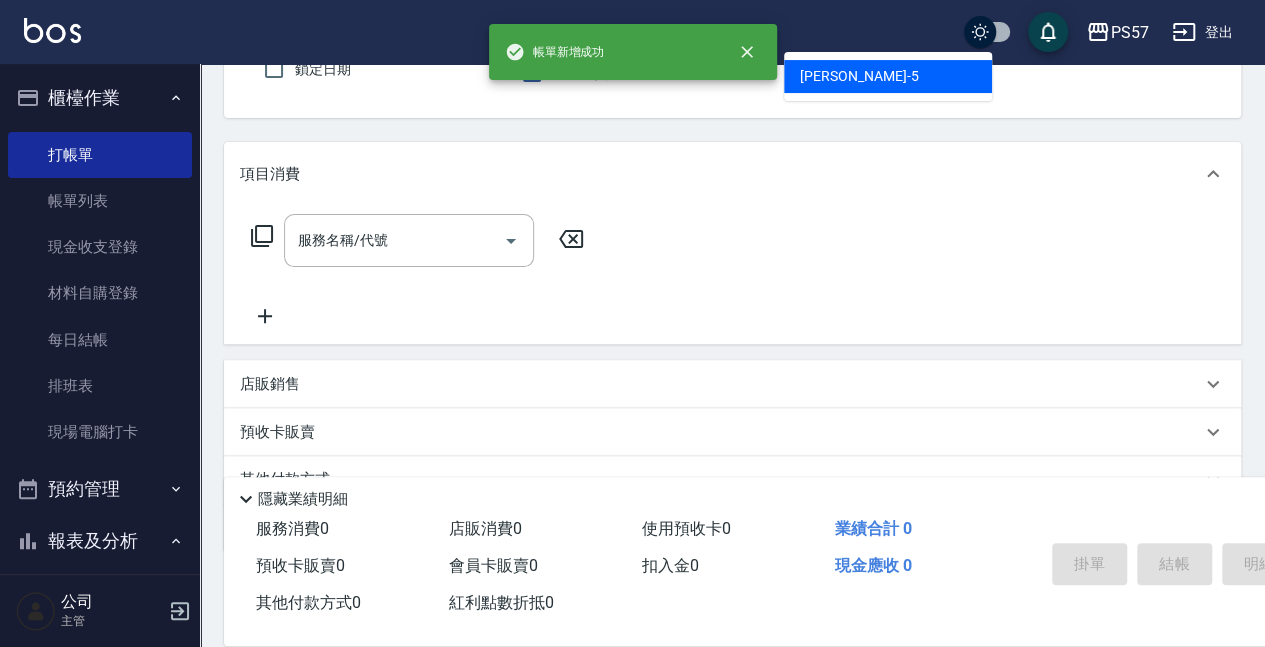 type on "[PERSON_NAME]5" 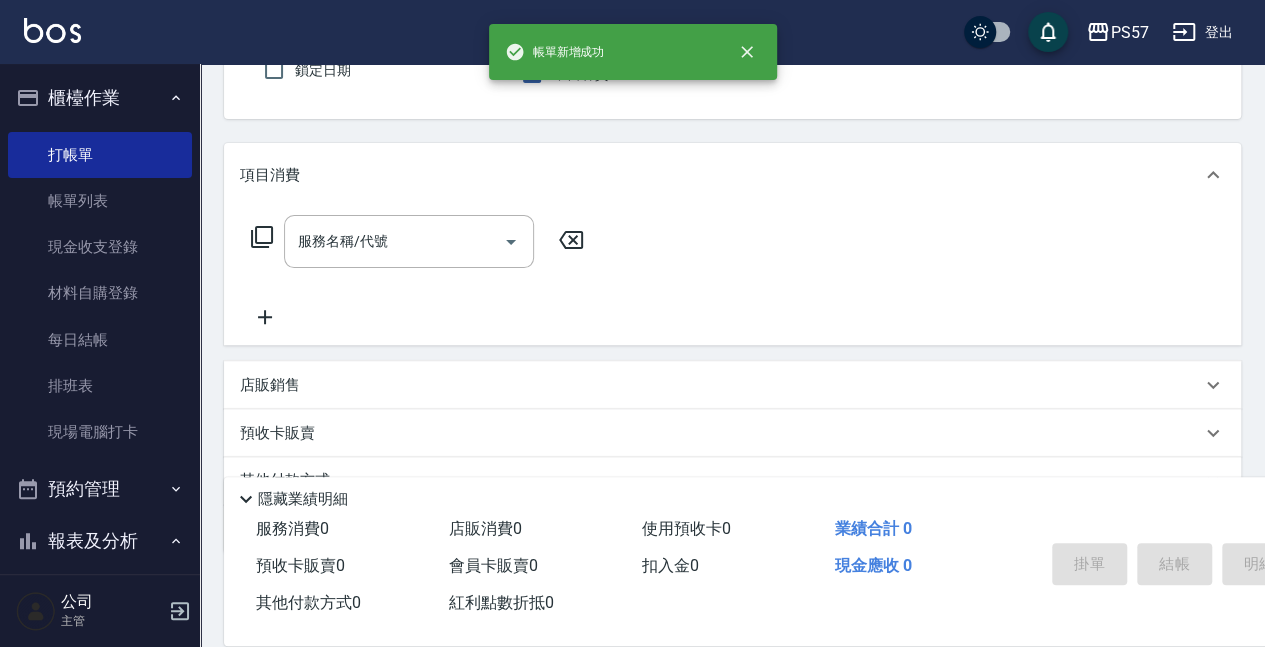 type on "false" 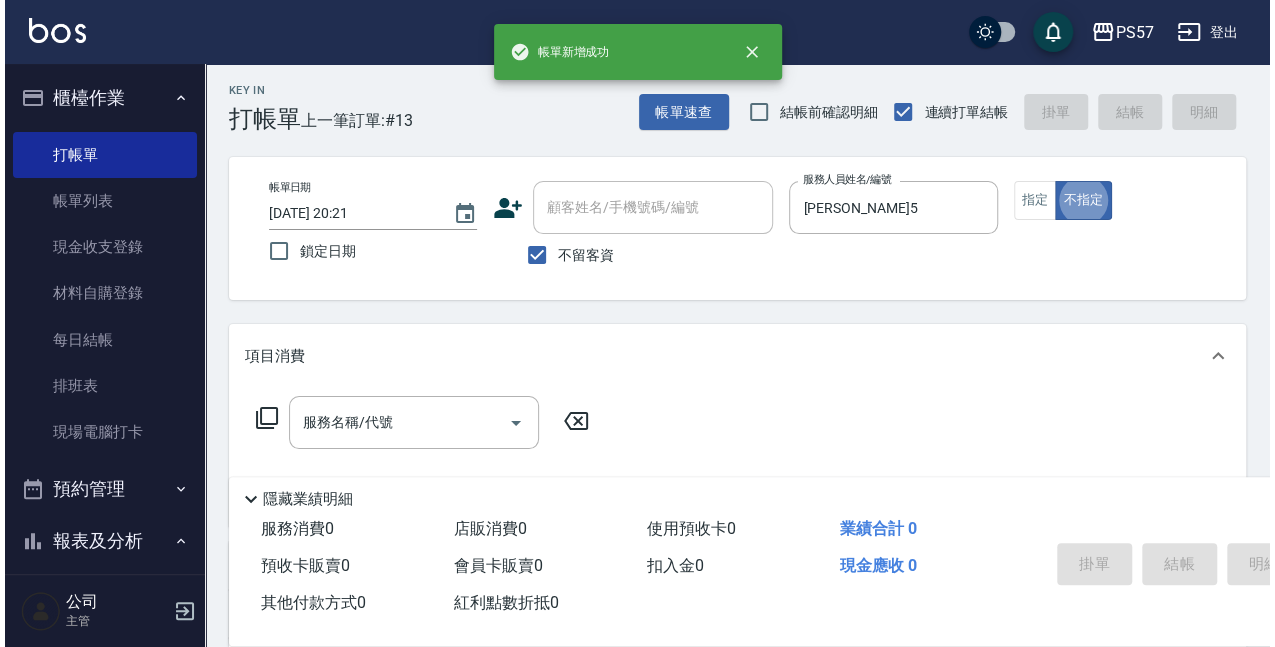scroll, scrollTop: 0, scrollLeft: 0, axis: both 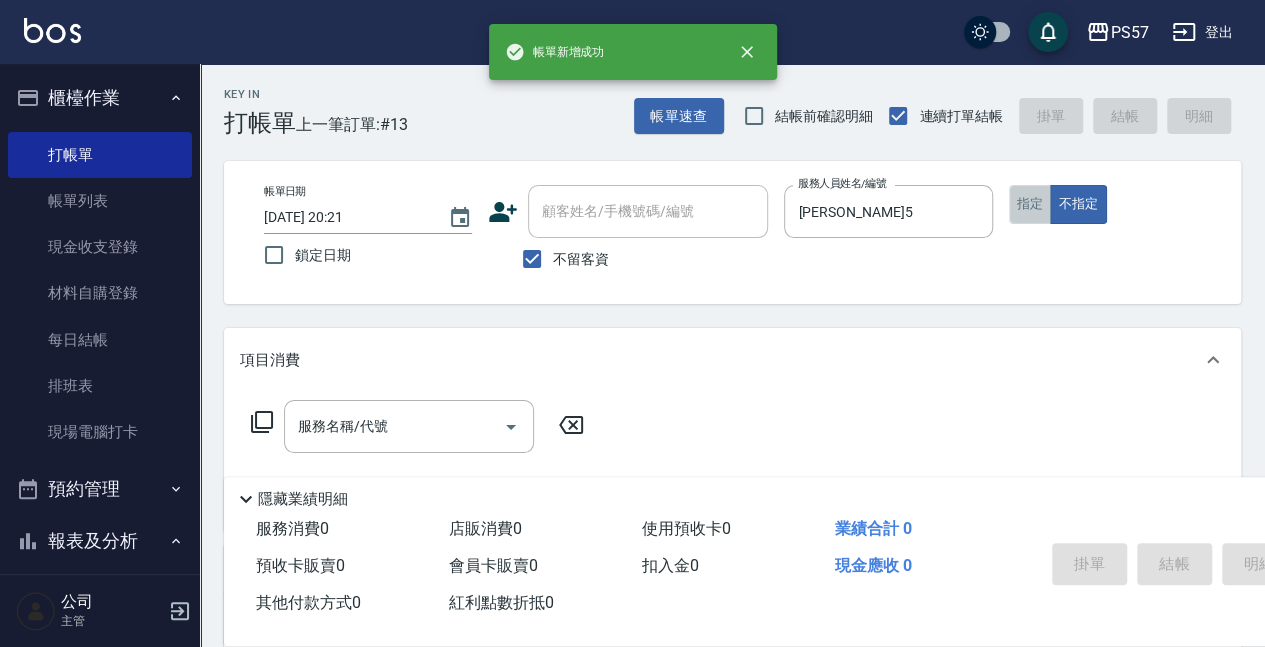 click on "指定" at bounding box center (1030, 204) 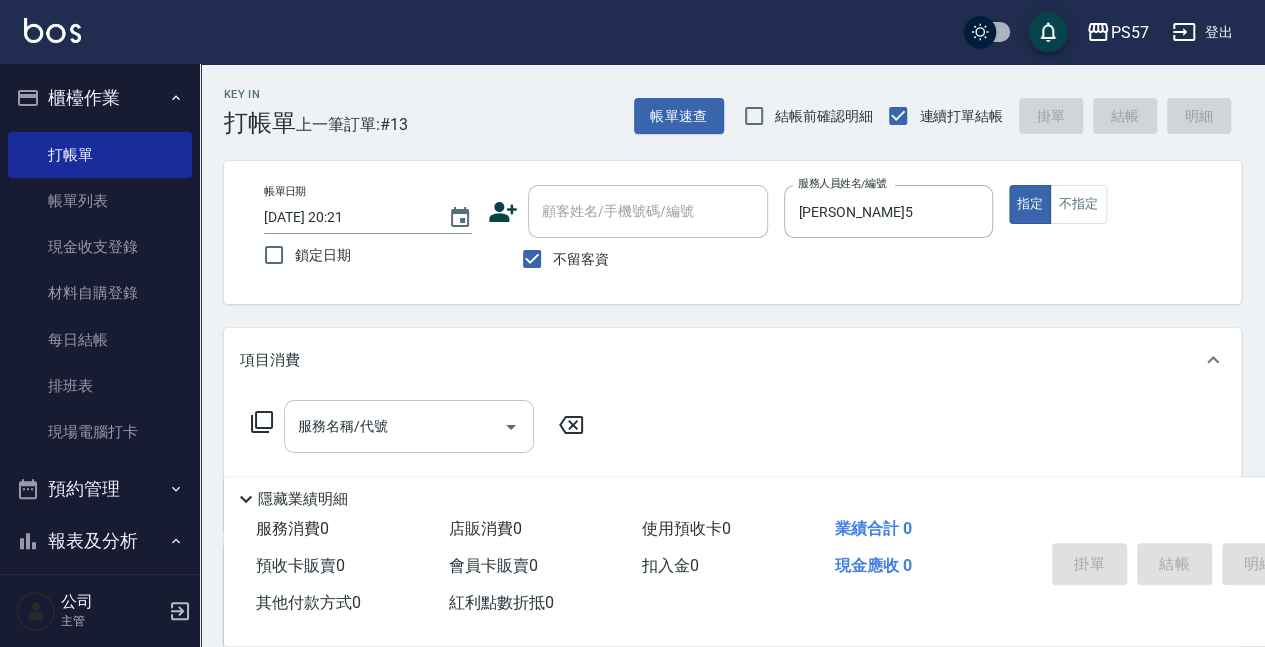 click on "服務名稱/代號" at bounding box center [394, 426] 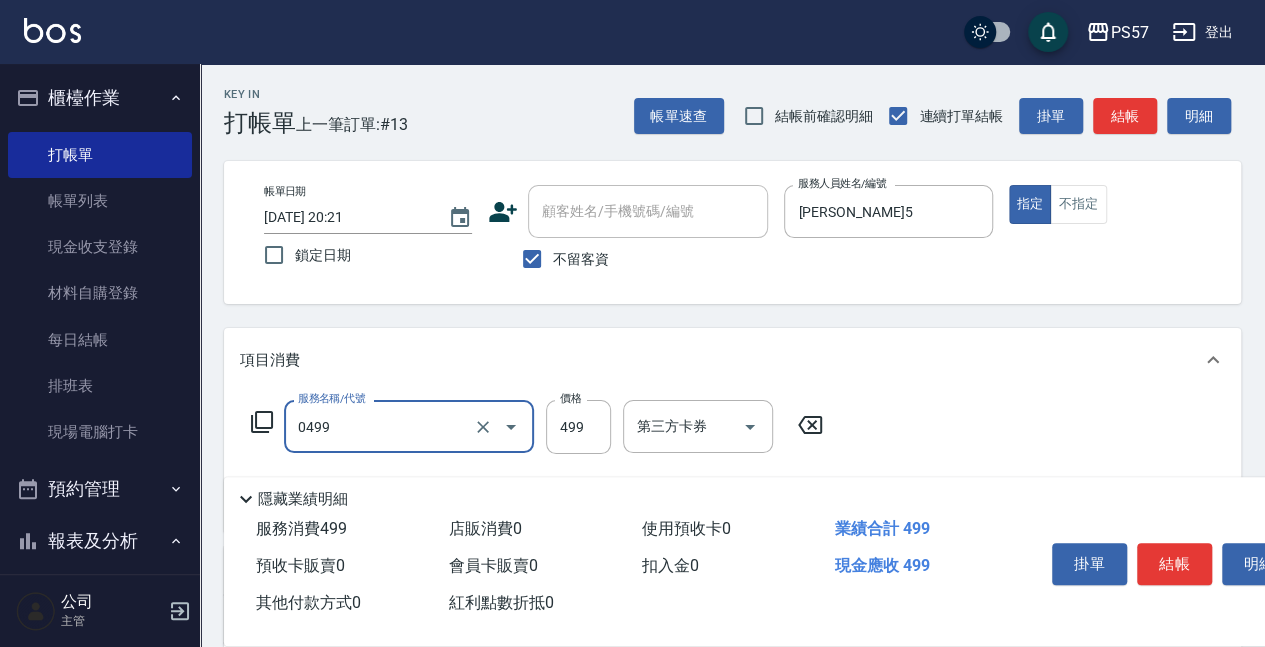 type on "SPA499(0499)" 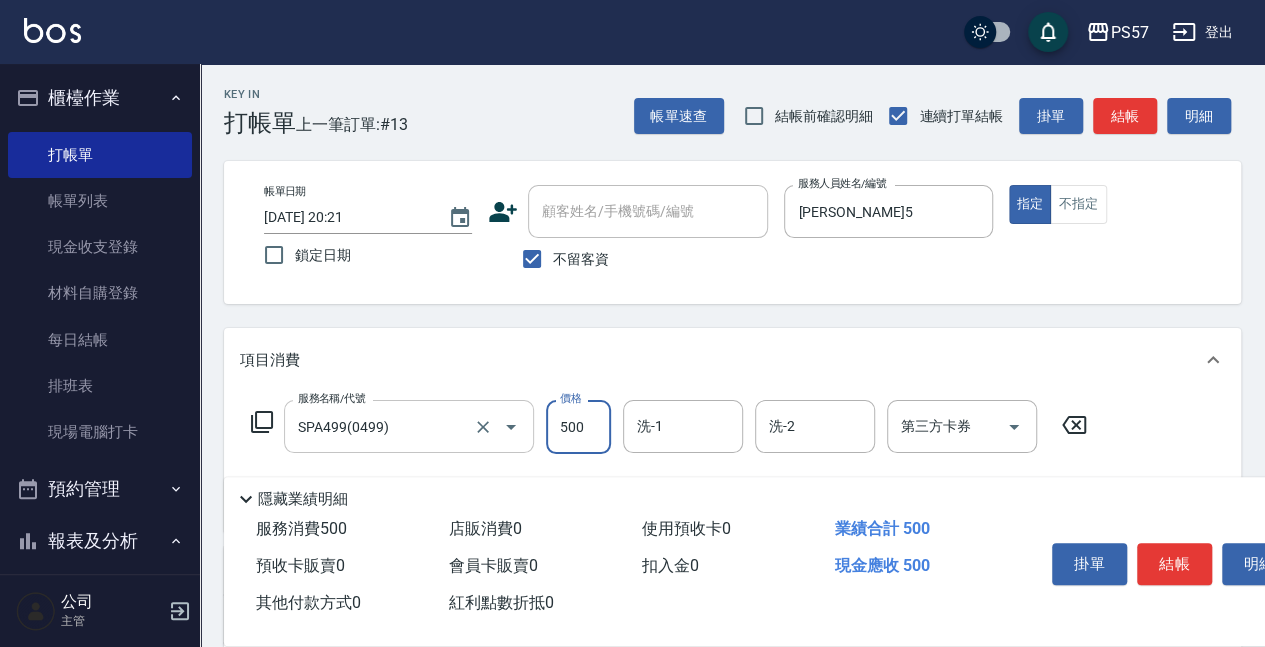 type on "500" 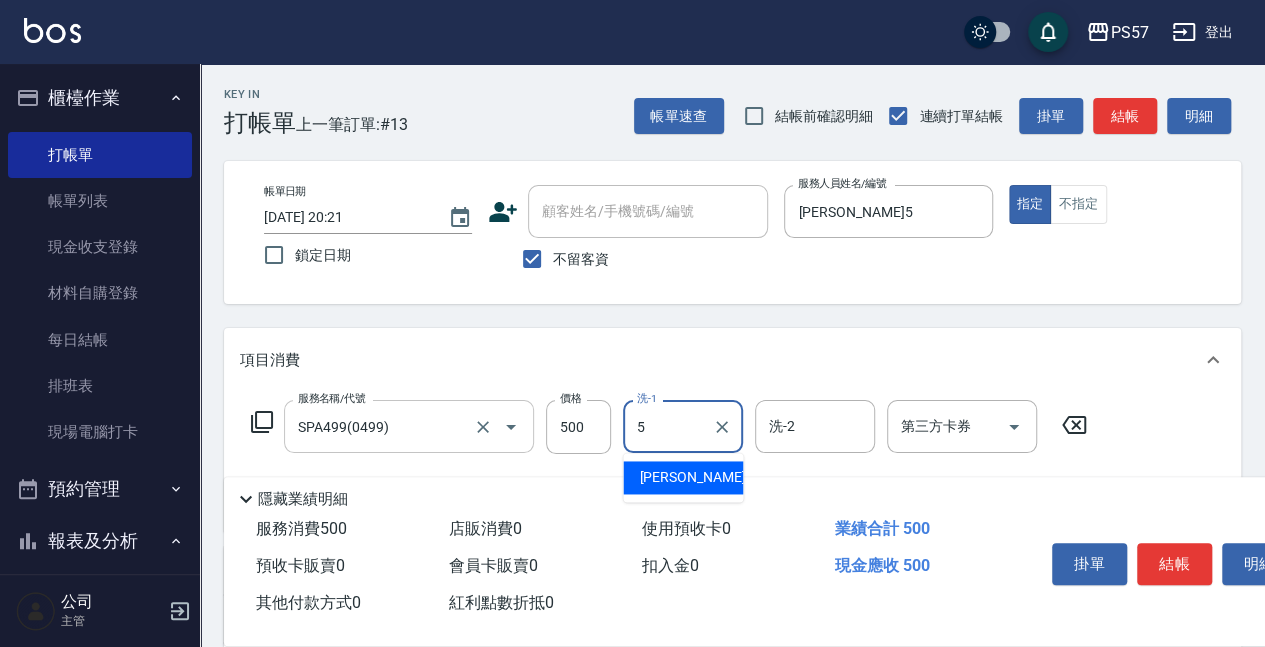 type on "[PERSON_NAME]5" 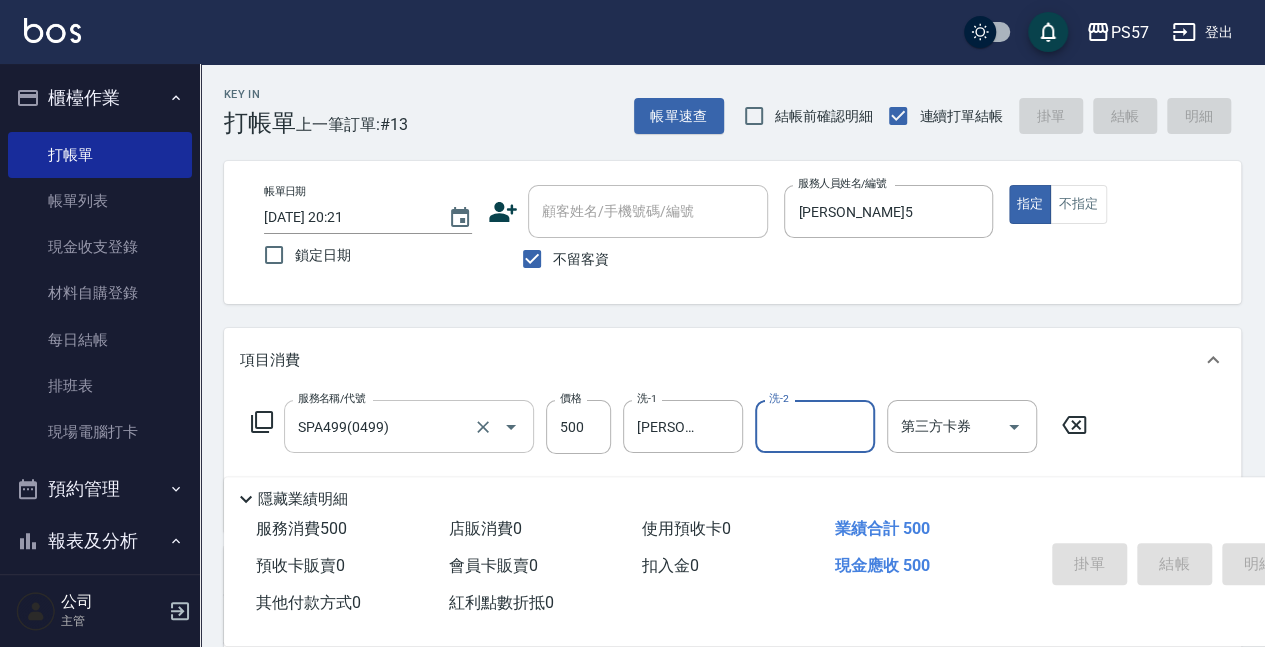 type 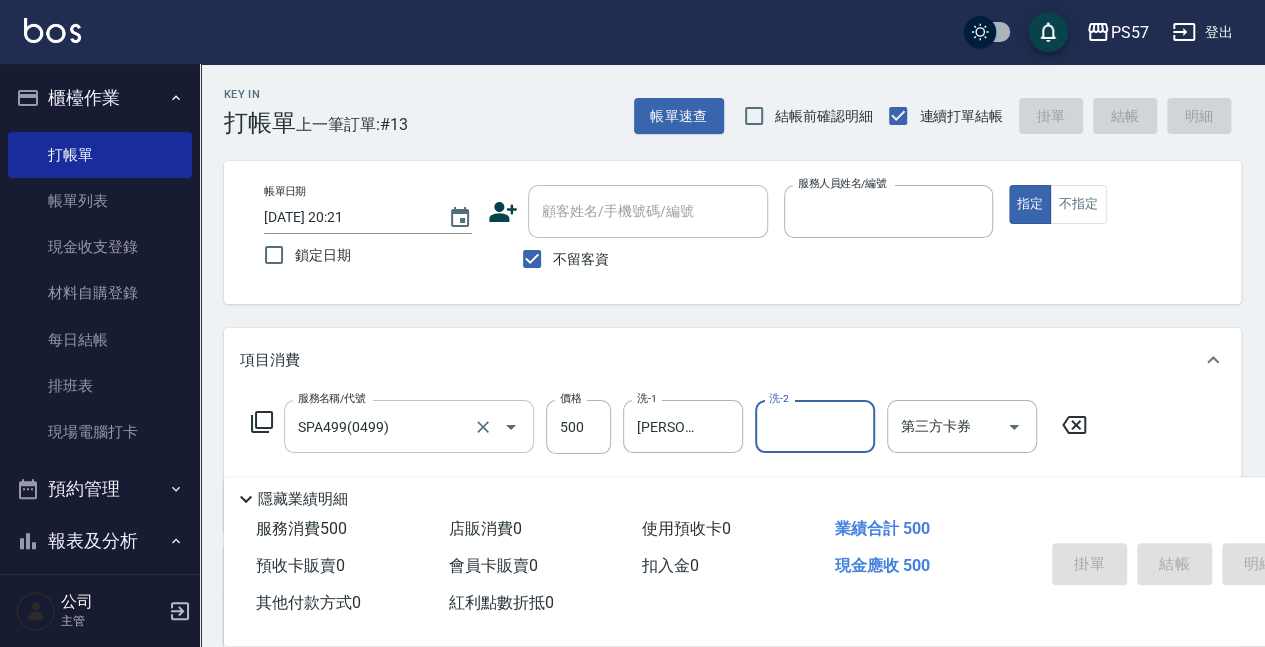 type 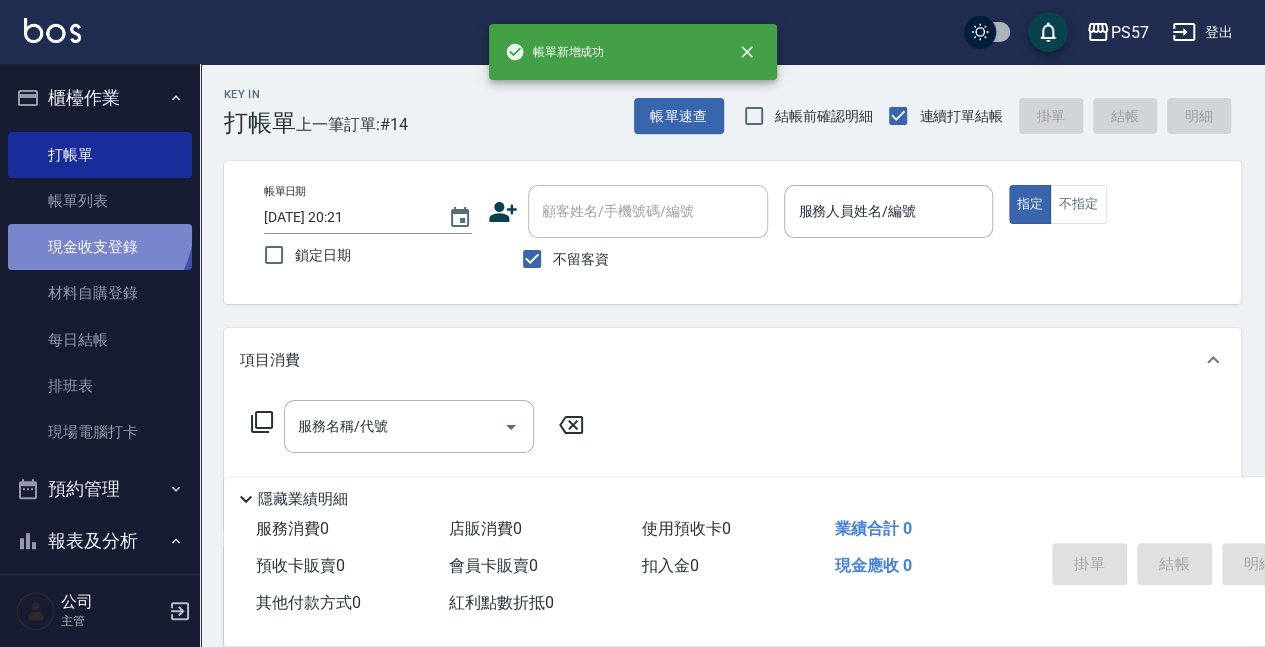 click on "現金收支登錄" at bounding box center [100, 247] 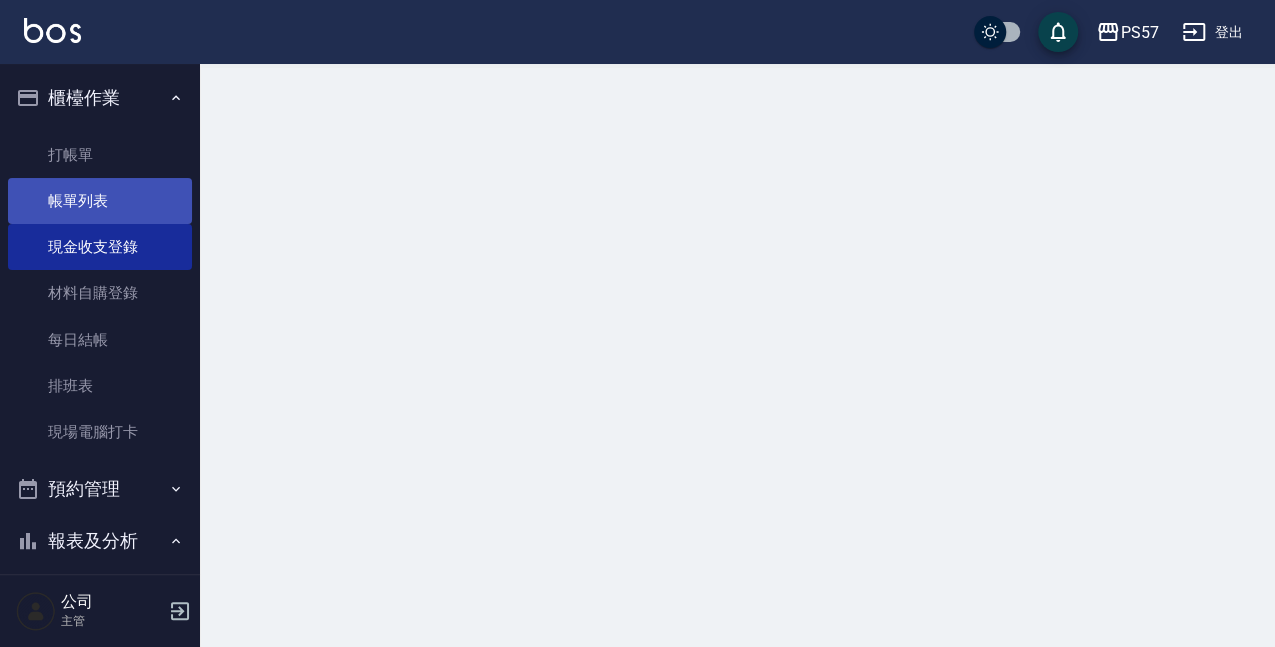 click on "帳單列表" at bounding box center (100, 201) 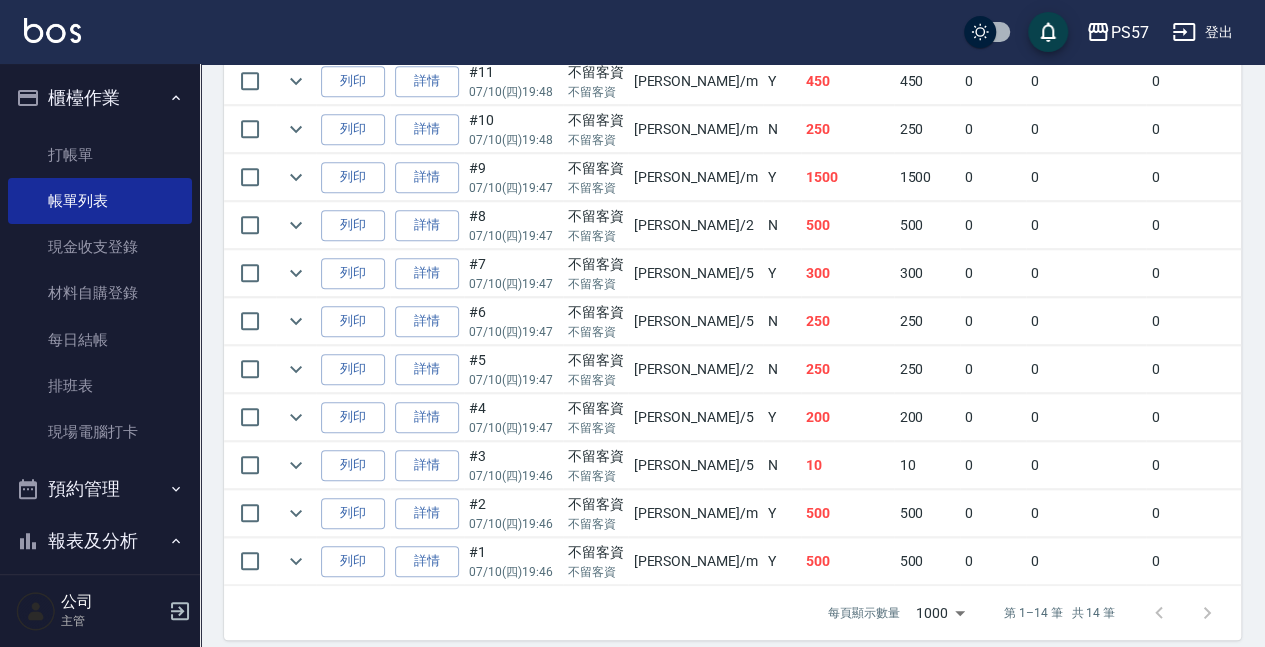 scroll, scrollTop: 768, scrollLeft: 0, axis: vertical 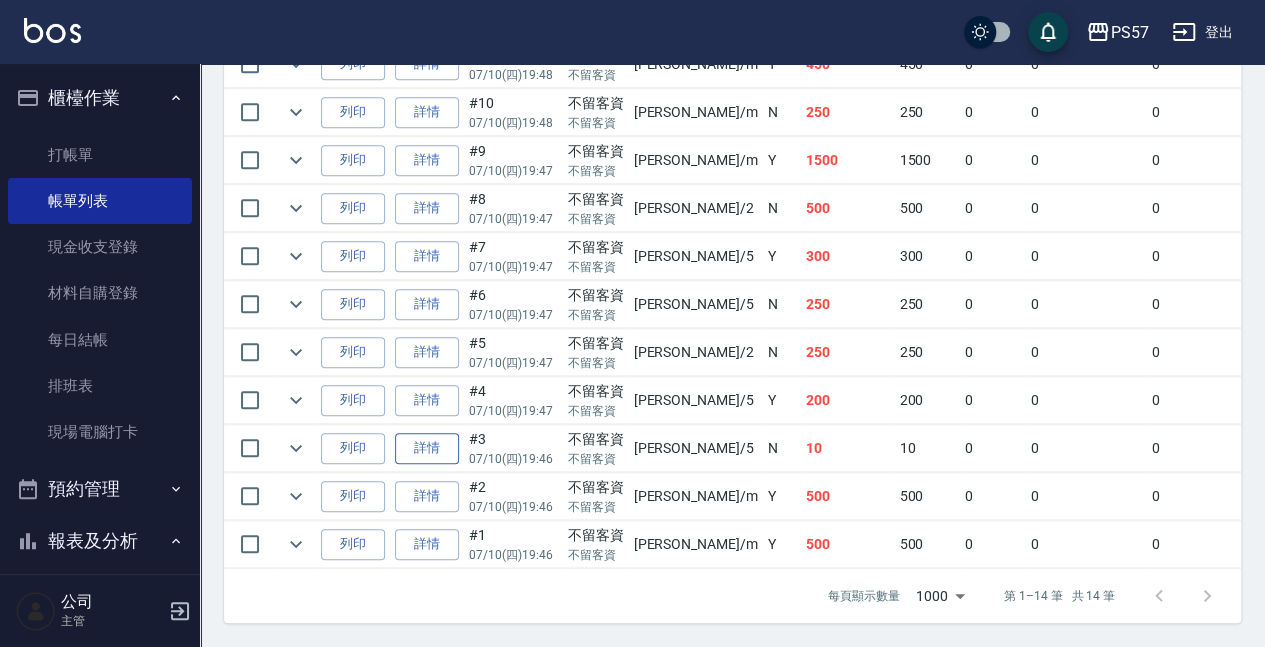 click on "詳情" at bounding box center [427, 448] 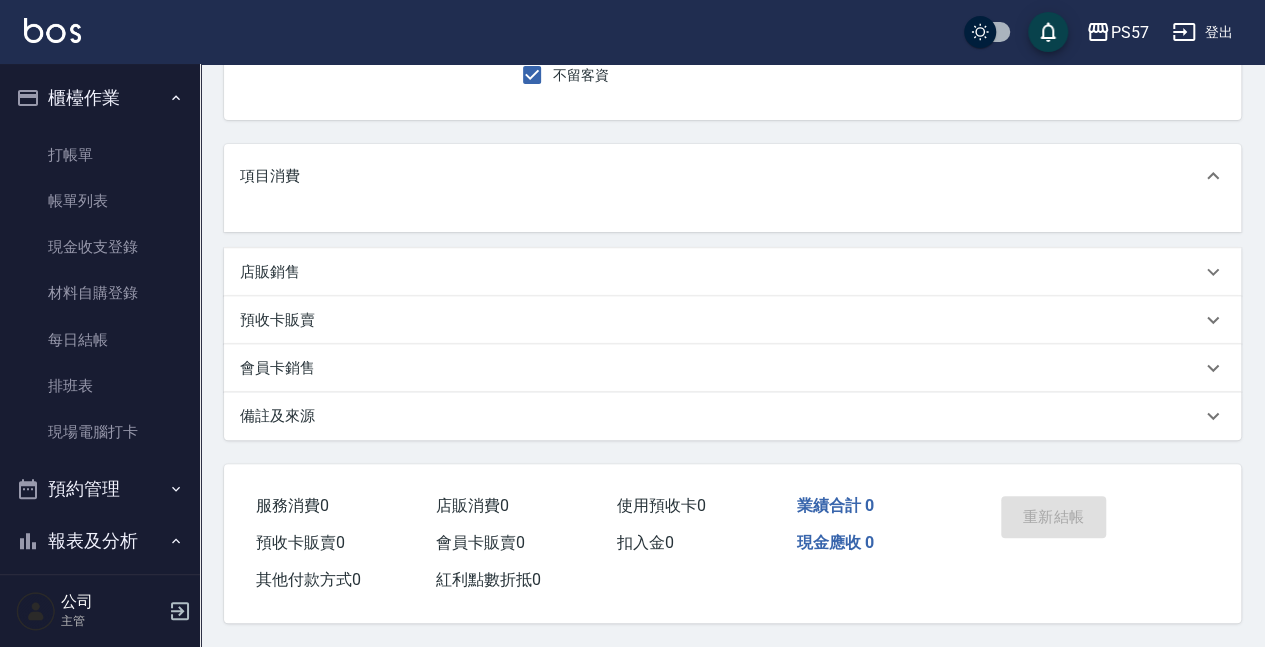 scroll, scrollTop: 0, scrollLeft: 0, axis: both 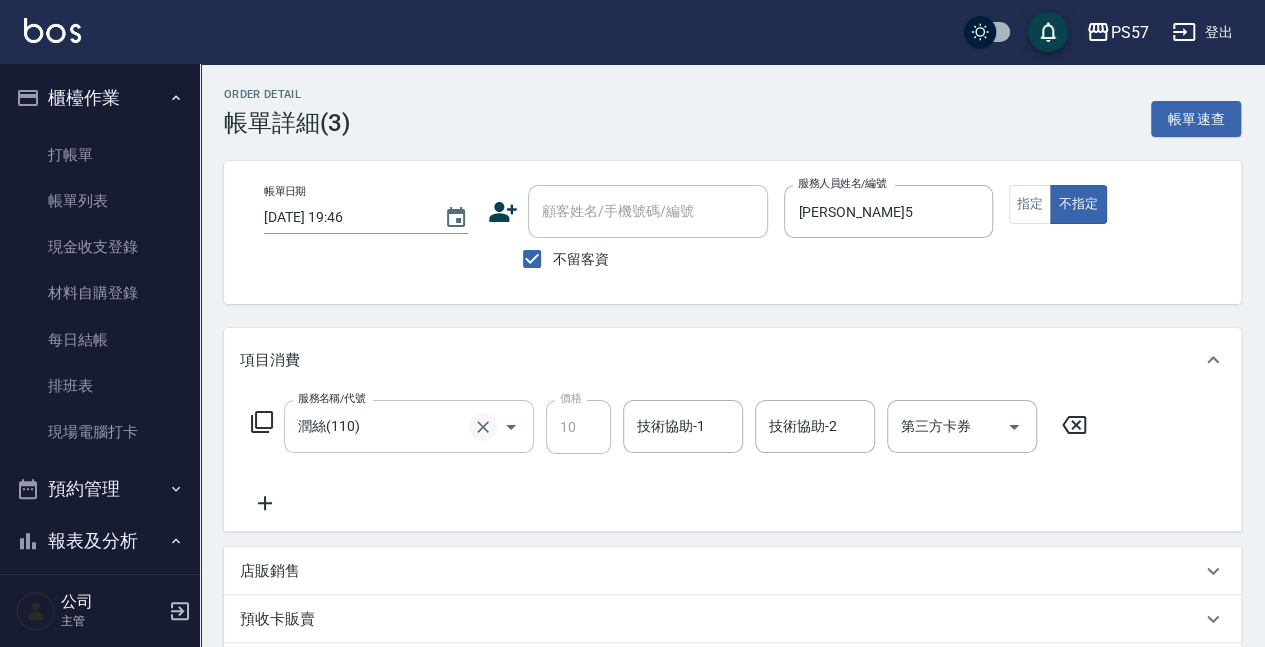 click 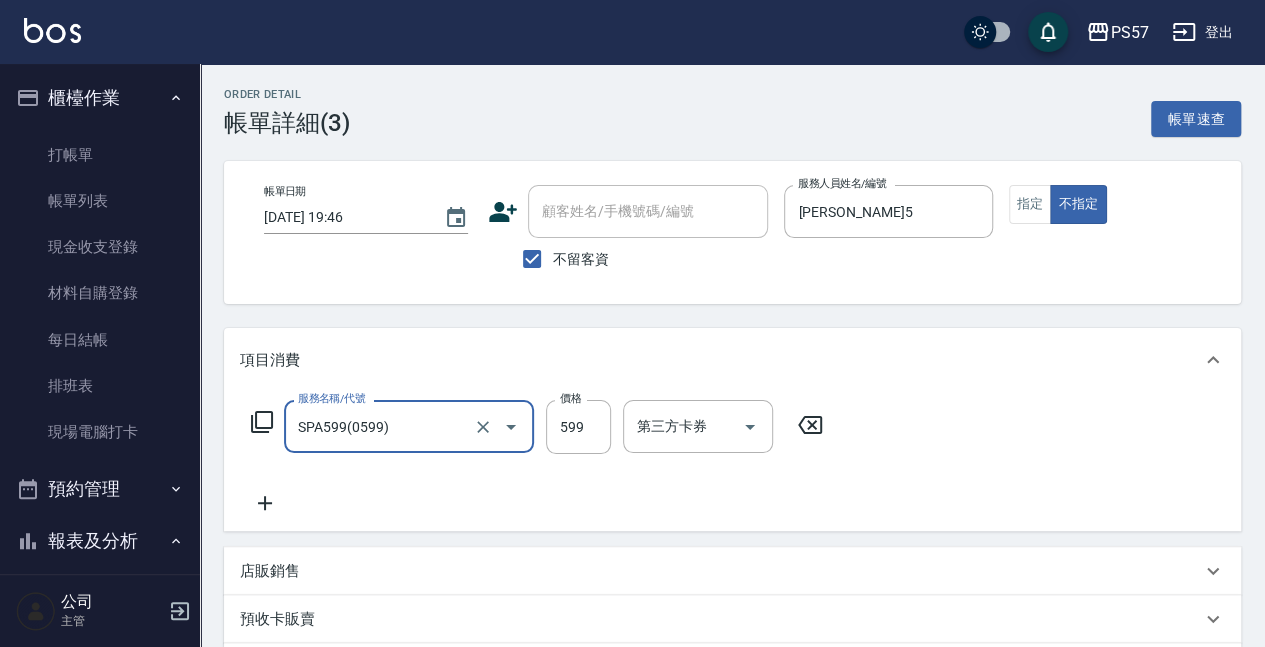 type on "SPA599(0599)" 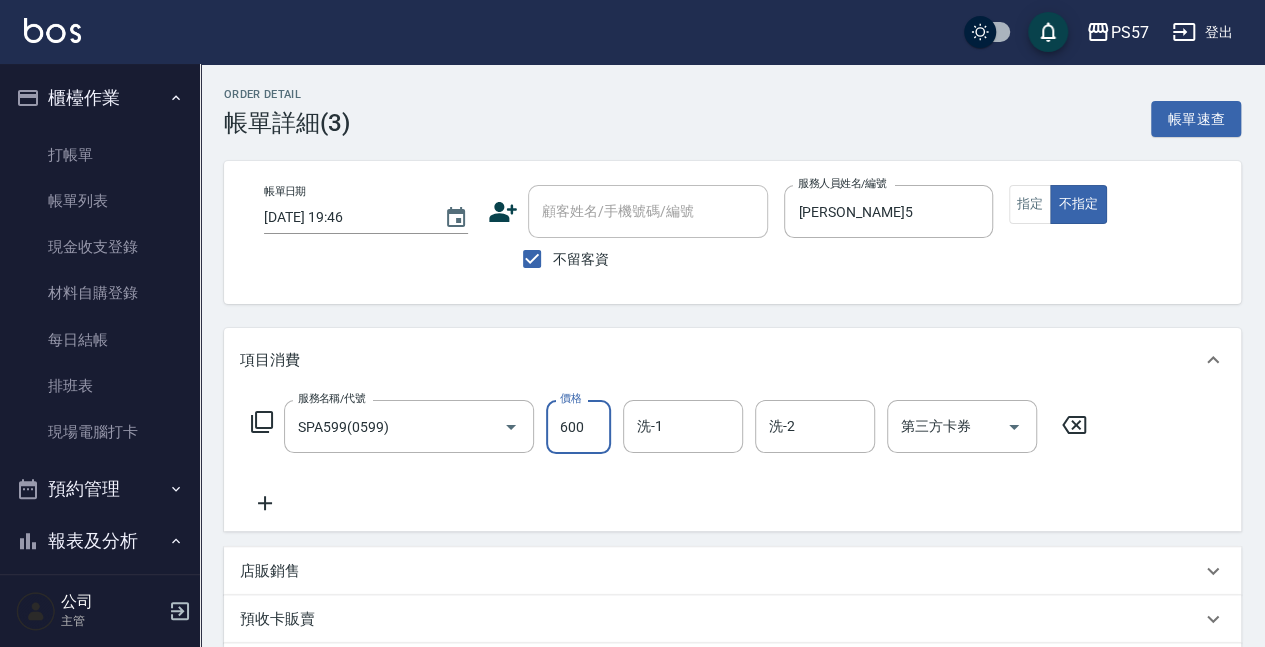 type on "600" 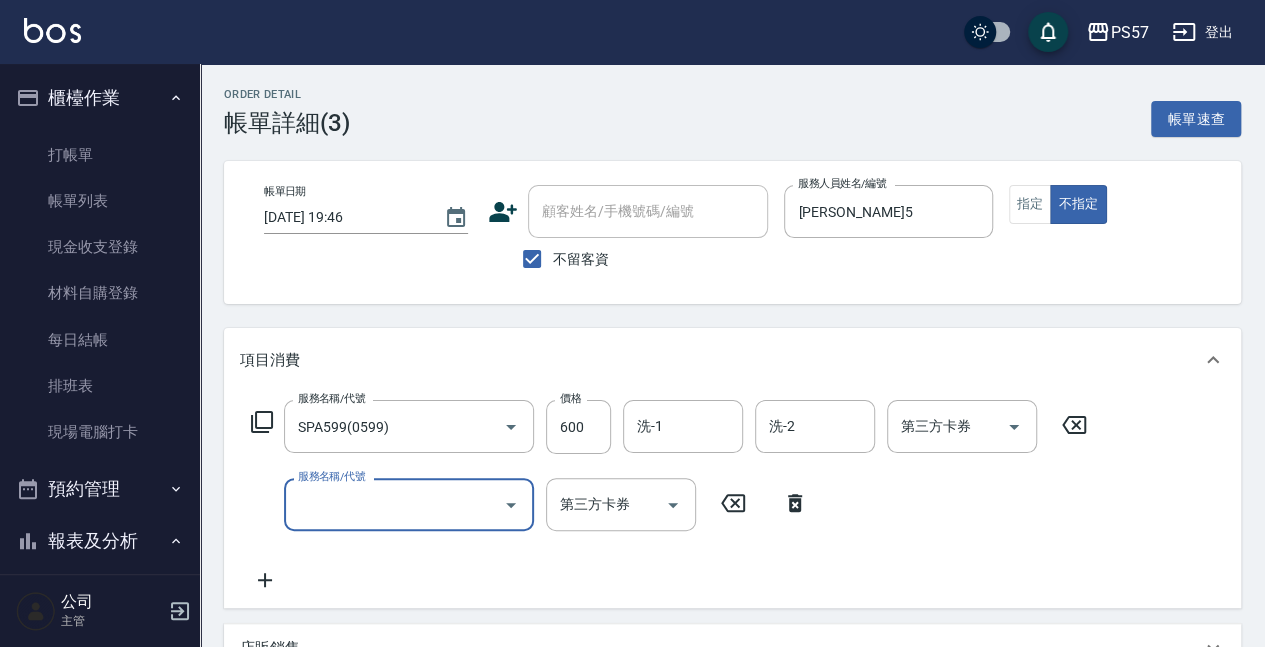 click on "服務名稱/代號" at bounding box center (394, 504) 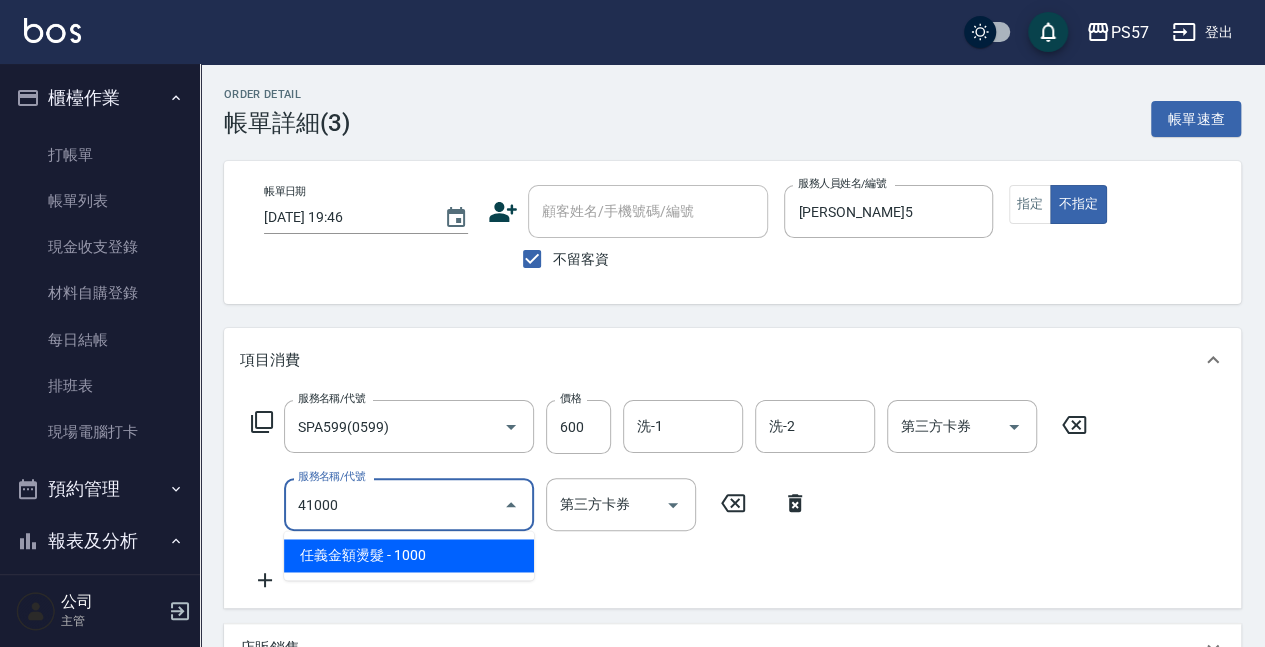 type on "任義金額燙髮(41000)" 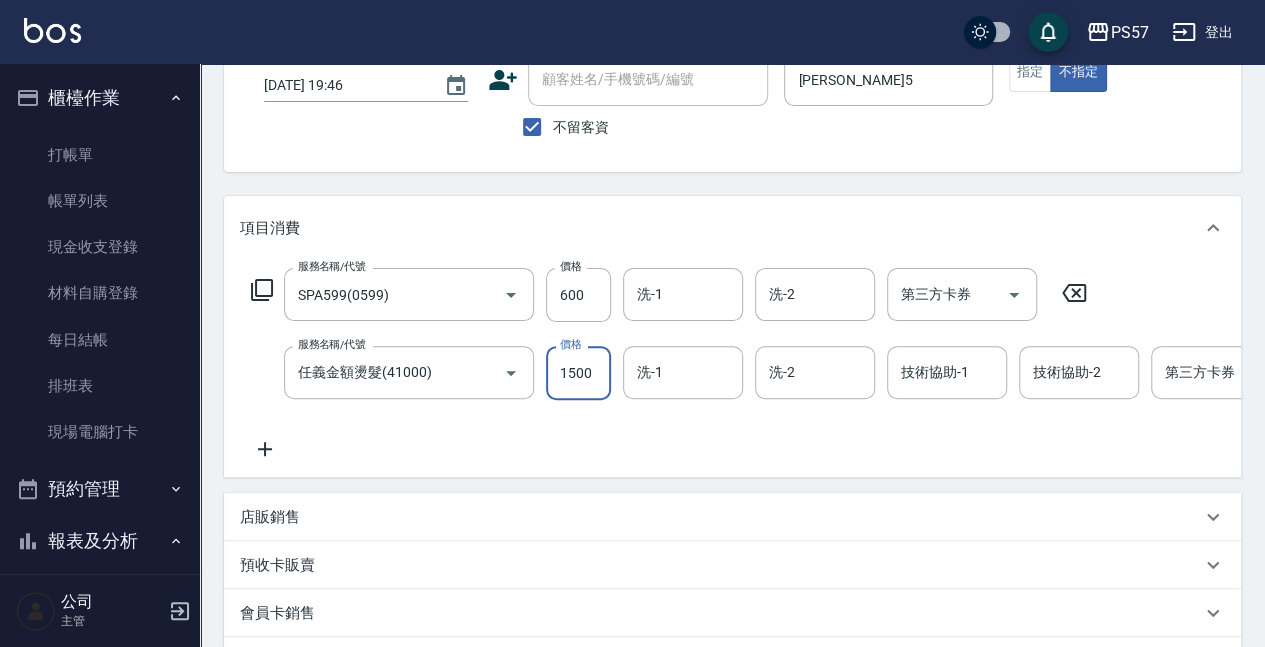 scroll, scrollTop: 133, scrollLeft: 0, axis: vertical 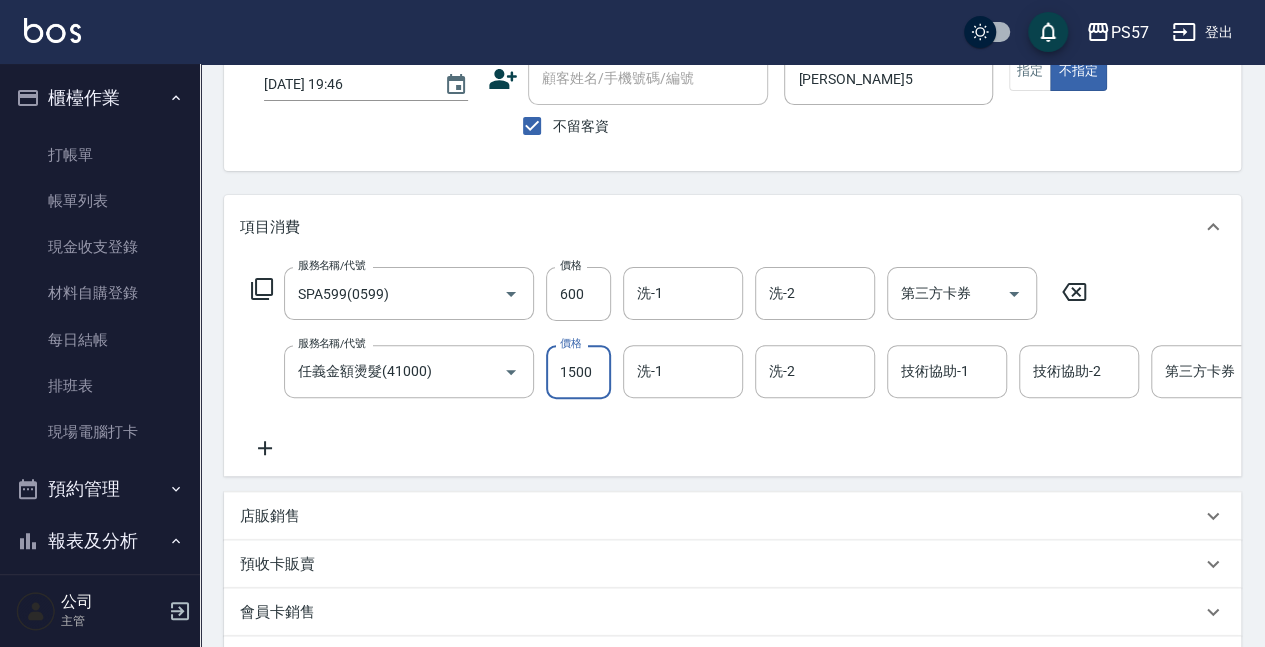 type on "1500" 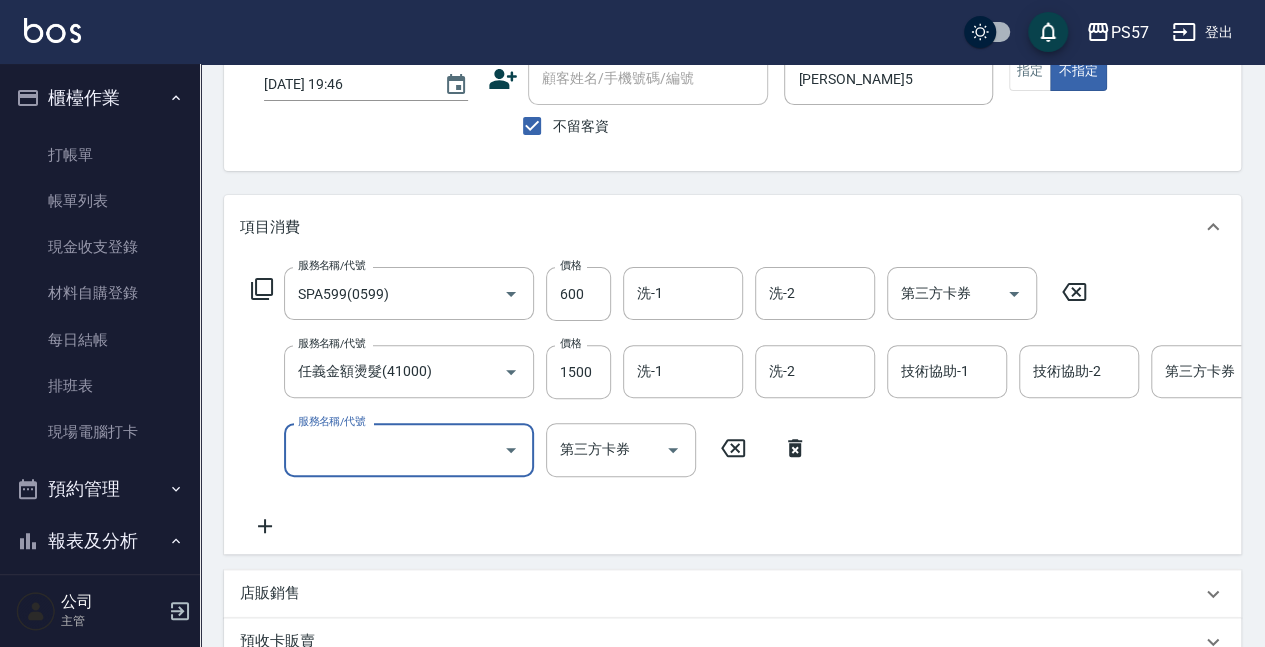 click on "服務名稱/代號" at bounding box center (409, 449) 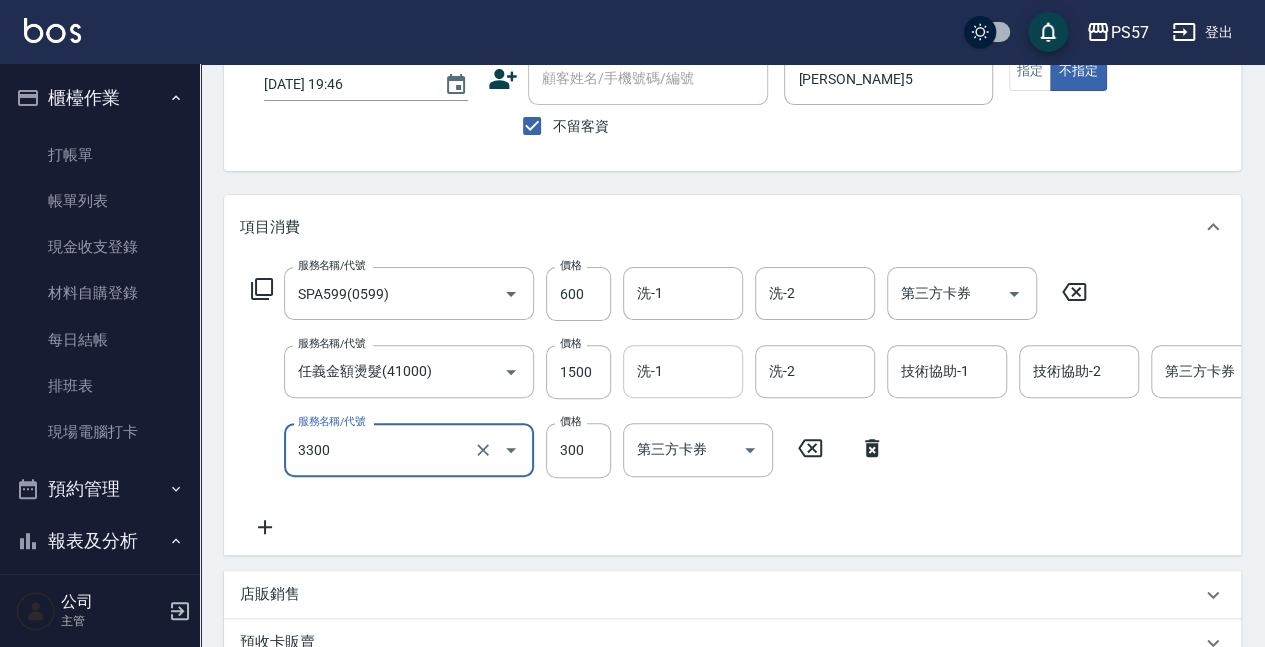 type on "300護髮(3300)" 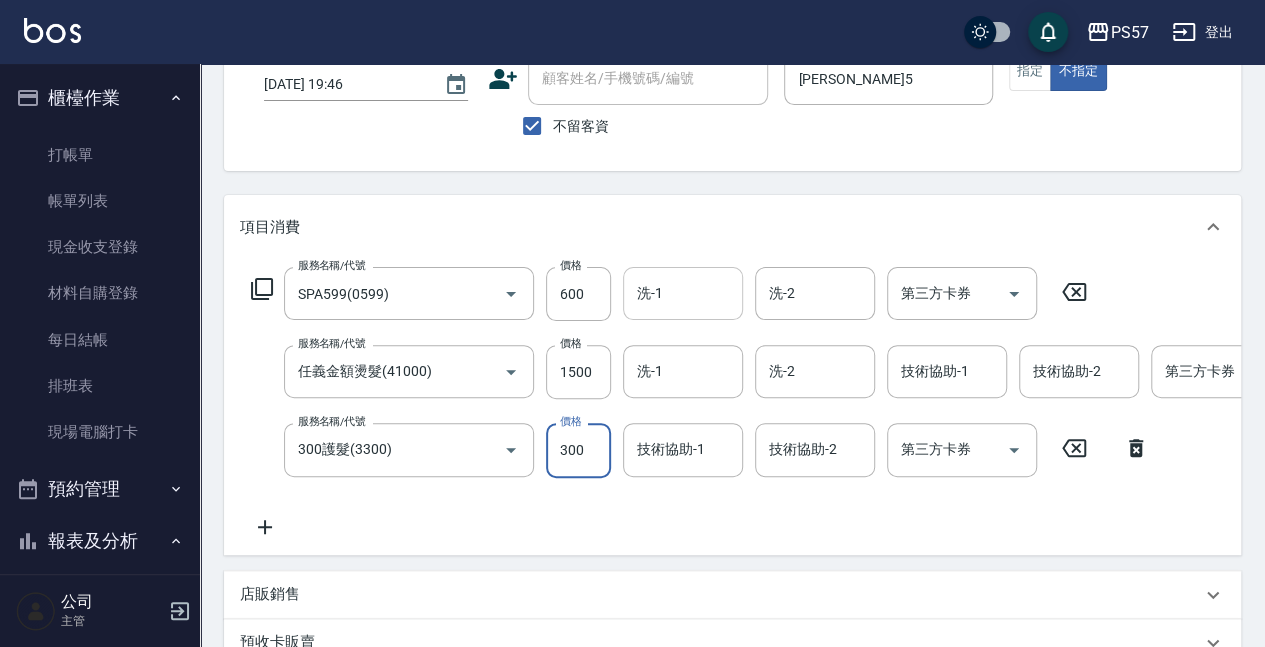 click on "洗-1" at bounding box center (683, 293) 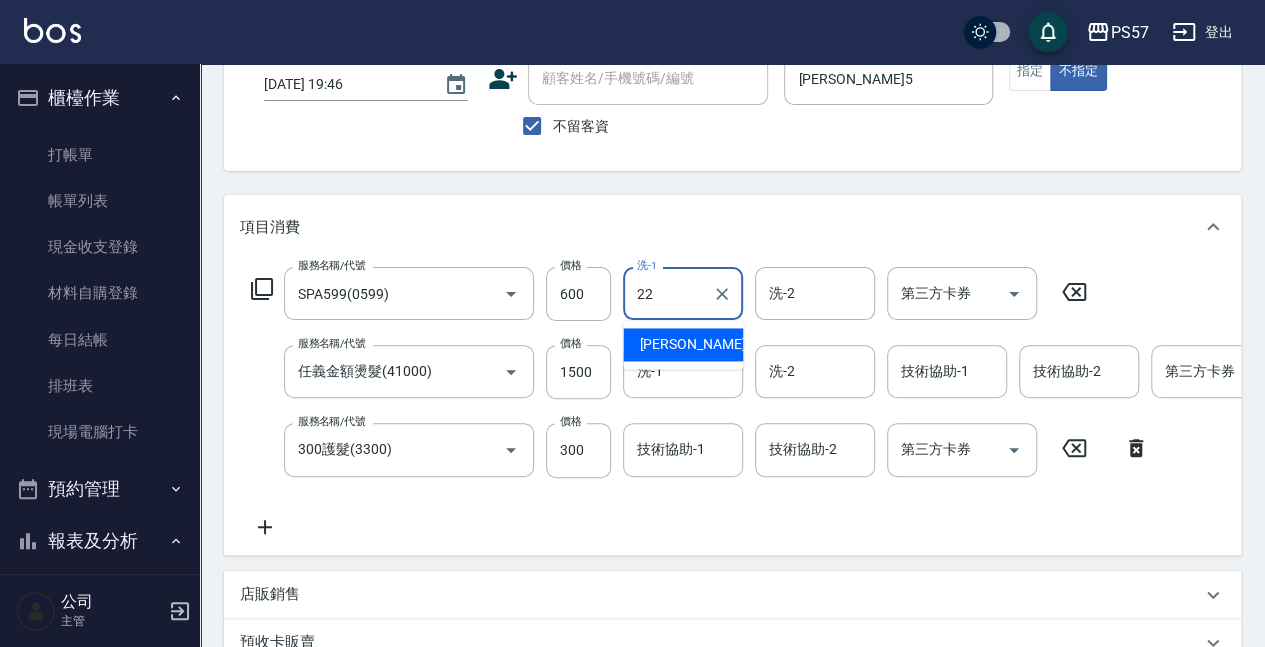 type on "[PERSON_NAME]-22" 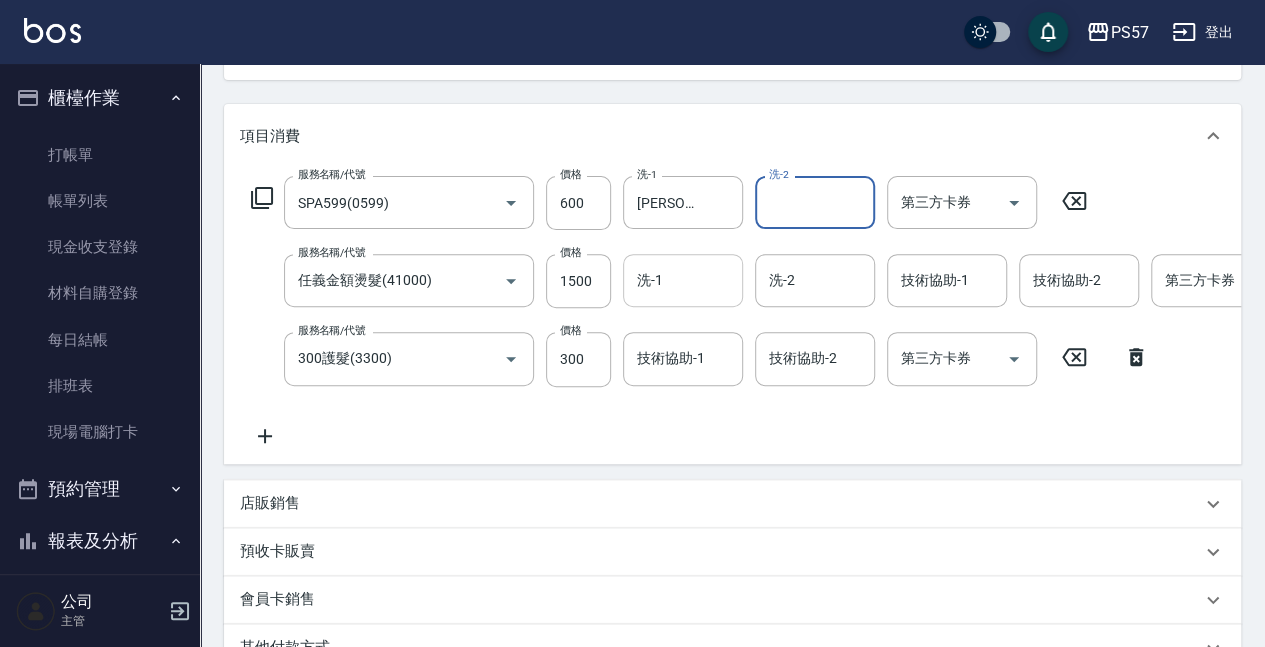 scroll, scrollTop: 187, scrollLeft: 0, axis: vertical 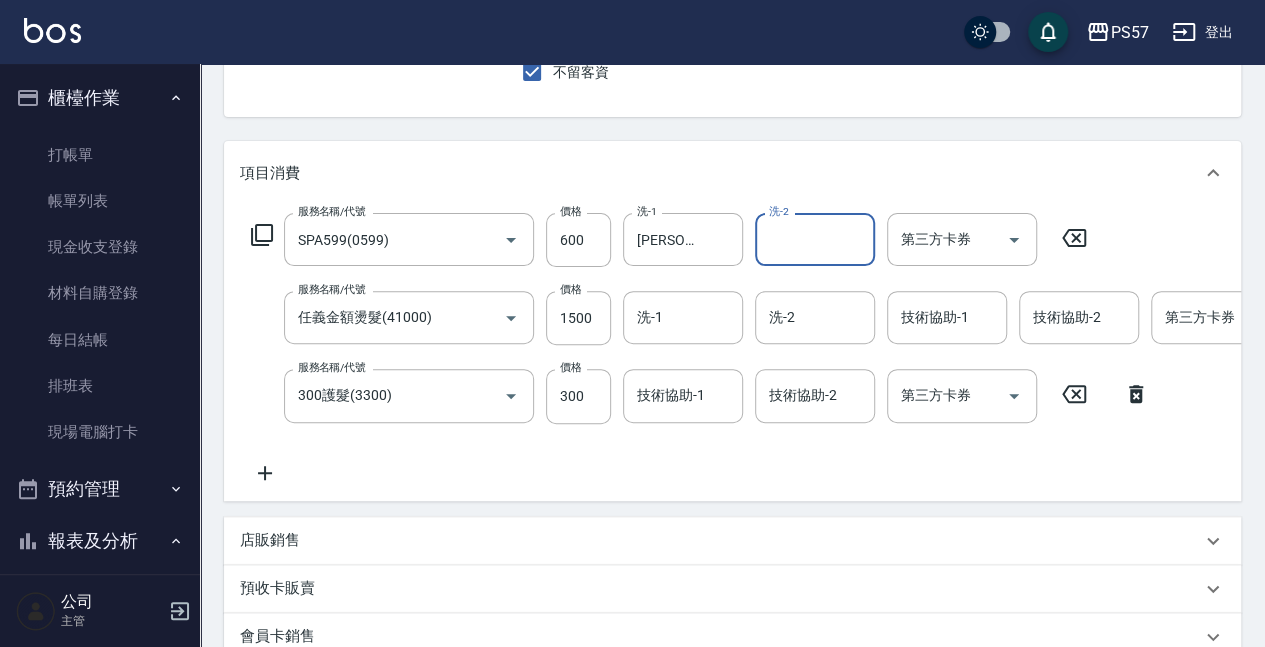 click on "服務名稱/代號 SPA599(0599) 服務名稱/代號 價格 600 價格 洗-1 [PERSON_NAME]-22 洗-1 洗-2 洗-2 第三方卡券 第三方卡券 服務名稱/代號 任義金額燙髮(41000) 服務名稱/代號 價格 1500 價格 洗-1 洗-1 洗-2 洗-2 技術協助-1 技術協助-1 技術協助-2 技術協助-2 第三方卡券 第三方卡券 服務名稱/代號 300護髮(3300) 服務名稱/代號 價格 300 價格 技術協助-1 技術協助-1 技術協助-2 技術協助-2 第三方卡券 第三方卡券" at bounding box center [832, 348] 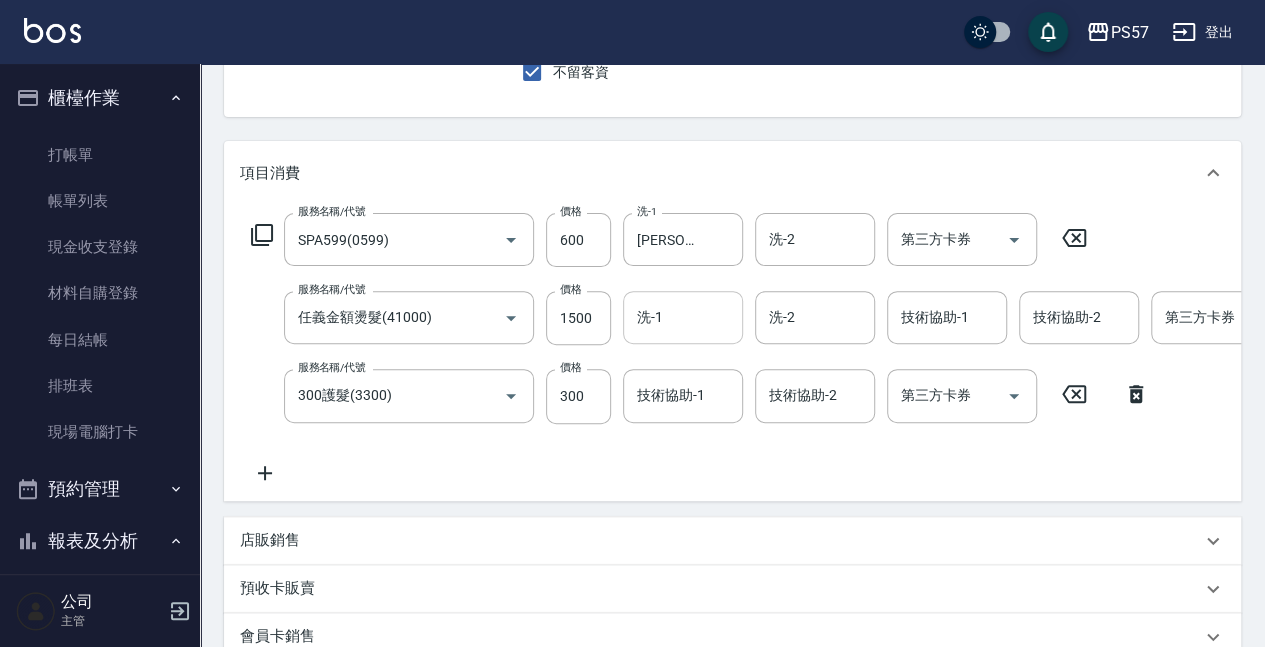 click on "洗-1" at bounding box center (683, 317) 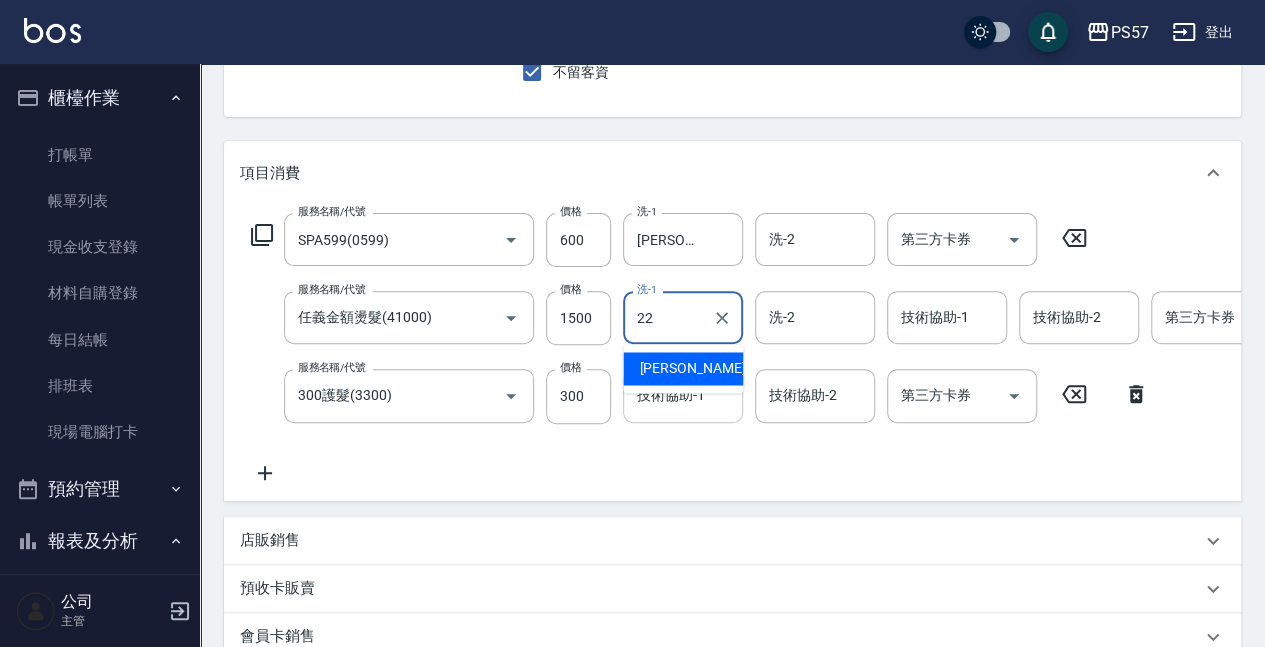 type on "[PERSON_NAME]-22" 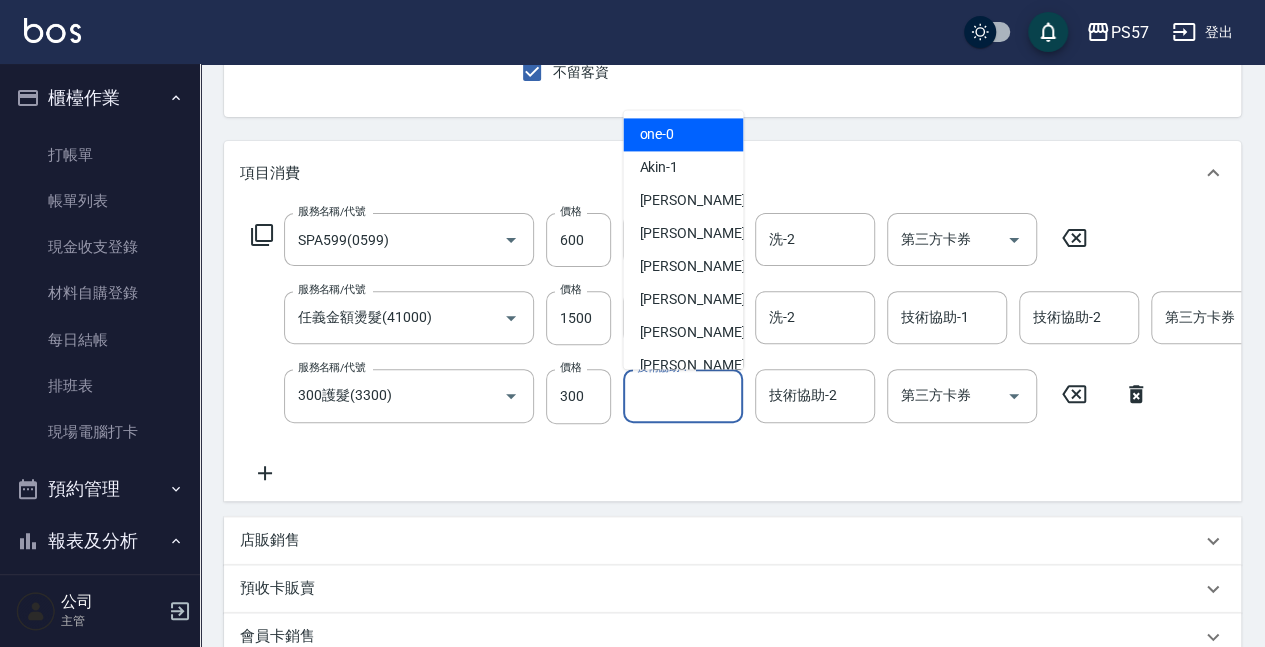 click on "技術協助-1" at bounding box center (683, 395) 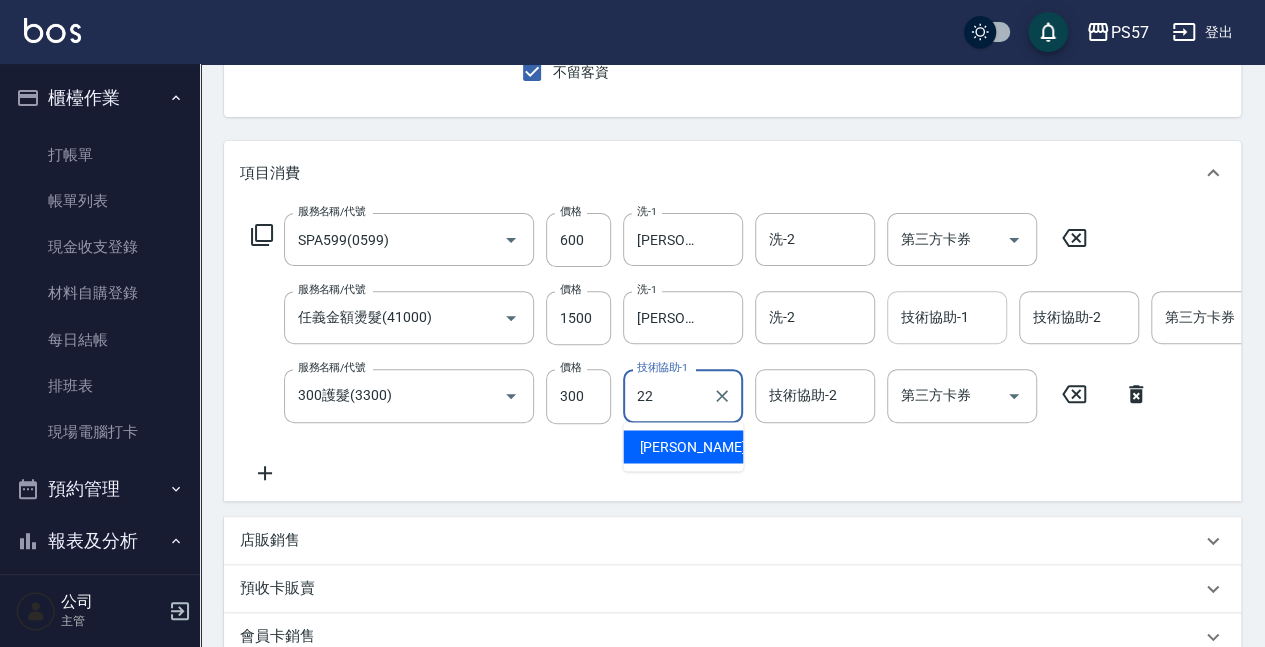 type on "[PERSON_NAME]-22" 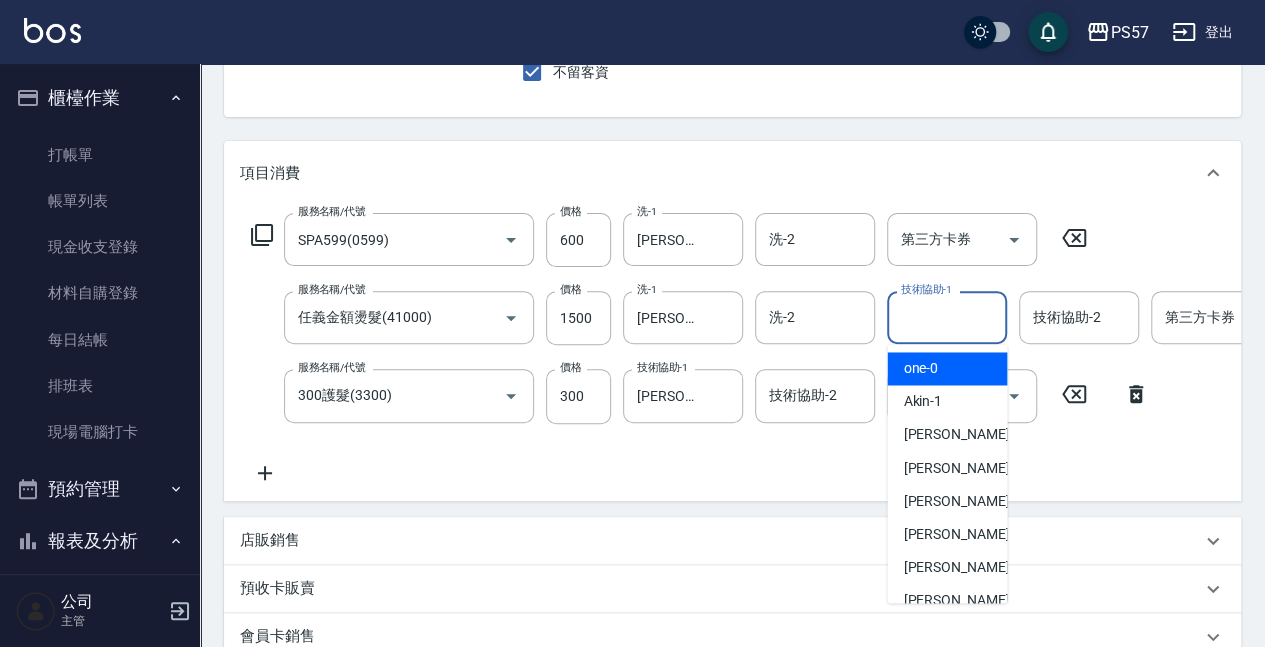 click on "技術協助-1" at bounding box center [947, 317] 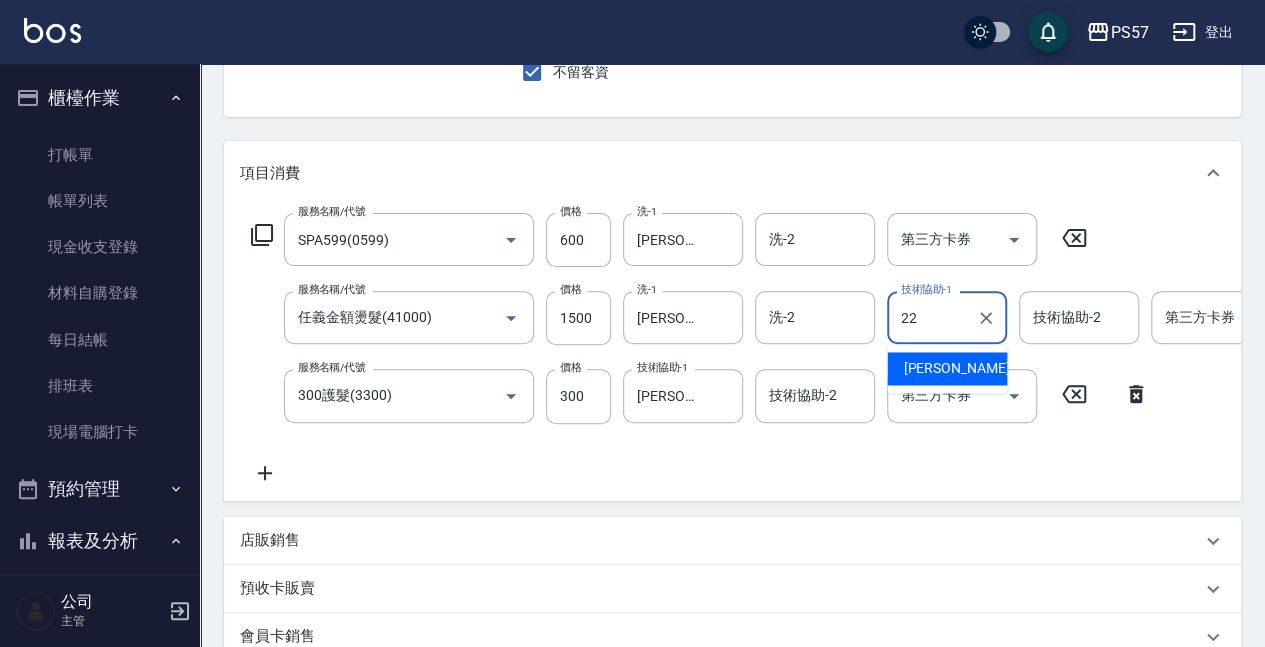 type on "[PERSON_NAME]-22" 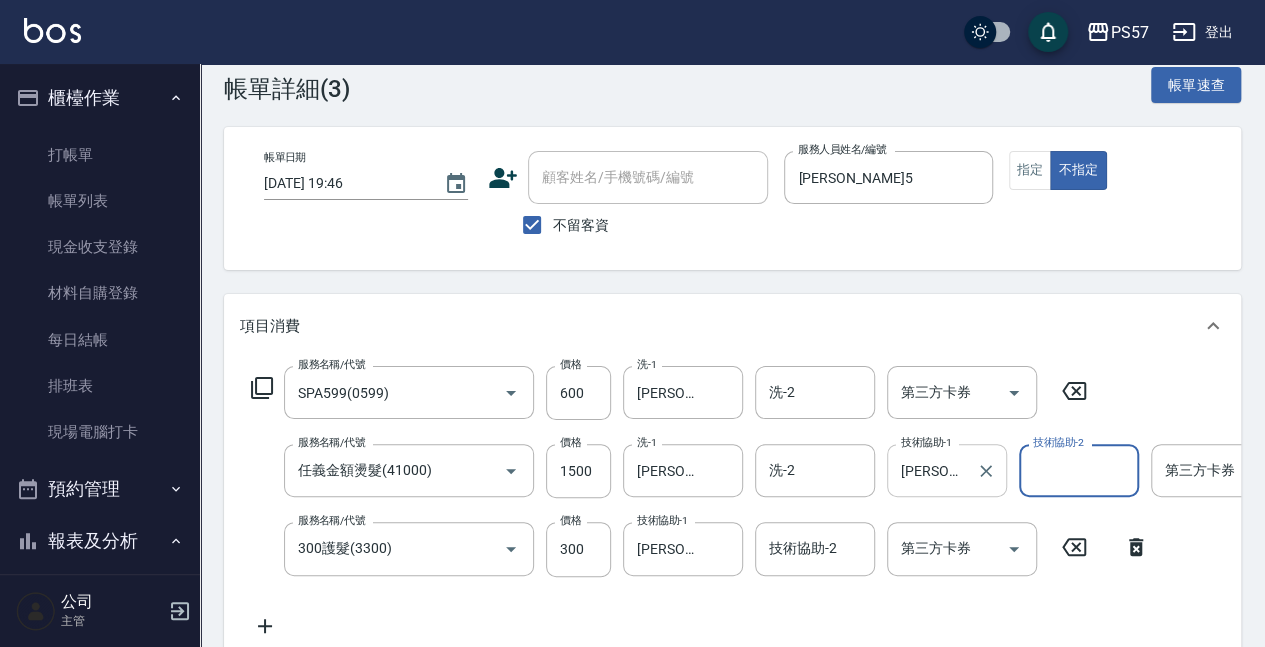 scroll, scrollTop: 0, scrollLeft: 0, axis: both 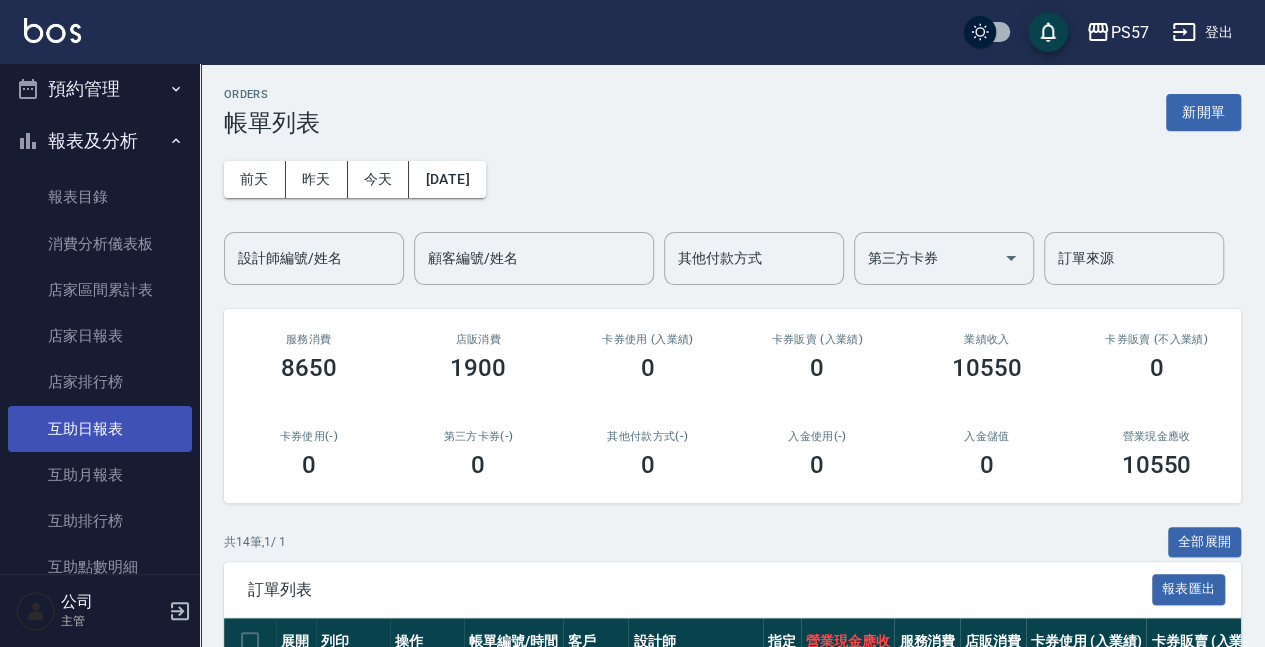 click on "互助日報表" at bounding box center [100, 429] 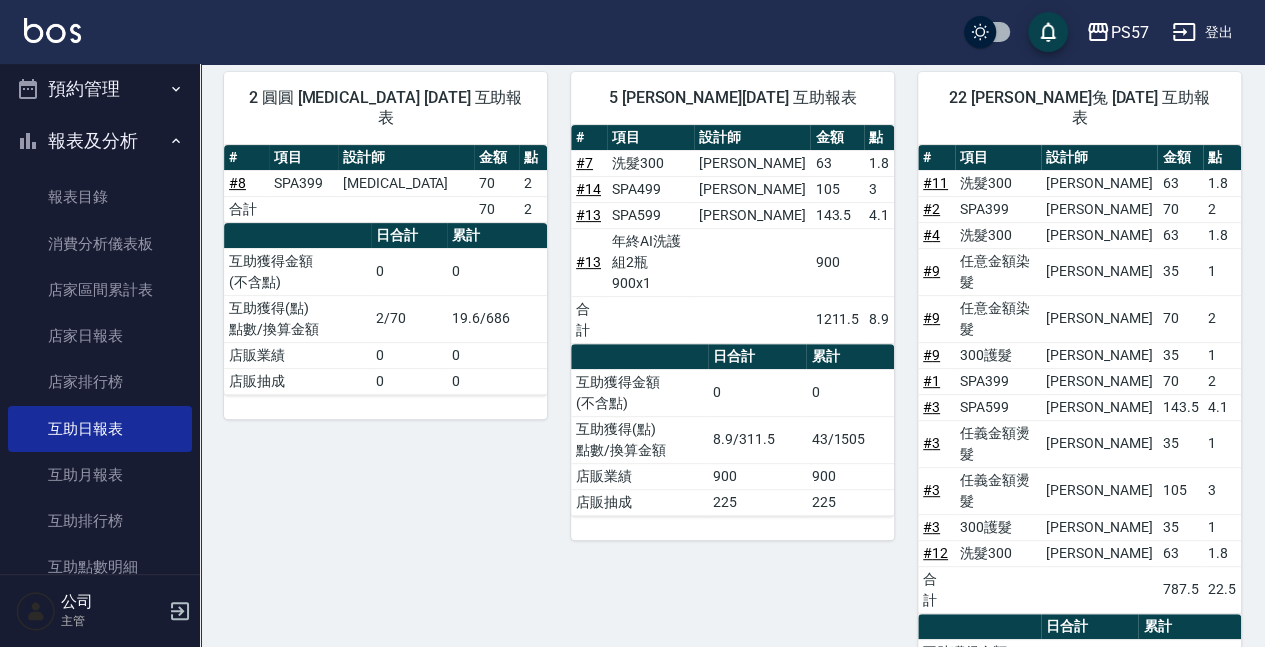 scroll, scrollTop: 333, scrollLeft: 0, axis: vertical 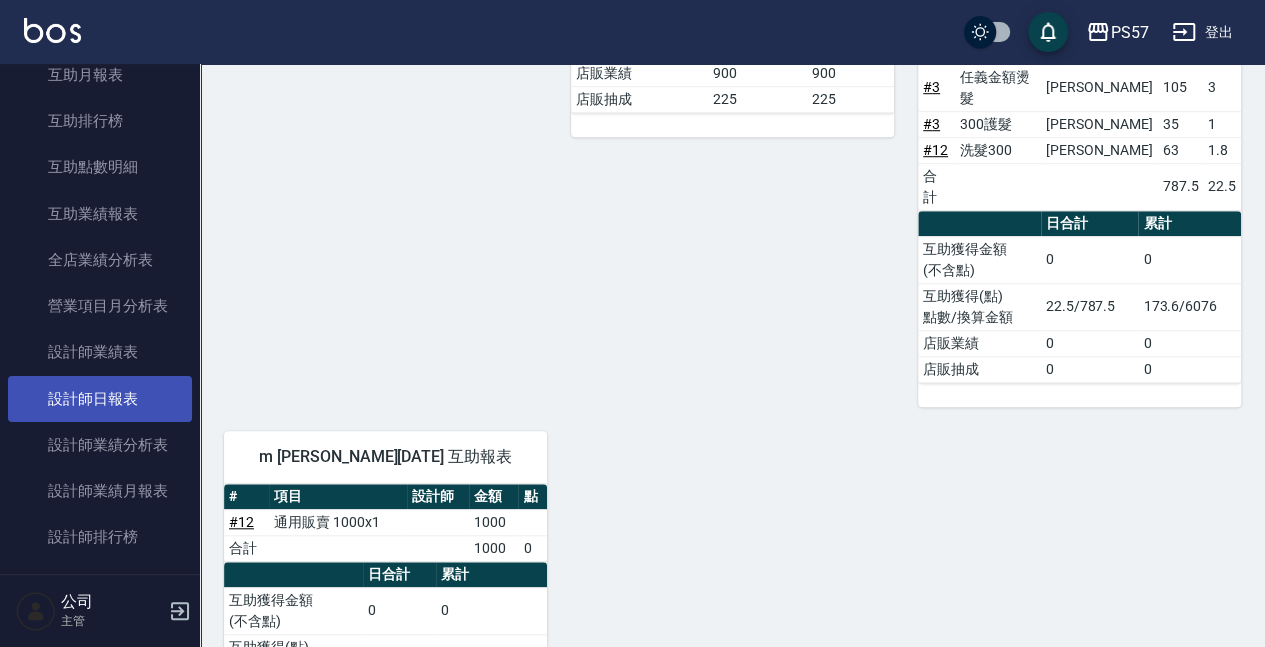 click on "設計師日報表" at bounding box center [100, 399] 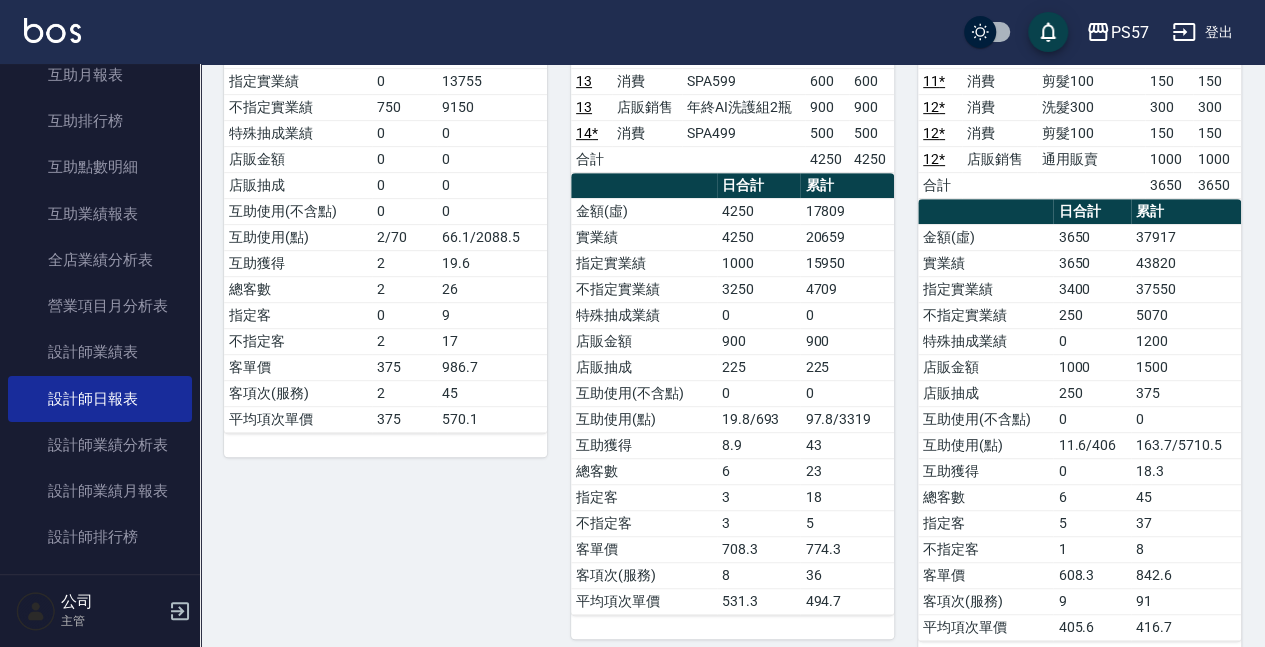 scroll, scrollTop: 420, scrollLeft: 0, axis: vertical 